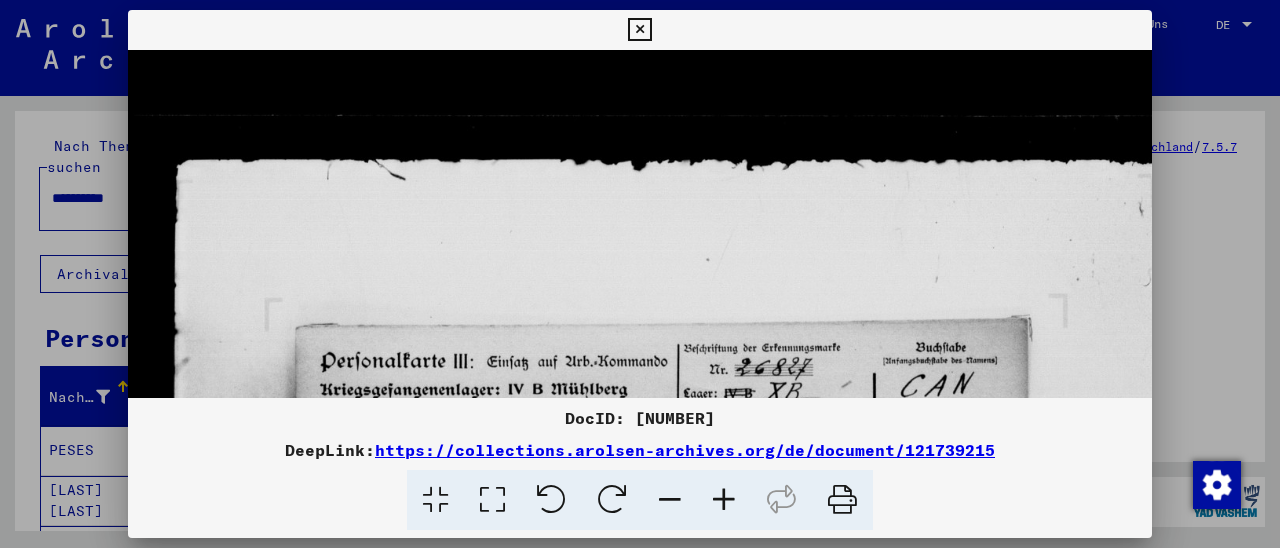 click at bounding box center (639, 30) 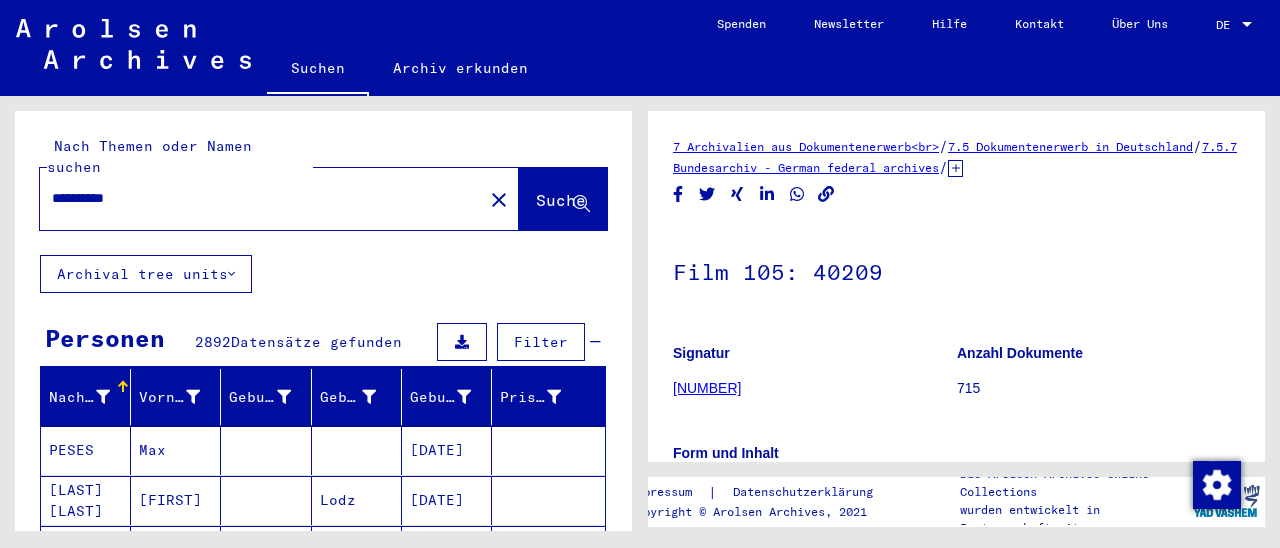 scroll, scrollTop: 624, scrollLeft: 0, axis: vertical 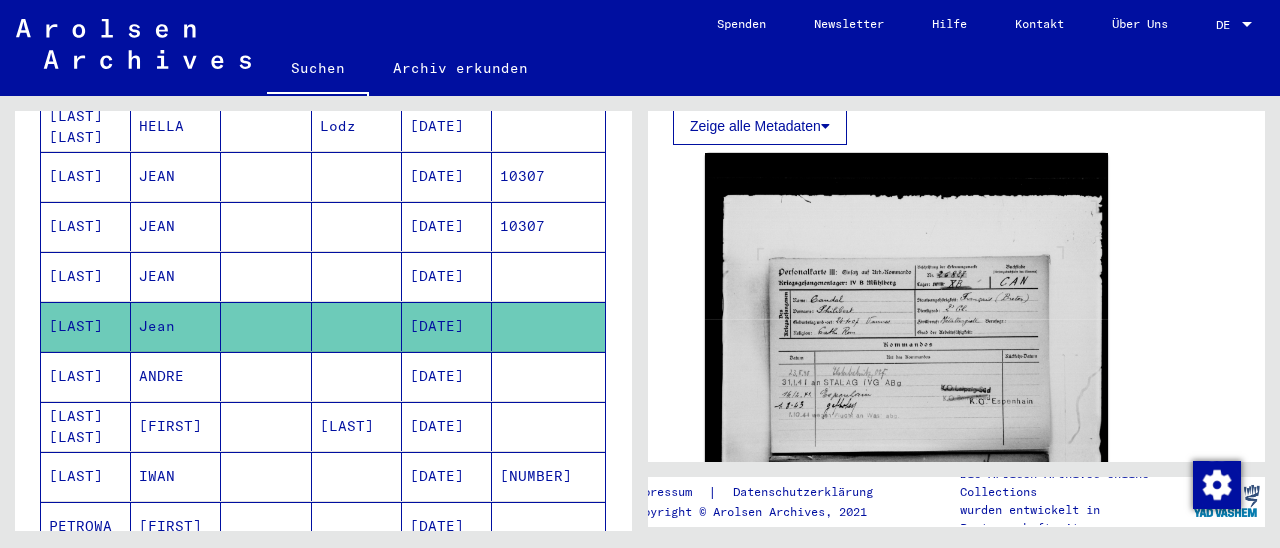 click on "10307" at bounding box center [548, 276] 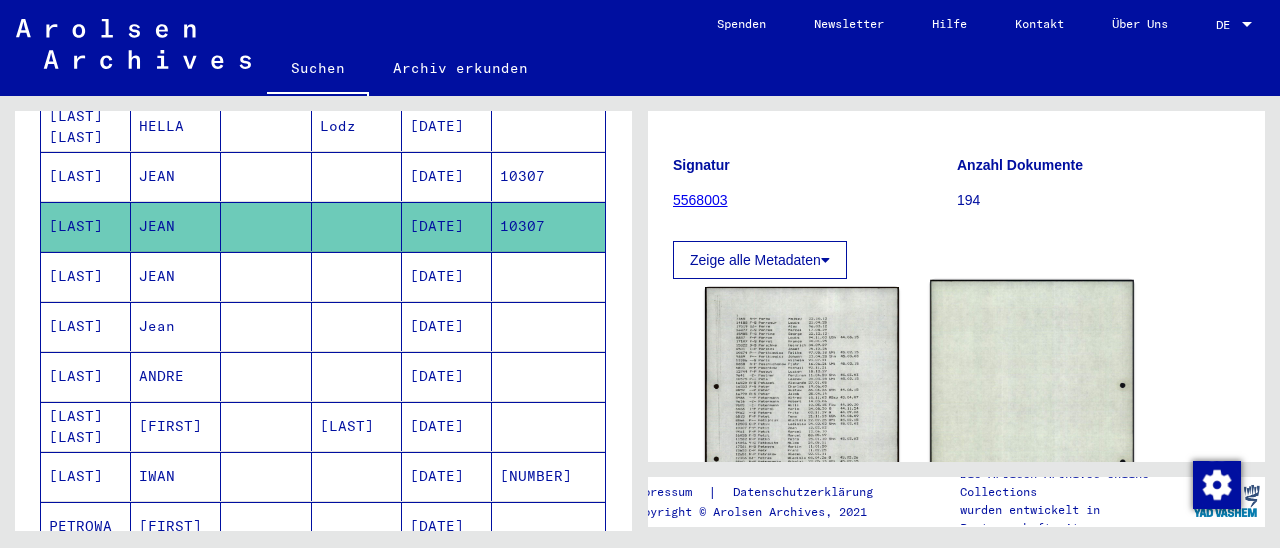 scroll, scrollTop: 312, scrollLeft: 0, axis: vertical 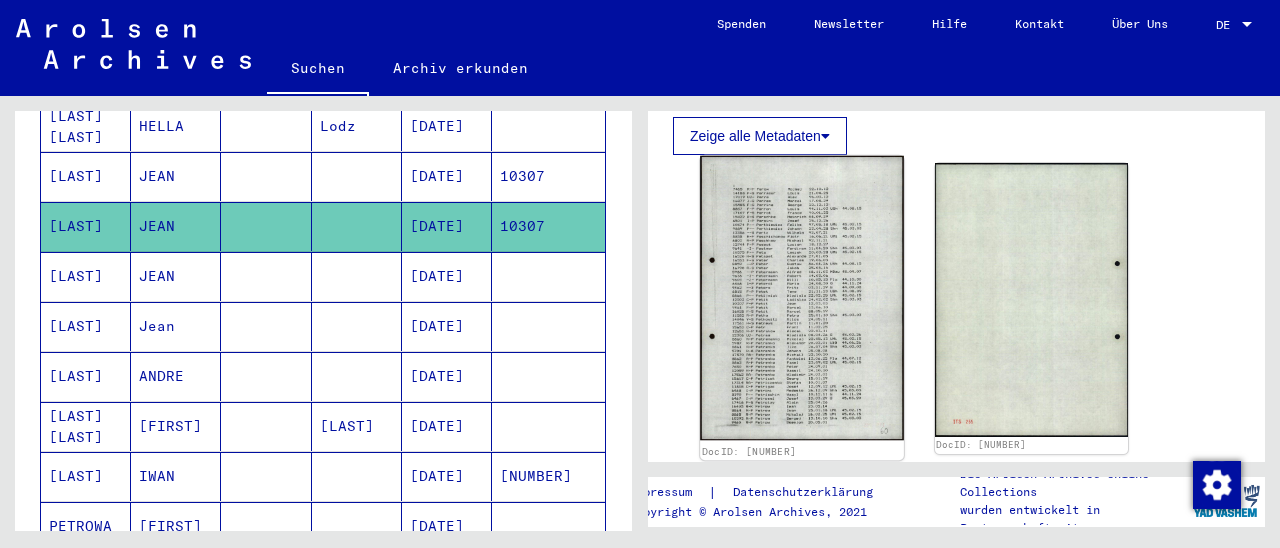 click 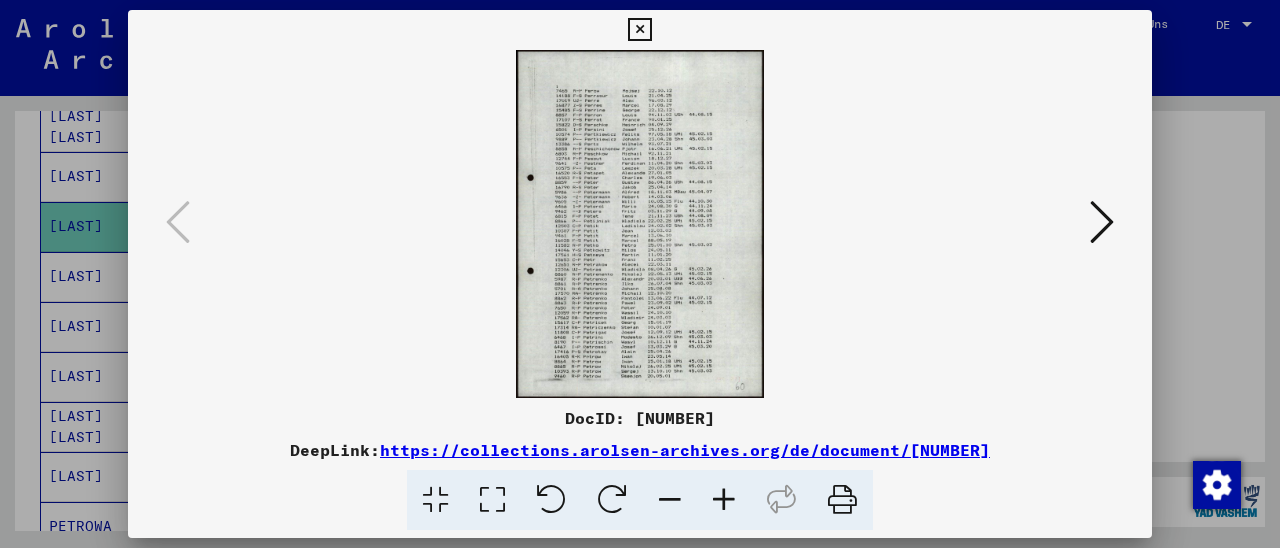 click at bounding box center (724, 500) 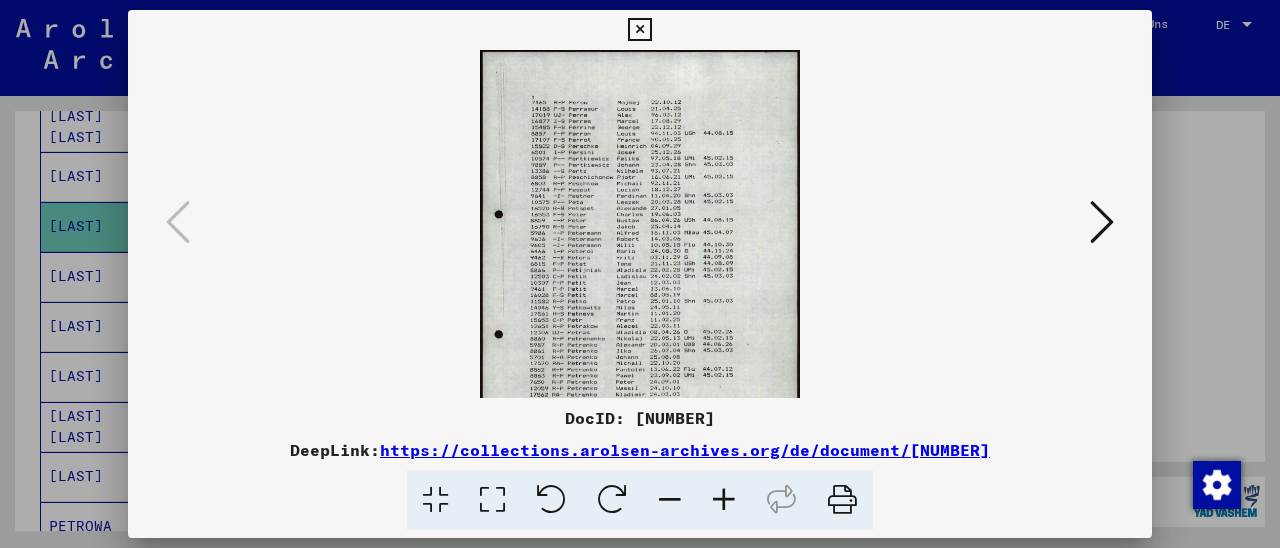 click at bounding box center [724, 500] 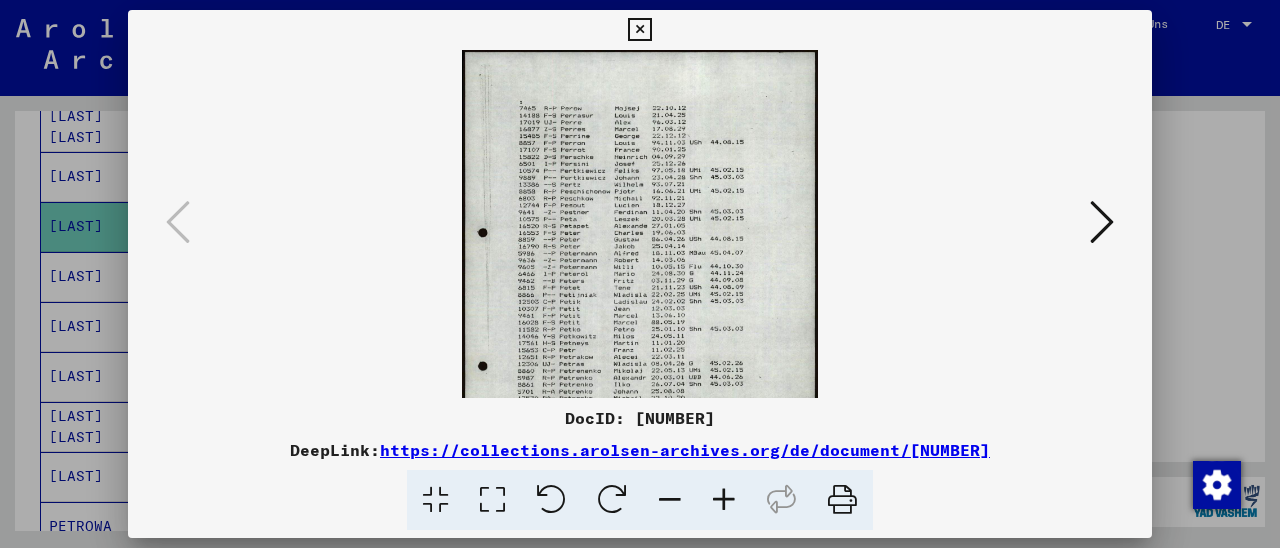 click at bounding box center [724, 500] 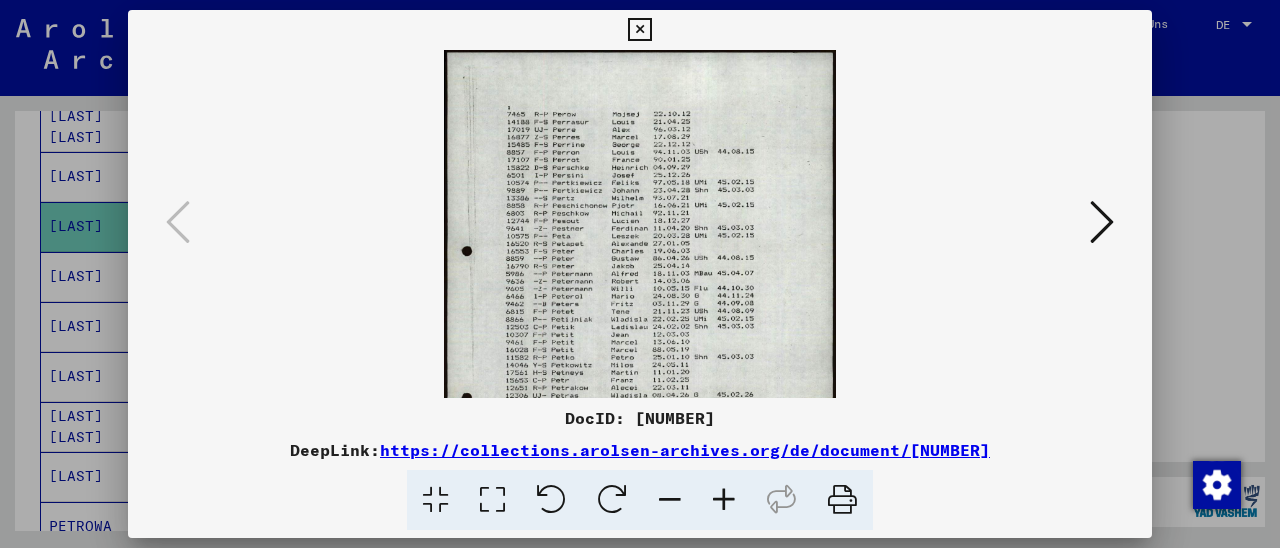 click at bounding box center [724, 500] 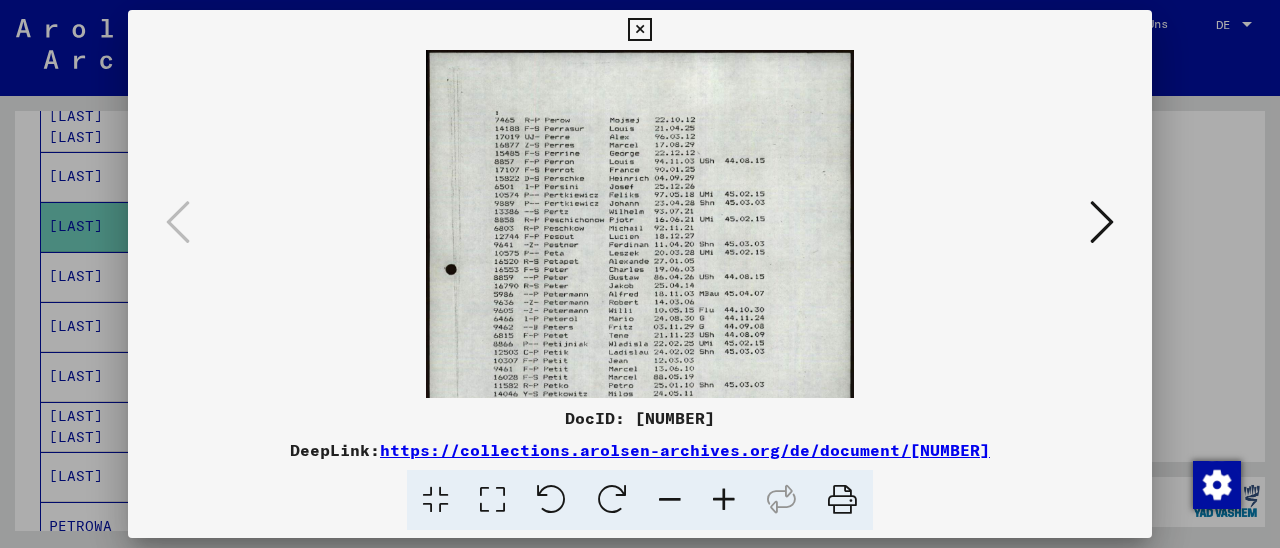 click at bounding box center (724, 500) 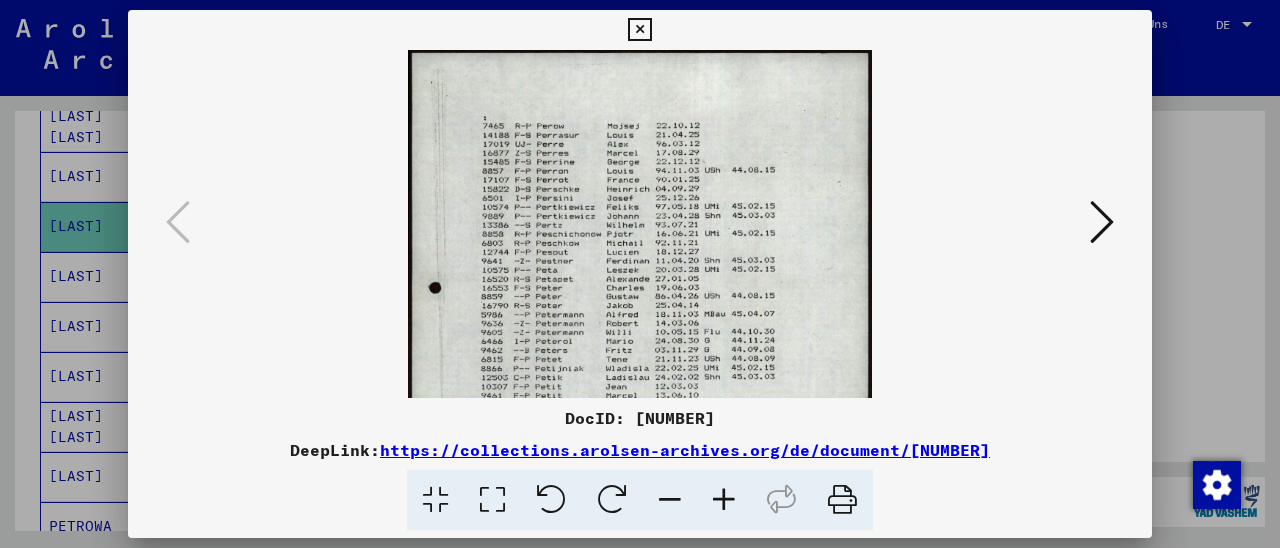 click at bounding box center [724, 500] 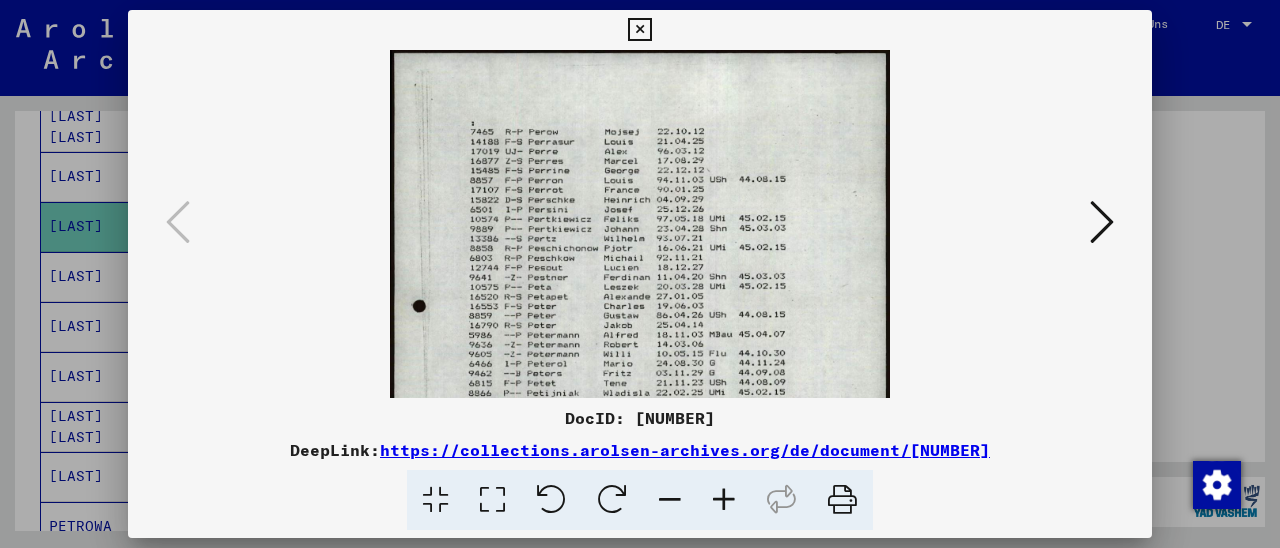 click at bounding box center [724, 500] 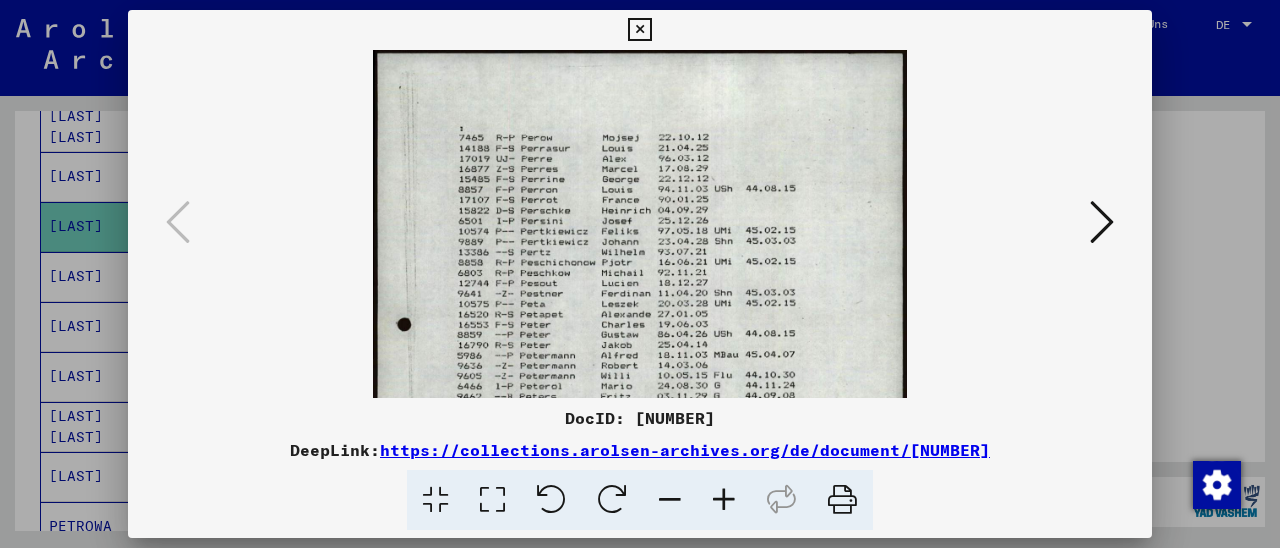 click at bounding box center [724, 500] 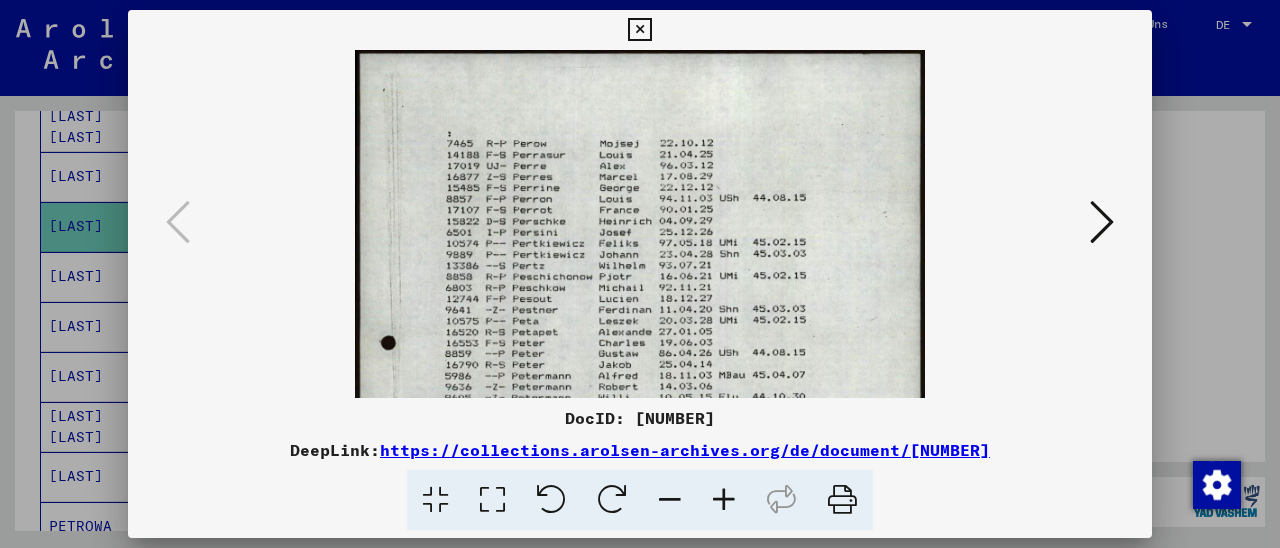 click at bounding box center (724, 500) 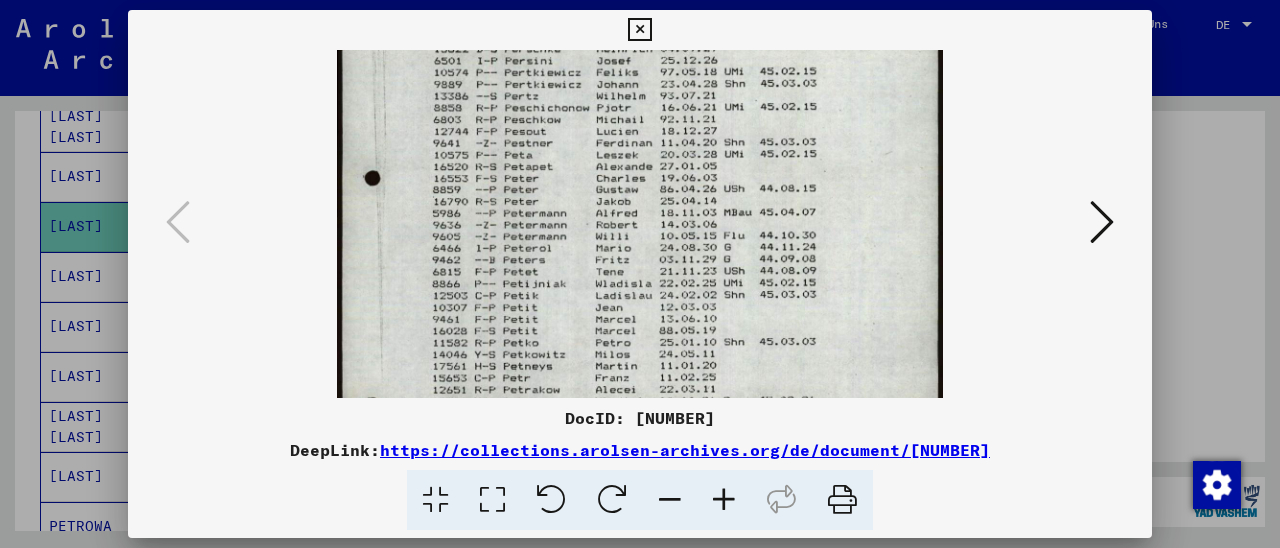 scroll, scrollTop: 184, scrollLeft: 0, axis: vertical 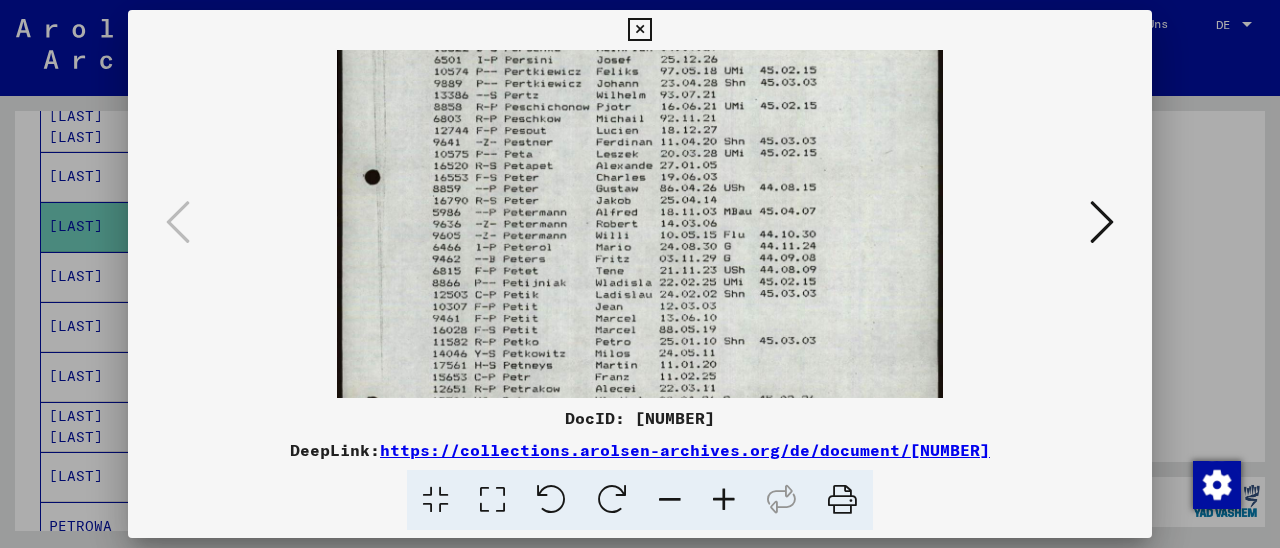 drag, startPoint x: 715, startPoint y: 331, endPoint x: 751, endPoint y: 156, distance: 178.66449 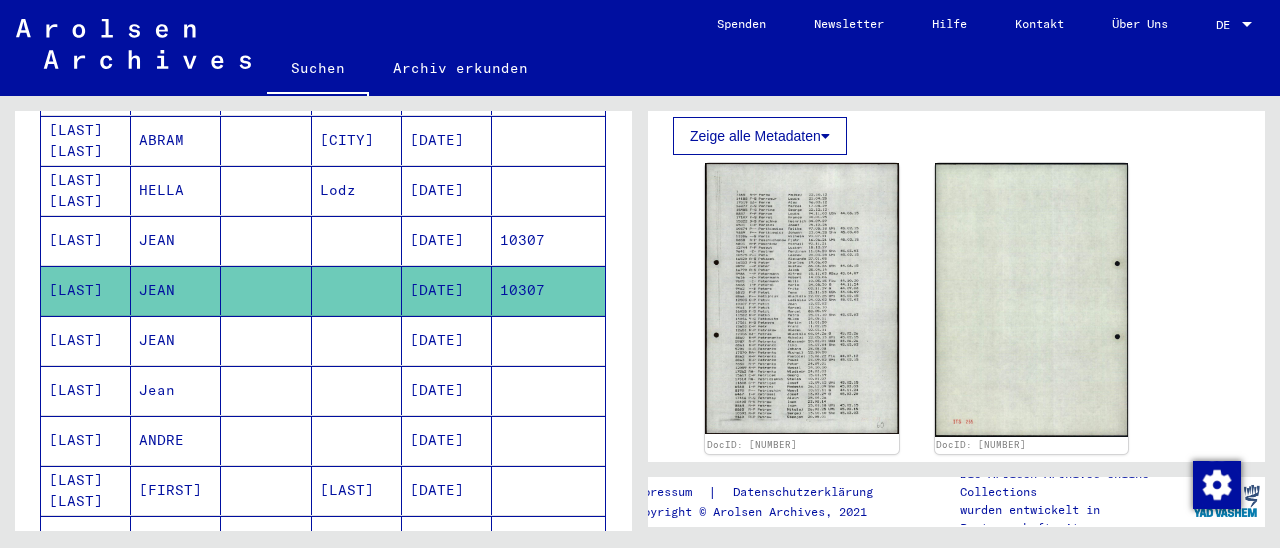 scroll, scrollTop: 520, scrollLeft: 0, axis: vertical 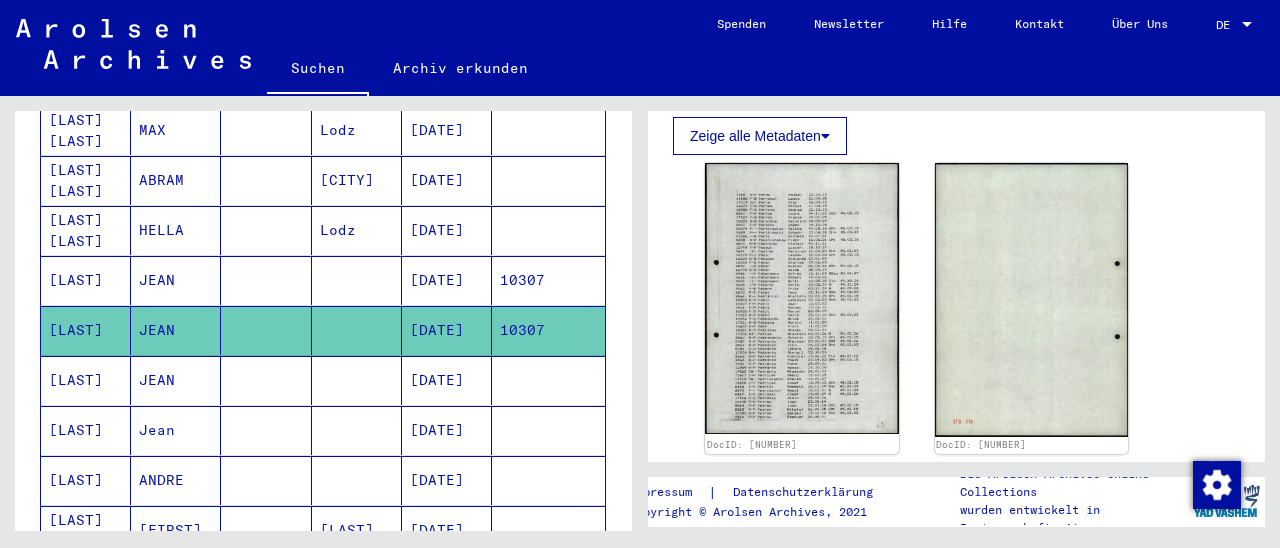 click on "10307" 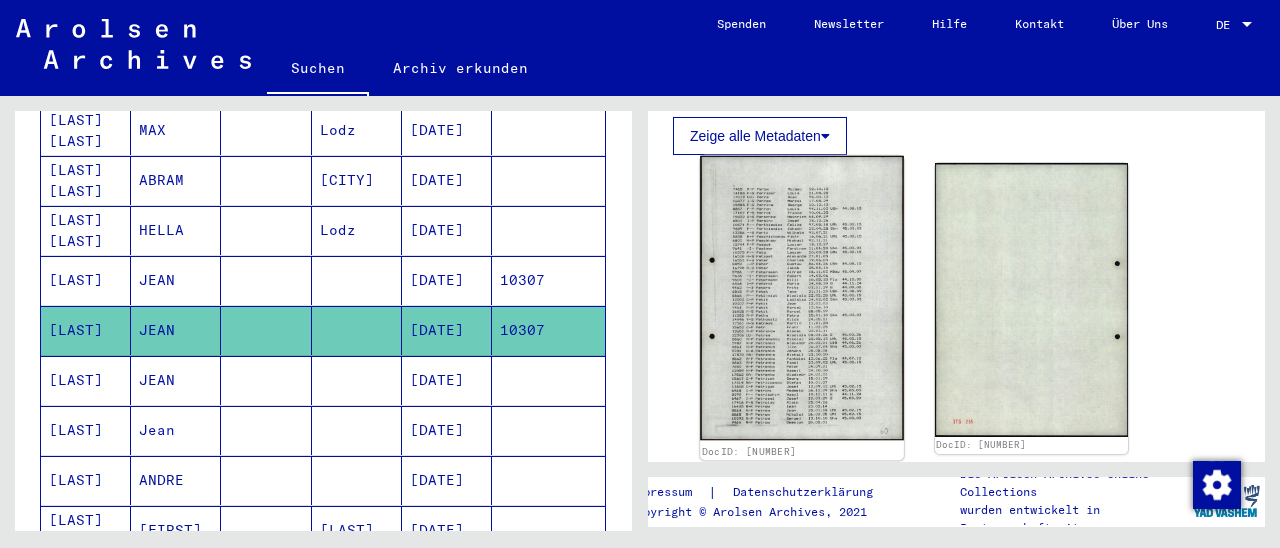 click 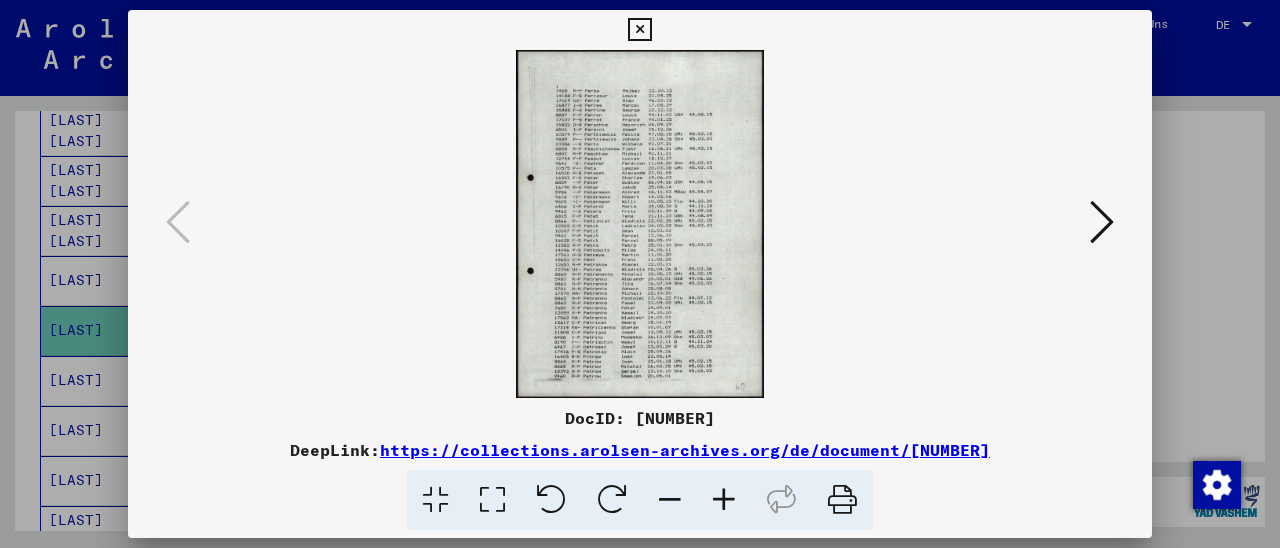 click at bounding box center [724, 500] 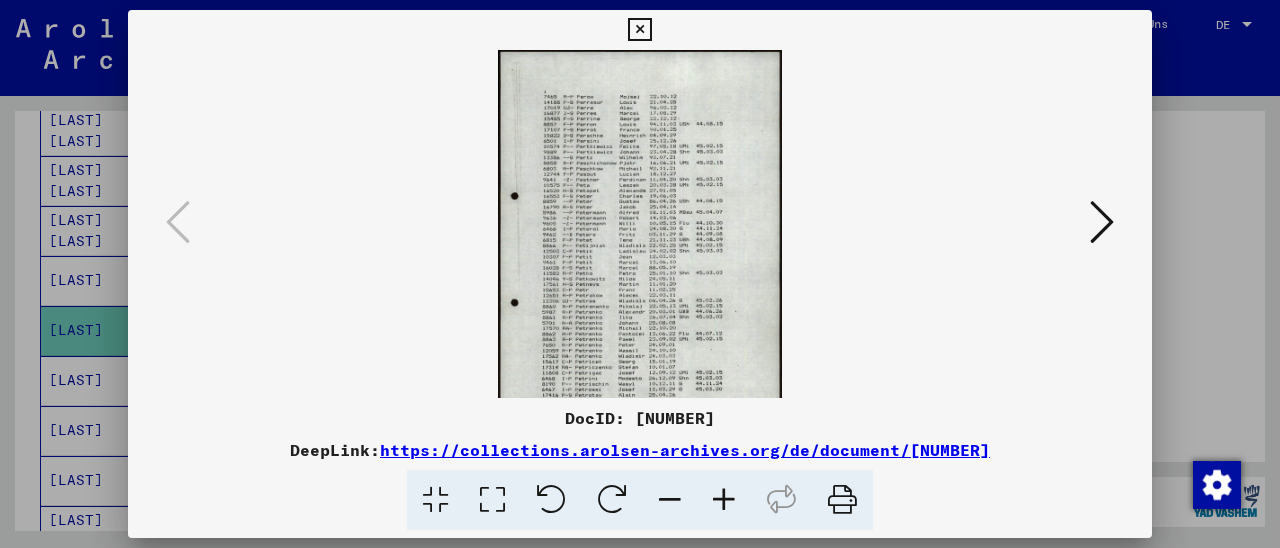 click at bounding box center (724, 500) 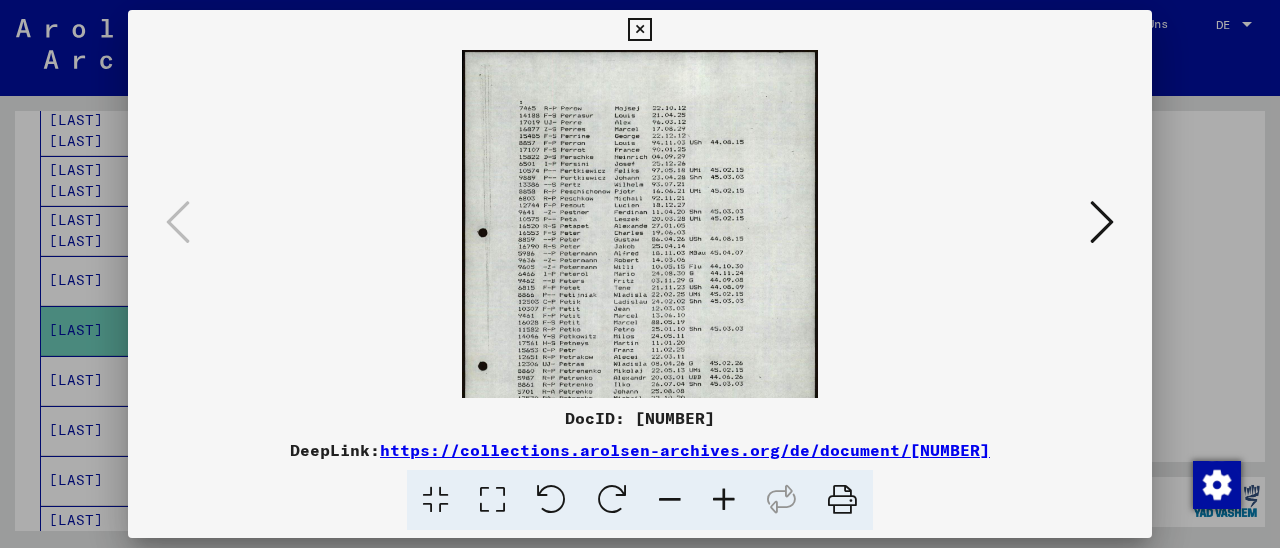 click at bounding box center [724, 500] 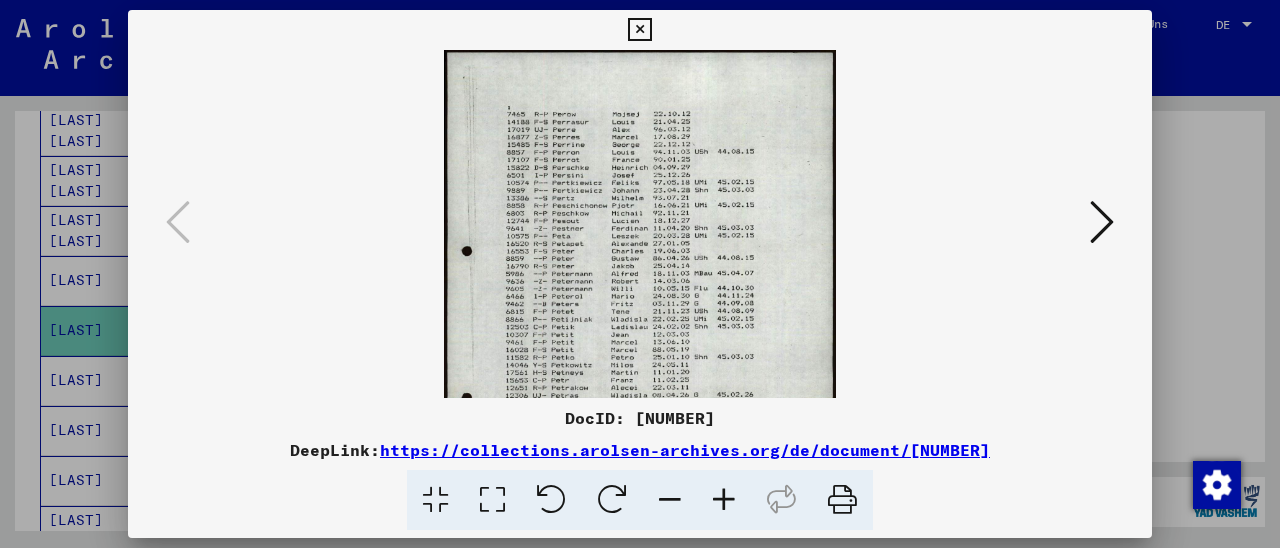 click at bounding box center (724, 500) 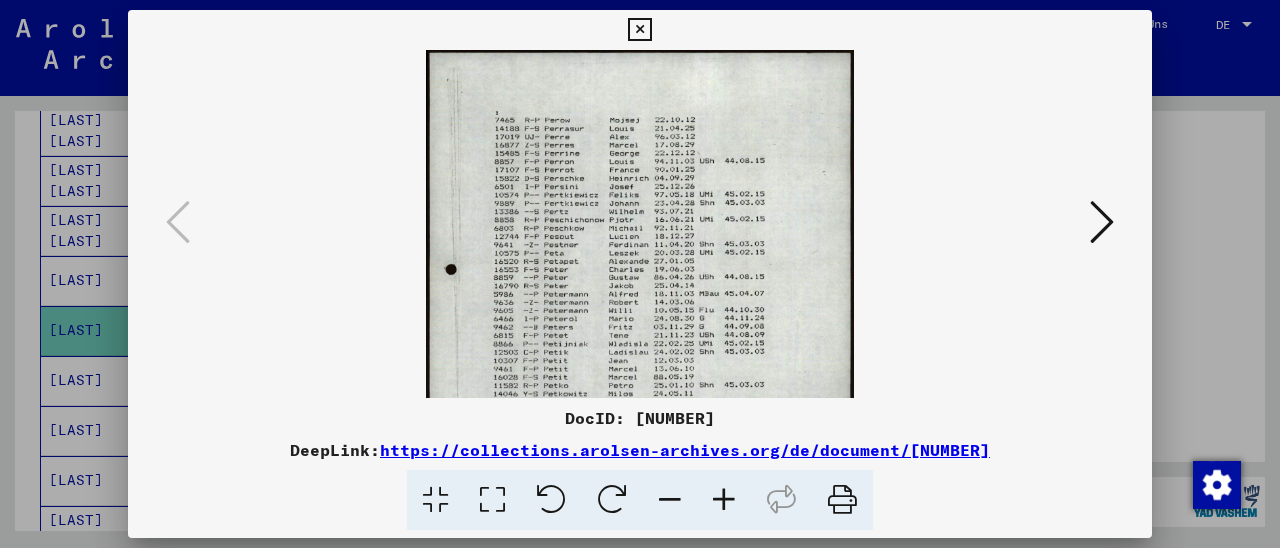 click at bounding box center [724, 500] 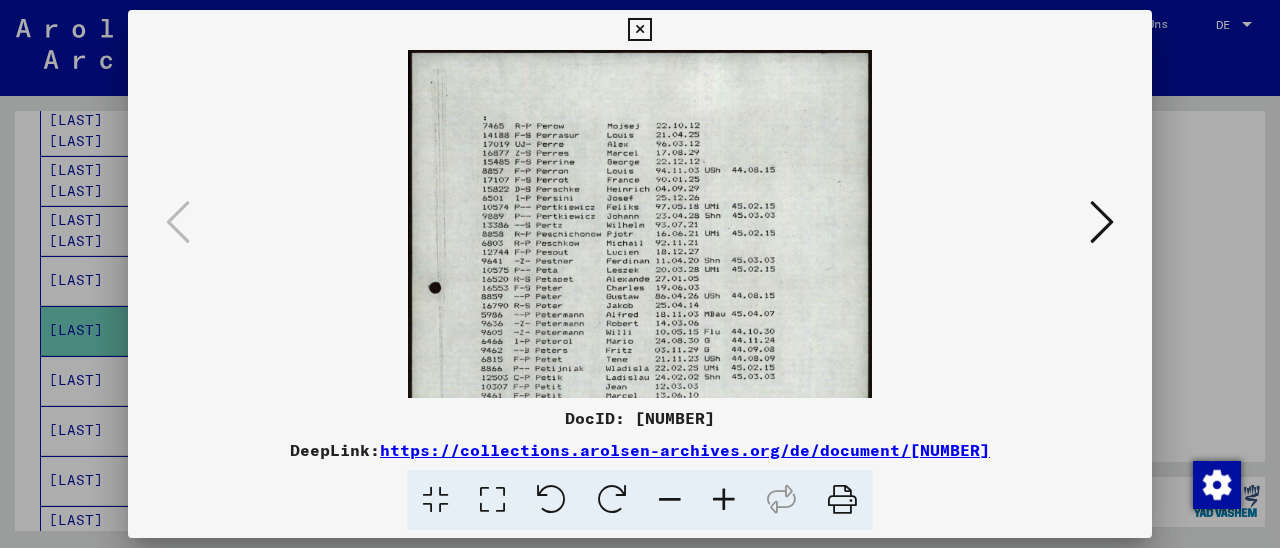 click at bounding box center [724, 500] 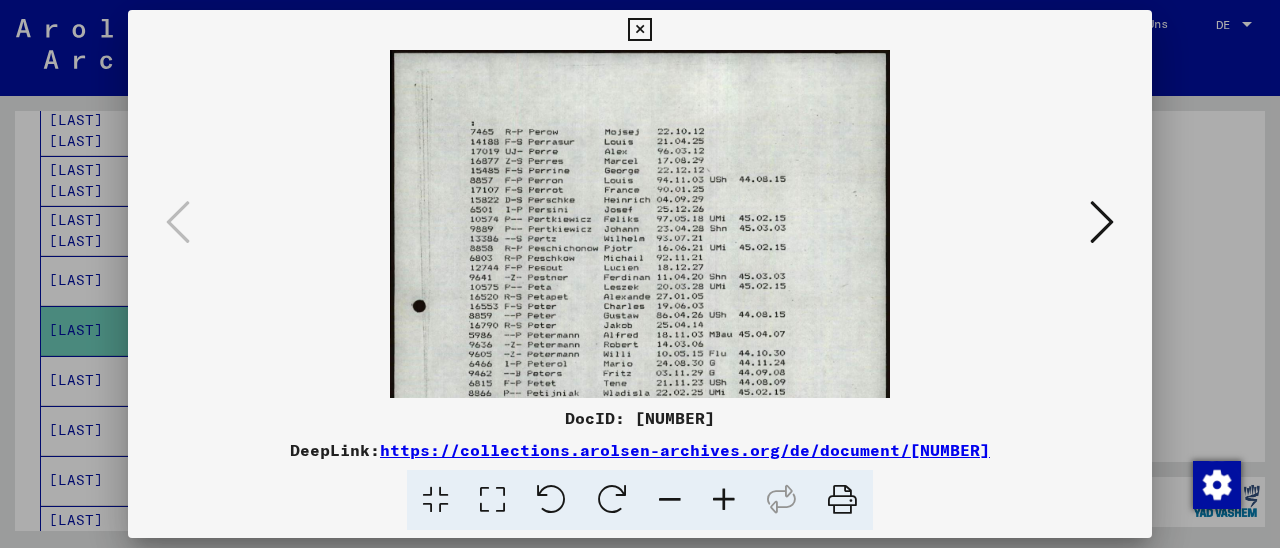 click at bounding box center (724, 500) 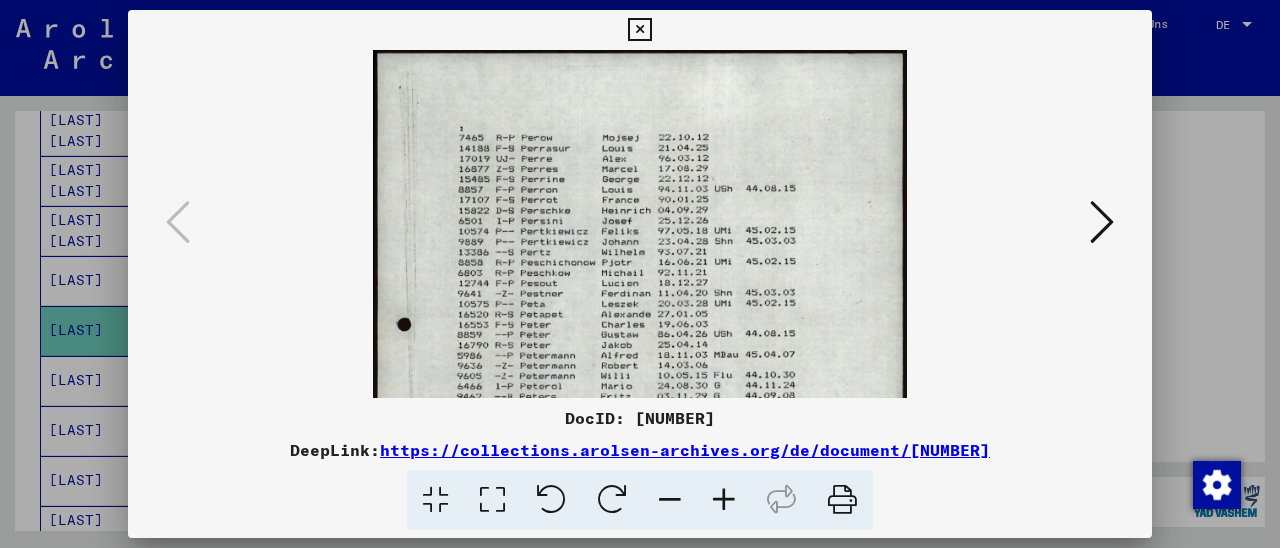 click at bounding box center [724, 500] 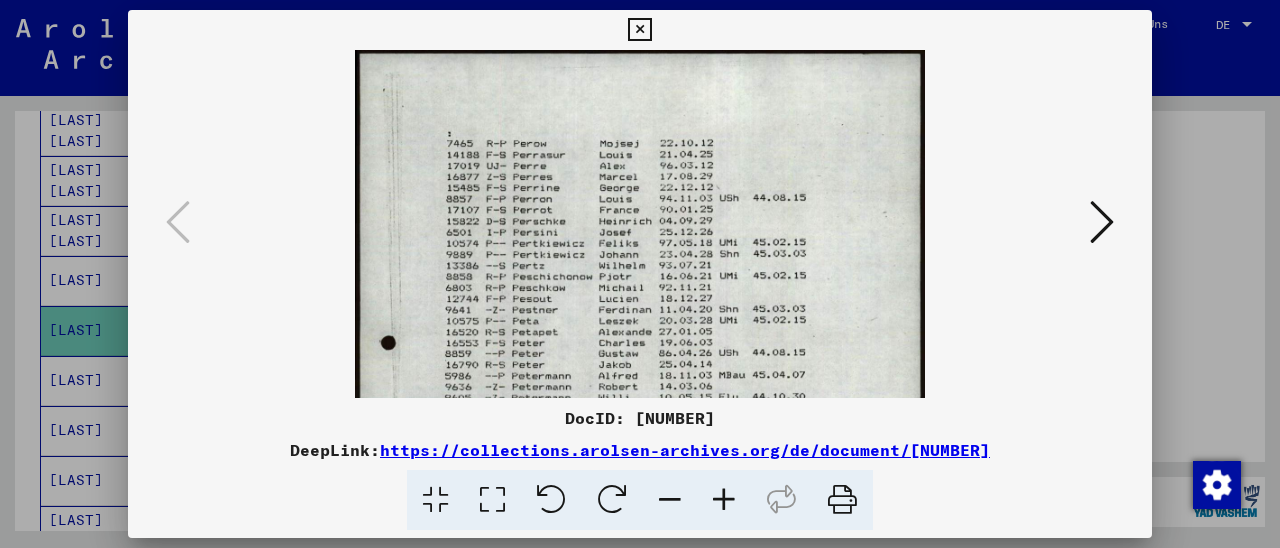 click at bounding box center (724, 500) 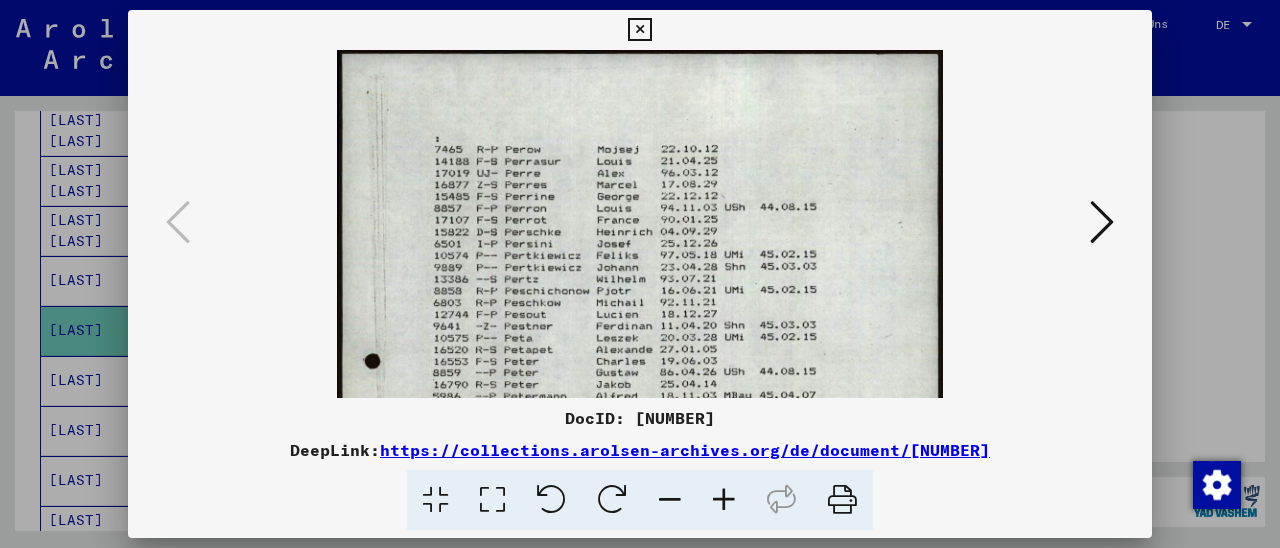 click at bounding box center [724, 500] 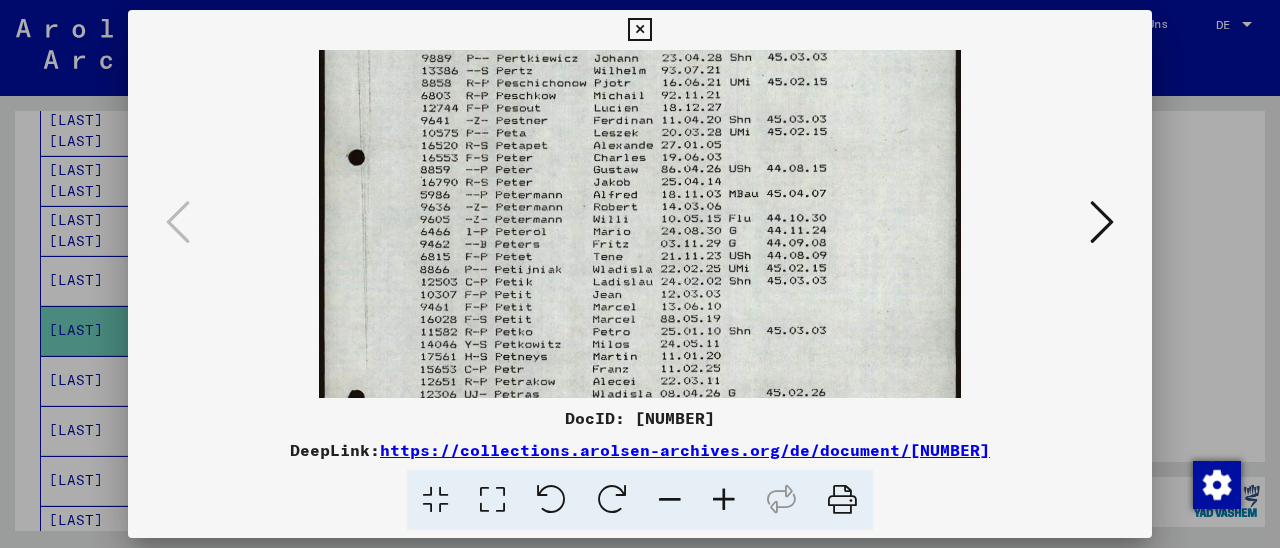scroll, scrollTop: 230, scrollLeft: 0, axis: vertical 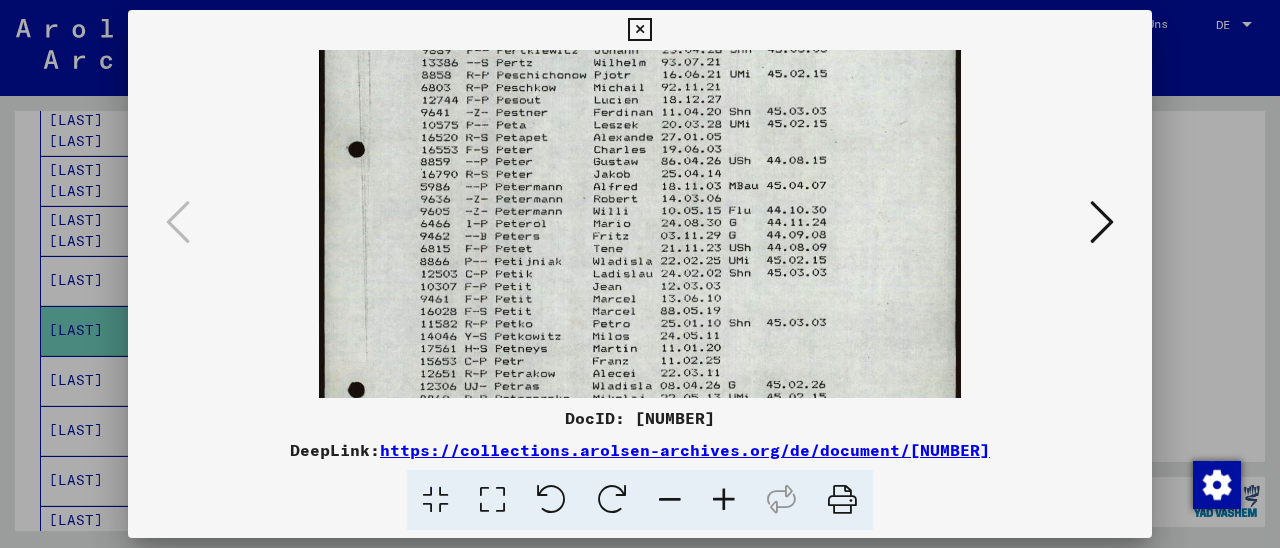drag, startPoint x: 662, startPoint y: 328, endPoint x: 674, endPoint y: 104, distance: 224.3212 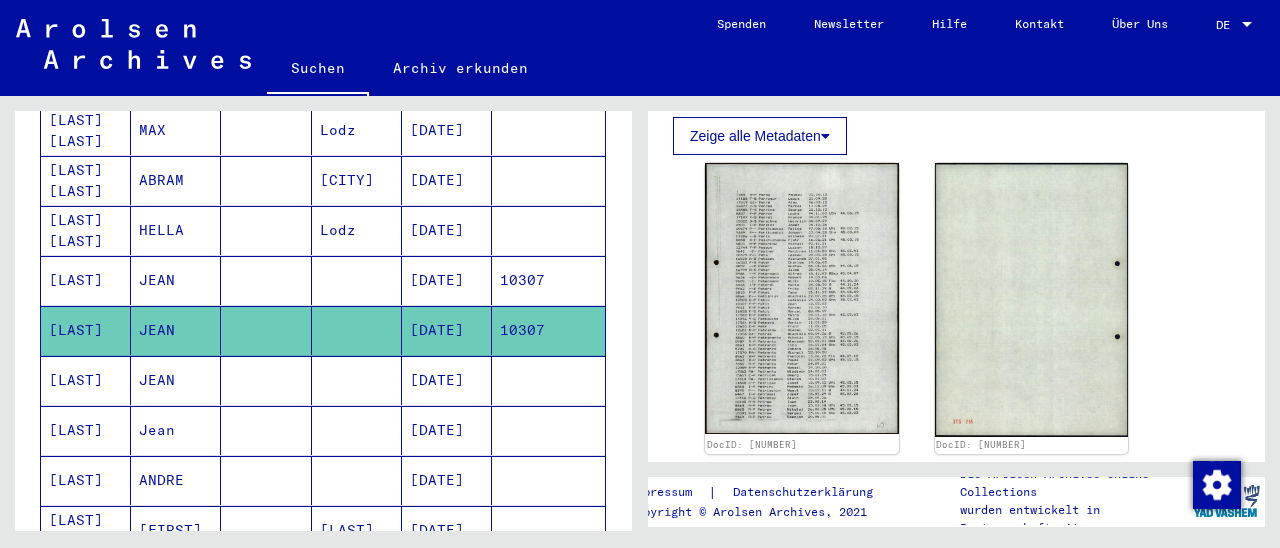 click on "10307" at bounding box center [548, 330] 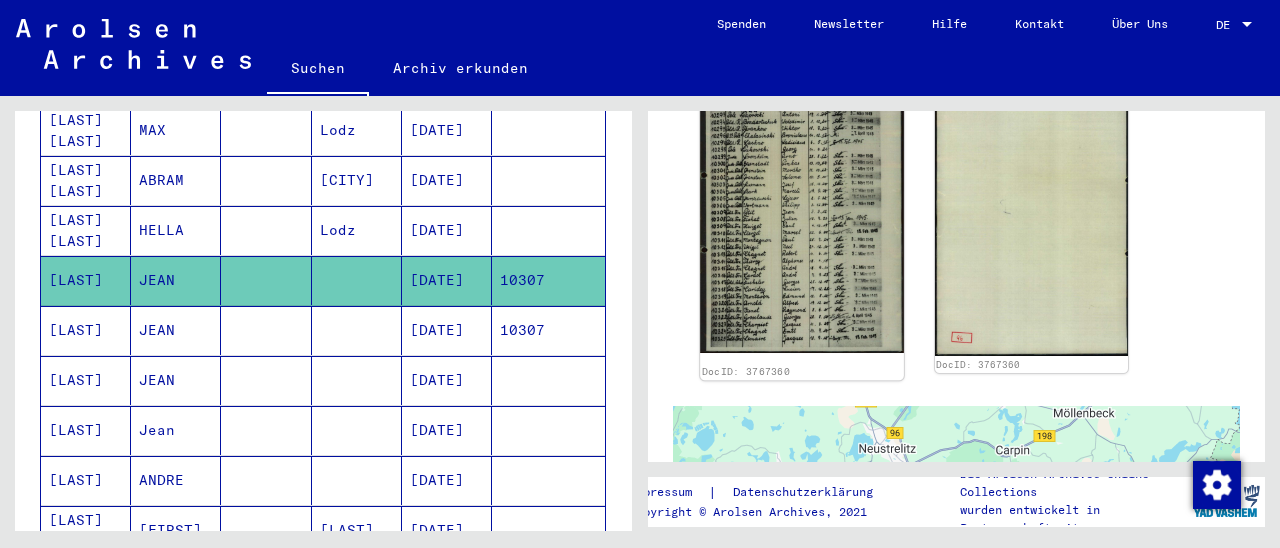 click 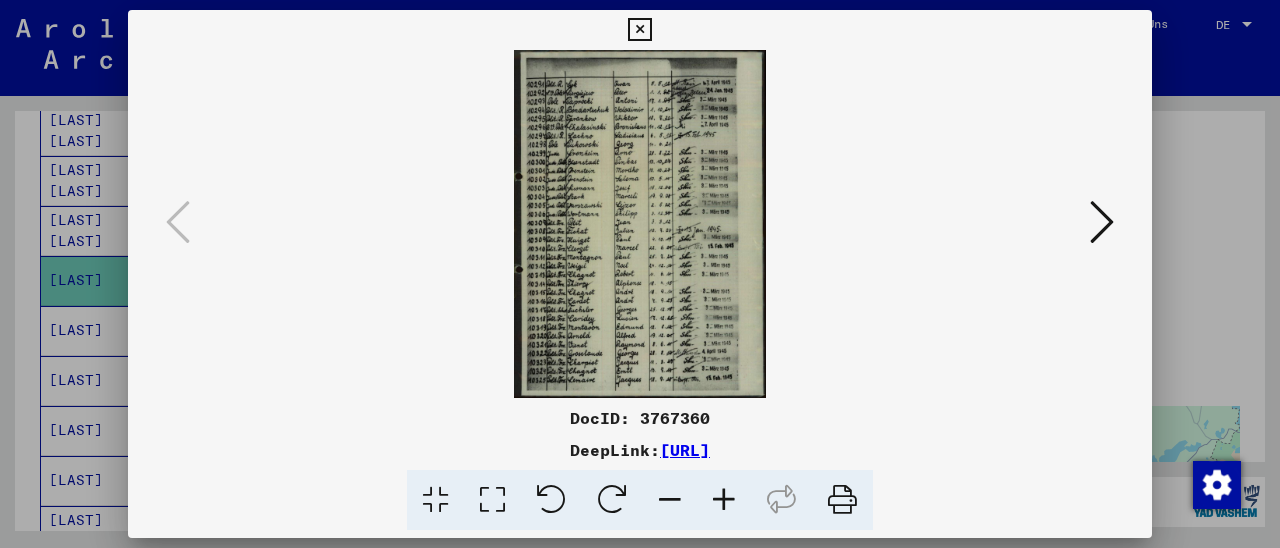 click at bounding box center [724, 500] 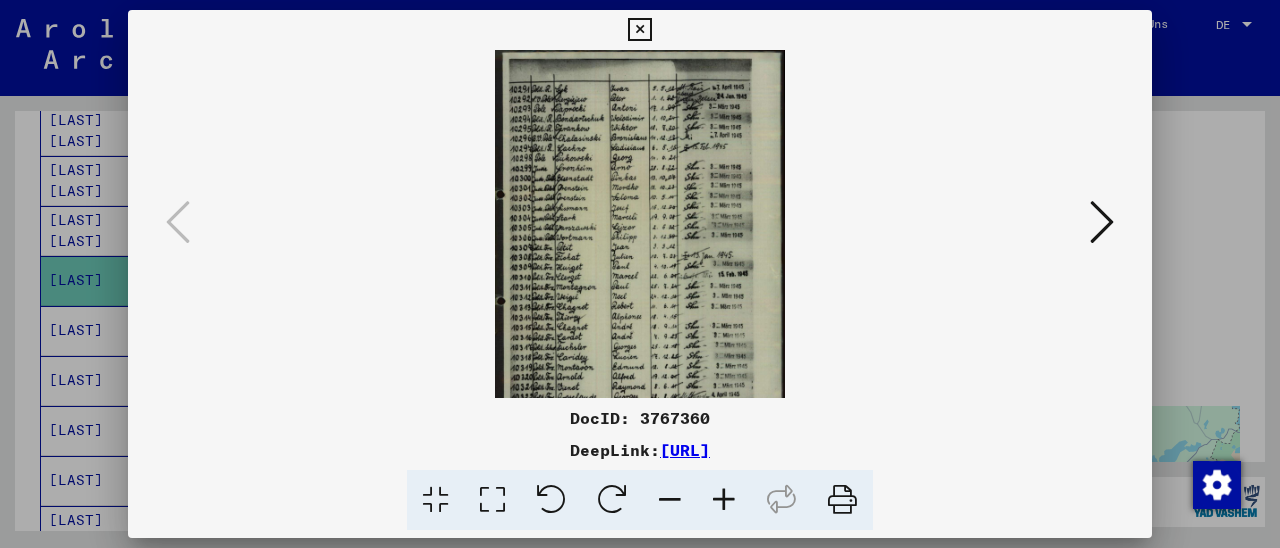 click at bounding box center (724, 500) 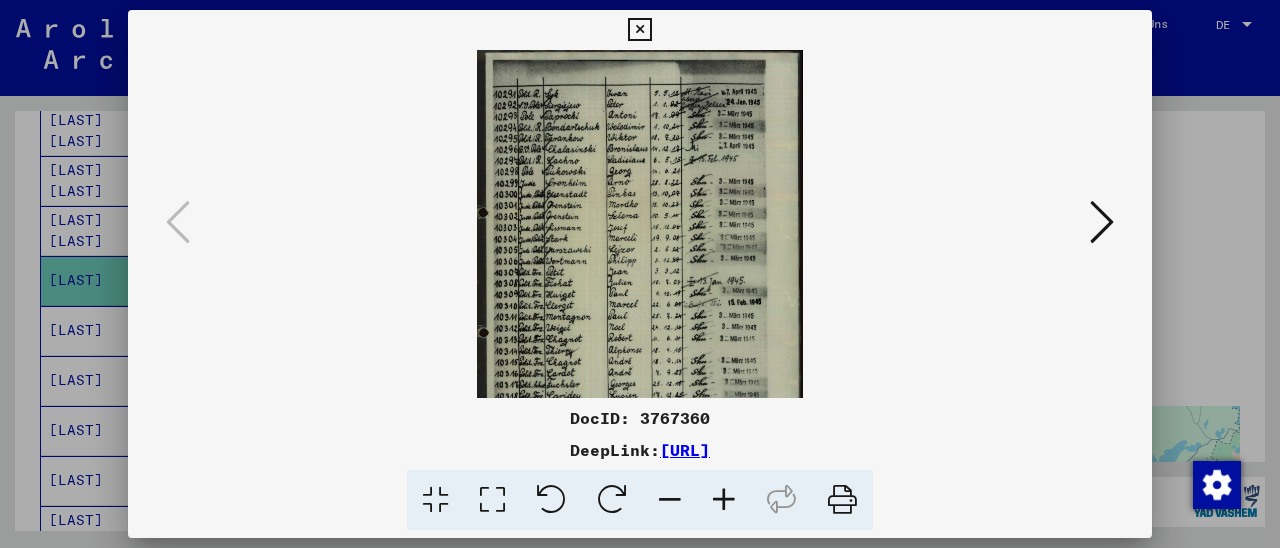 click at bounding box center [724, 500] 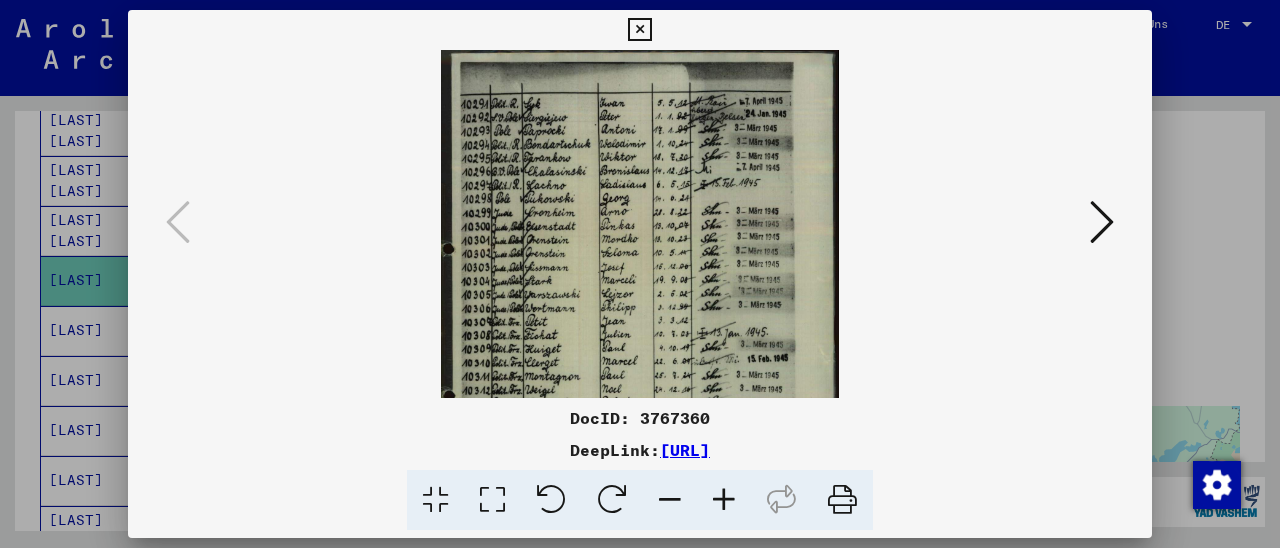 click at bounding box center (724, 500) 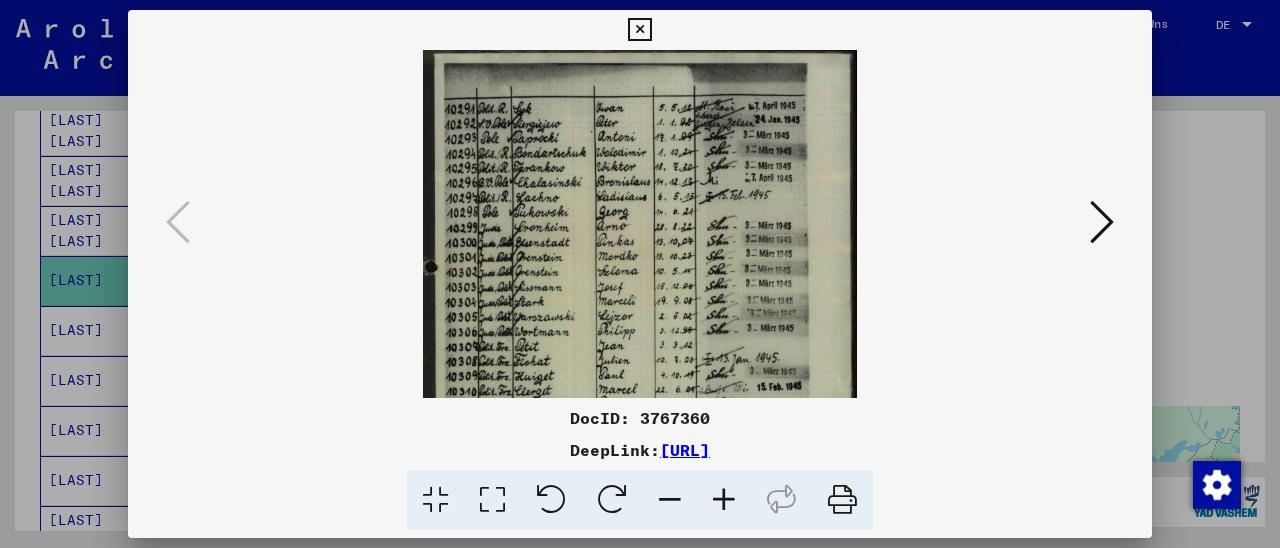 click at bounding box center (724, 500) 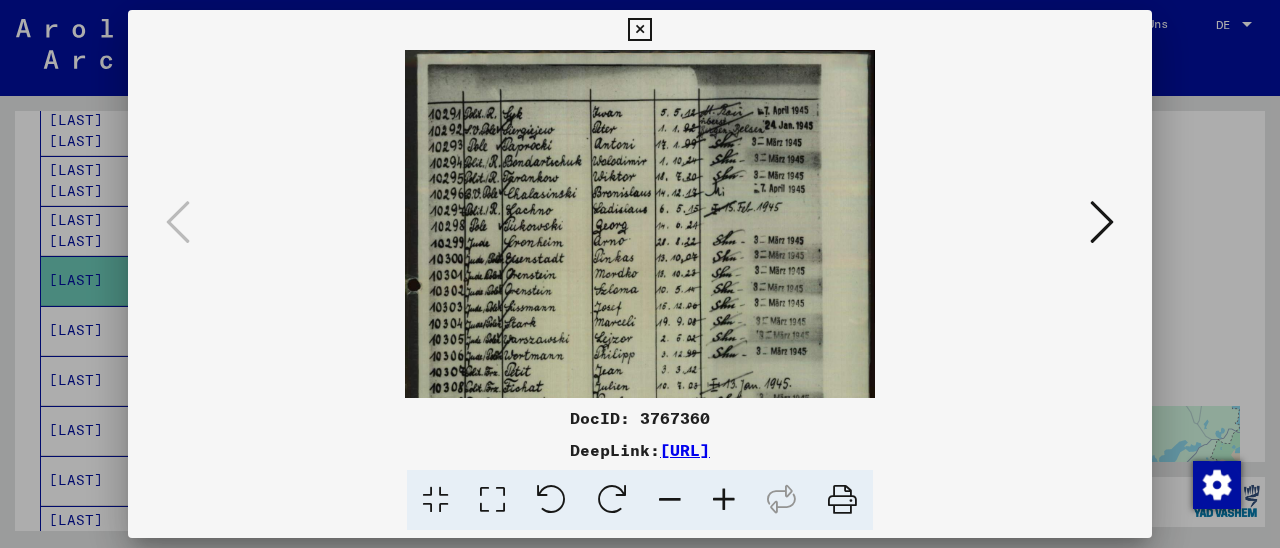 click at bounding box center [724, 500] 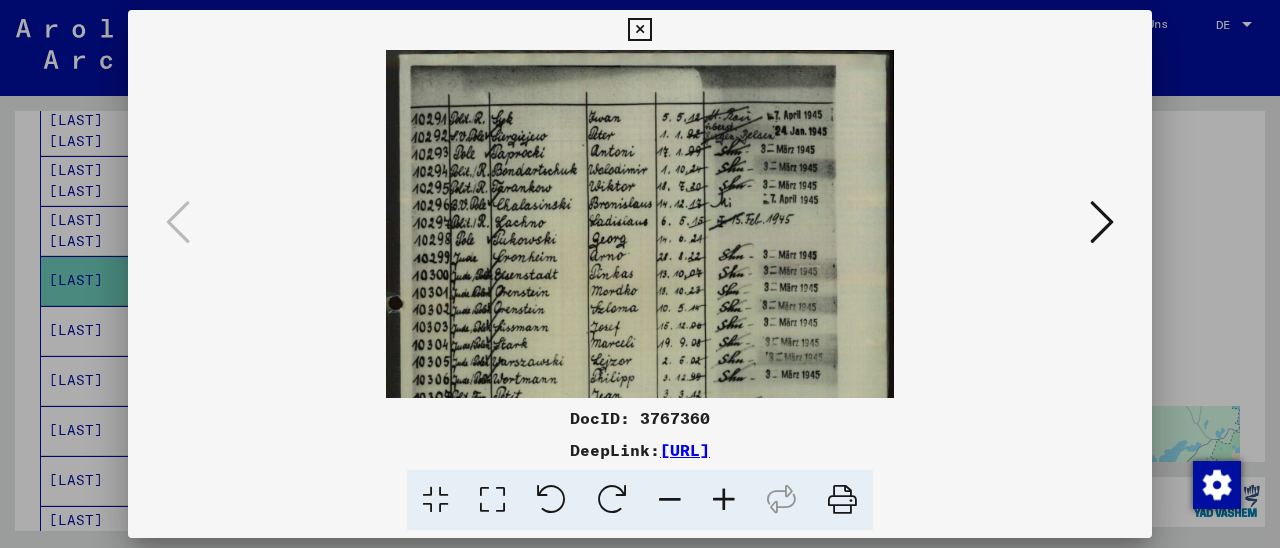 click at bounding box center (724, 500) 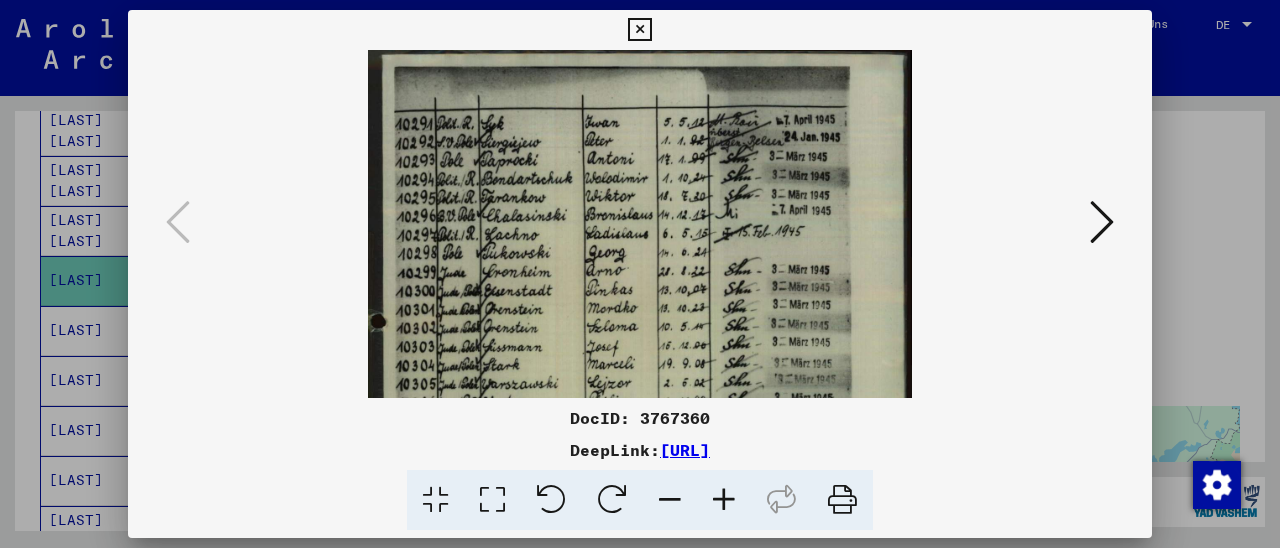 click at bounding box center (724, 500) 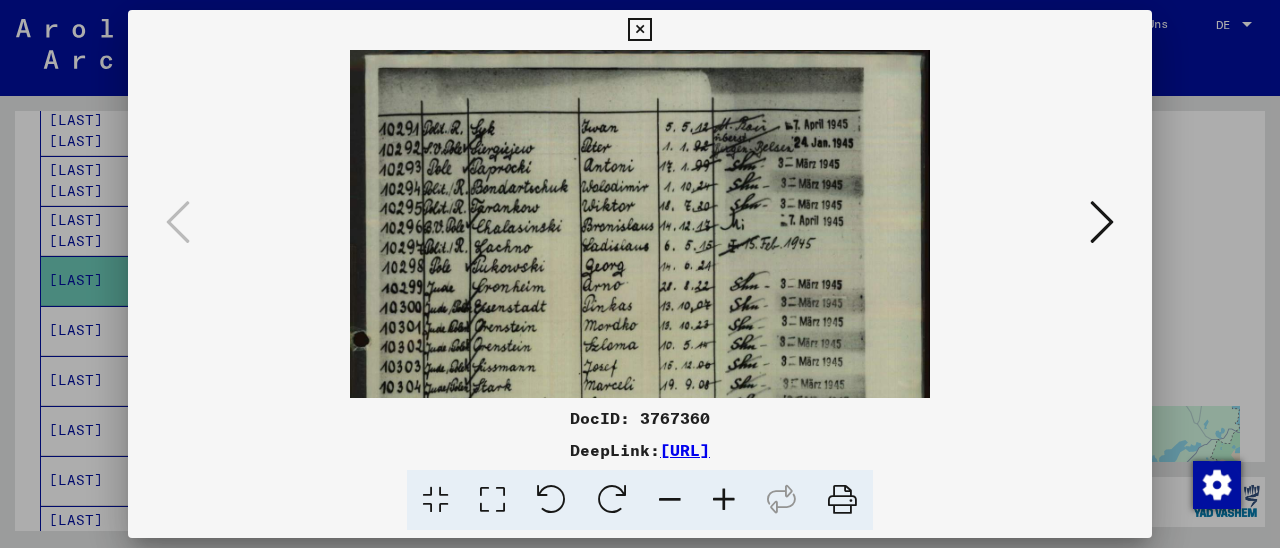 click at bounding box center (724, 500) 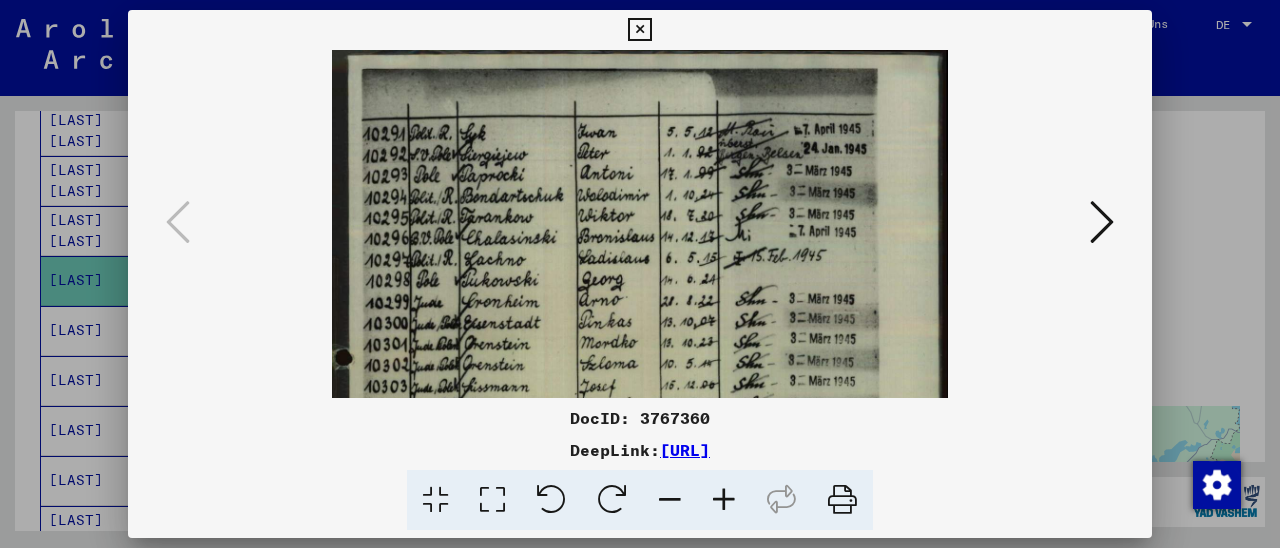 click at bounding box center [724, 500] 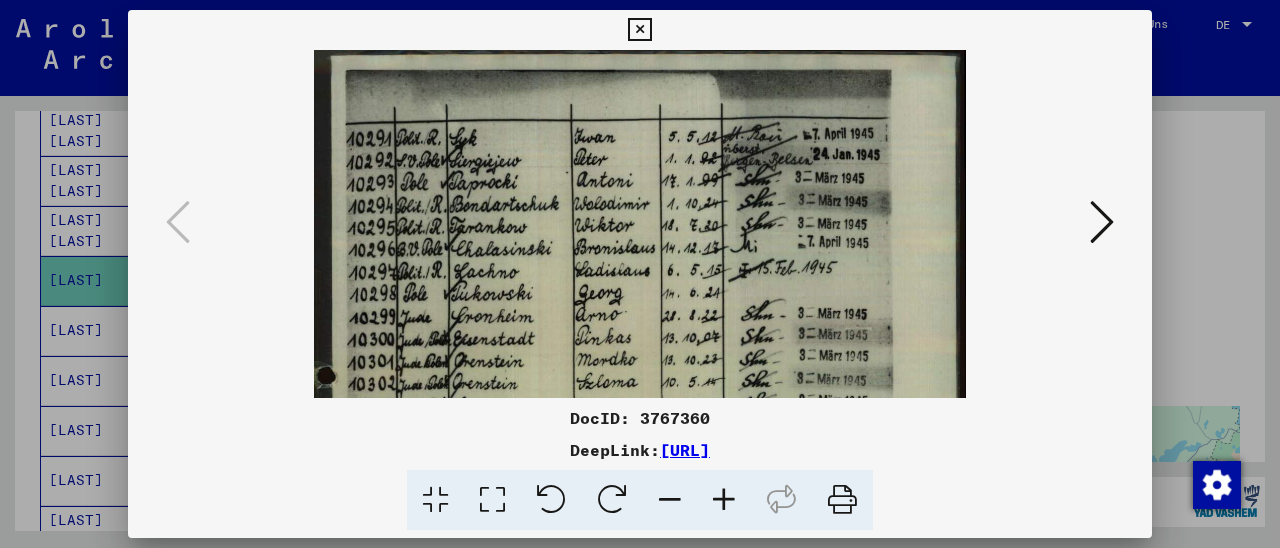 click at bounding box center [724, 500] 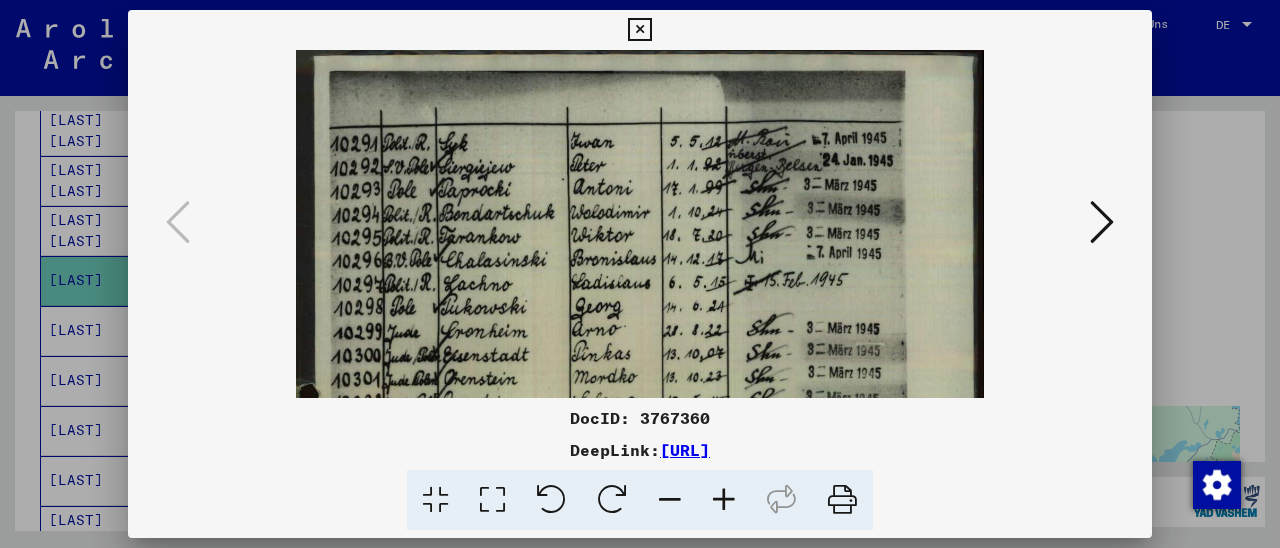 click at bounding box center [724, 500] 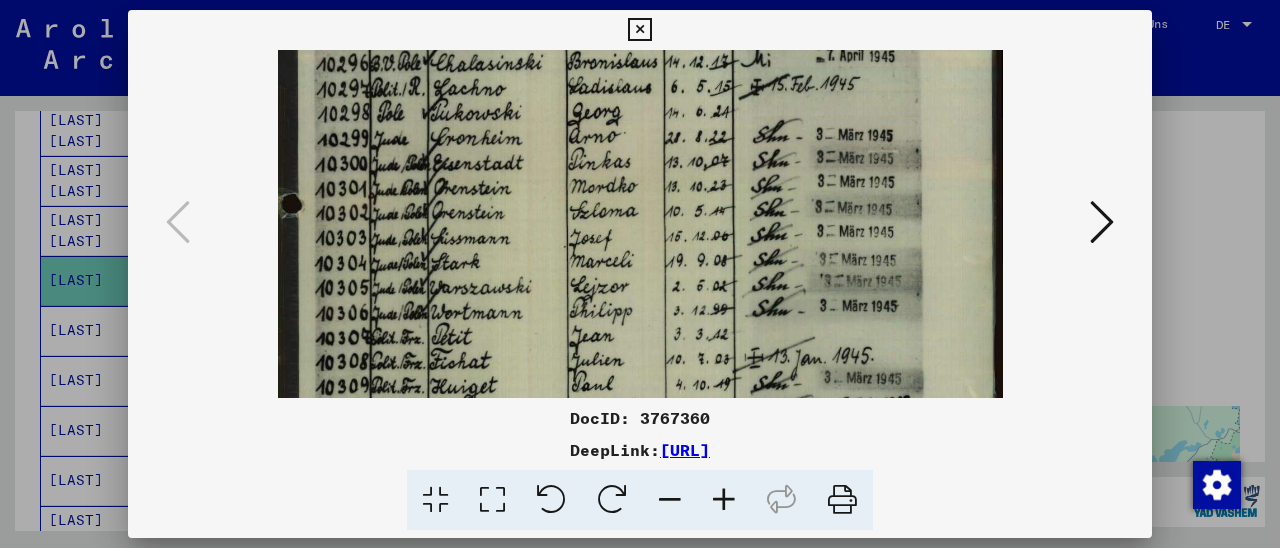 scroll, scrollTop: 211, scrollLeft: 0, axis: vertical 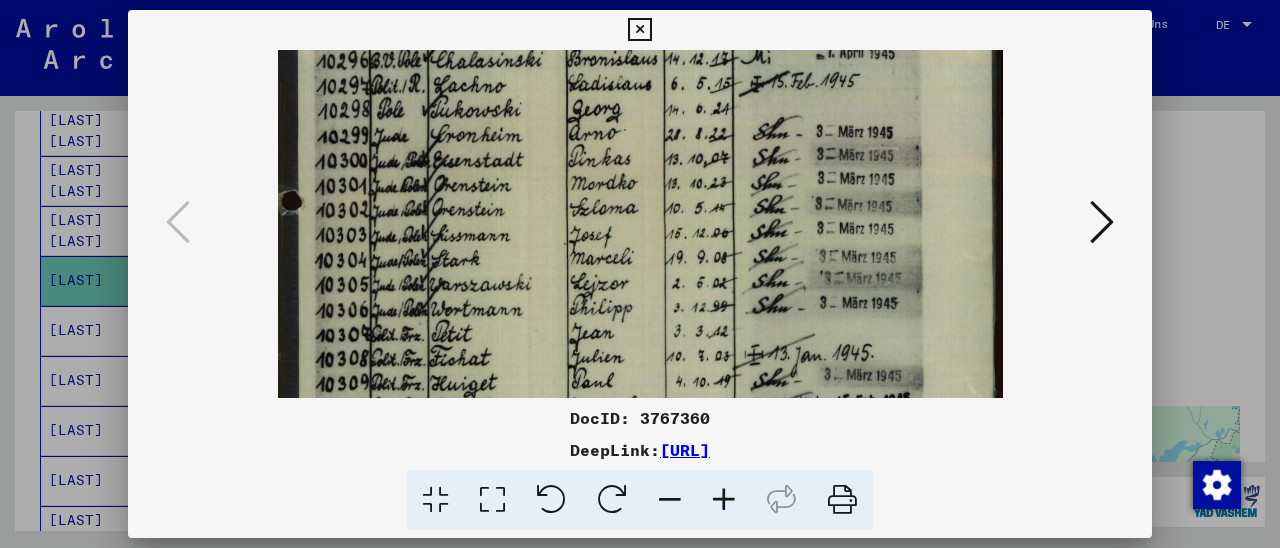 drag, startPoint x: 688, startPoint y: 285, endPoint x: 701, endPoint y: 75, distance: 210.402 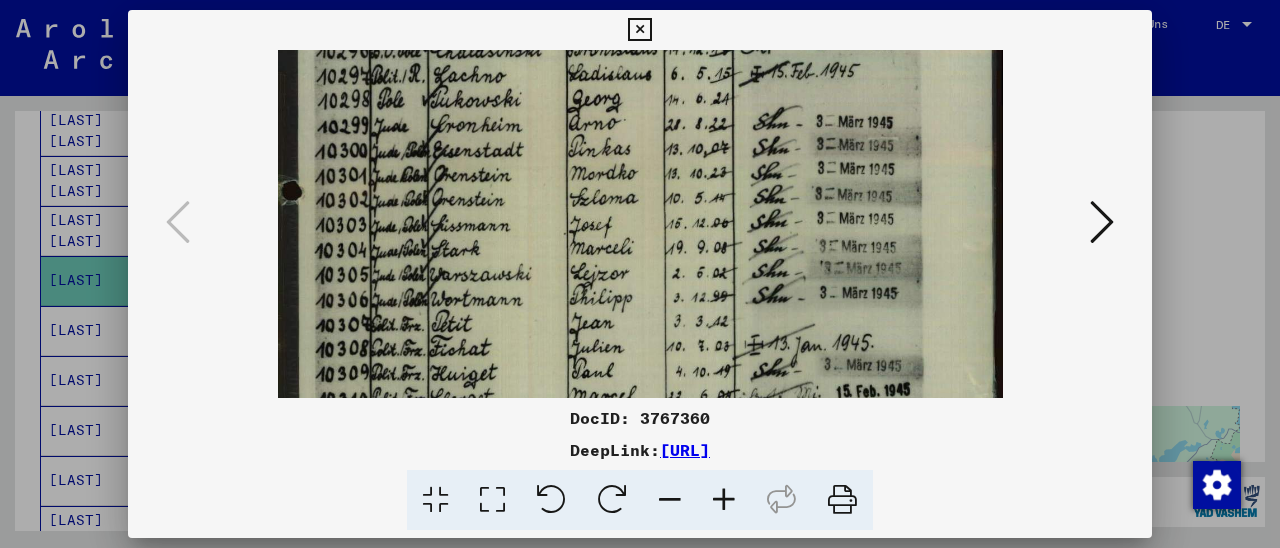 scroll, scrollTop: 226, scrollLeft: 0, axis: vertical 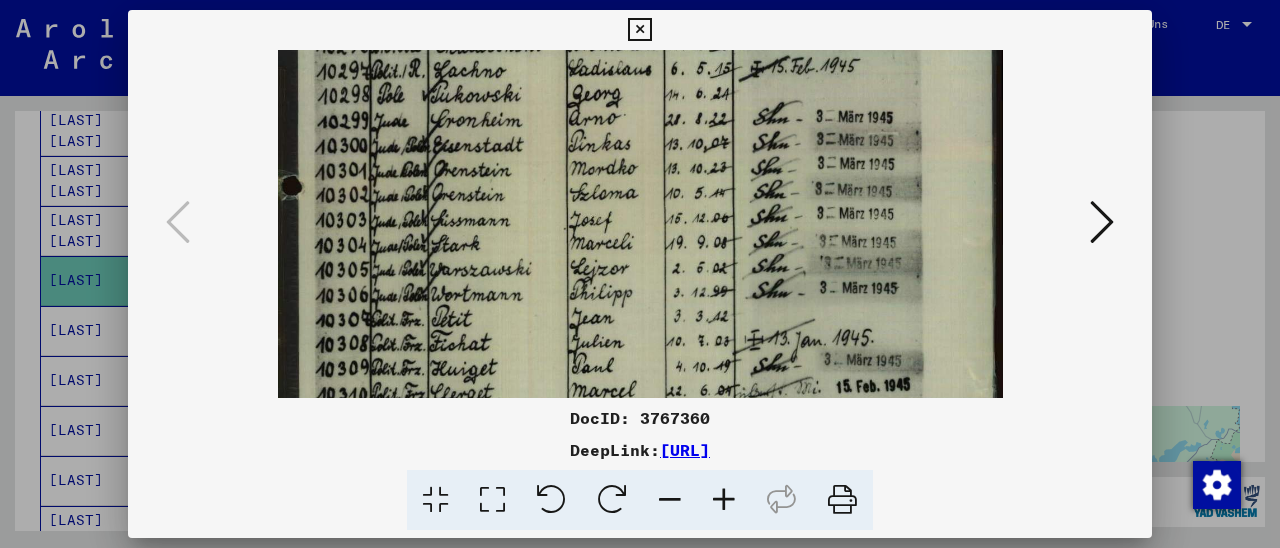 drag, startPoint x: 737, startPoint y: 323, endPoint x: 742, endPoint y: 309, distance: 14.866069 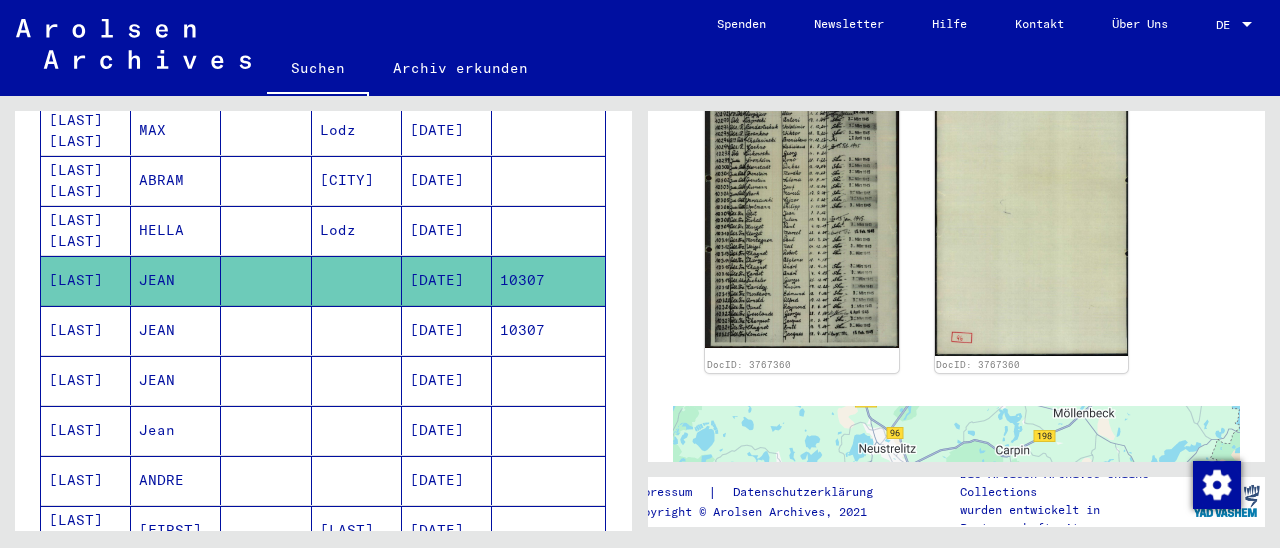 click on "10307" at bounding box center (548, 380) 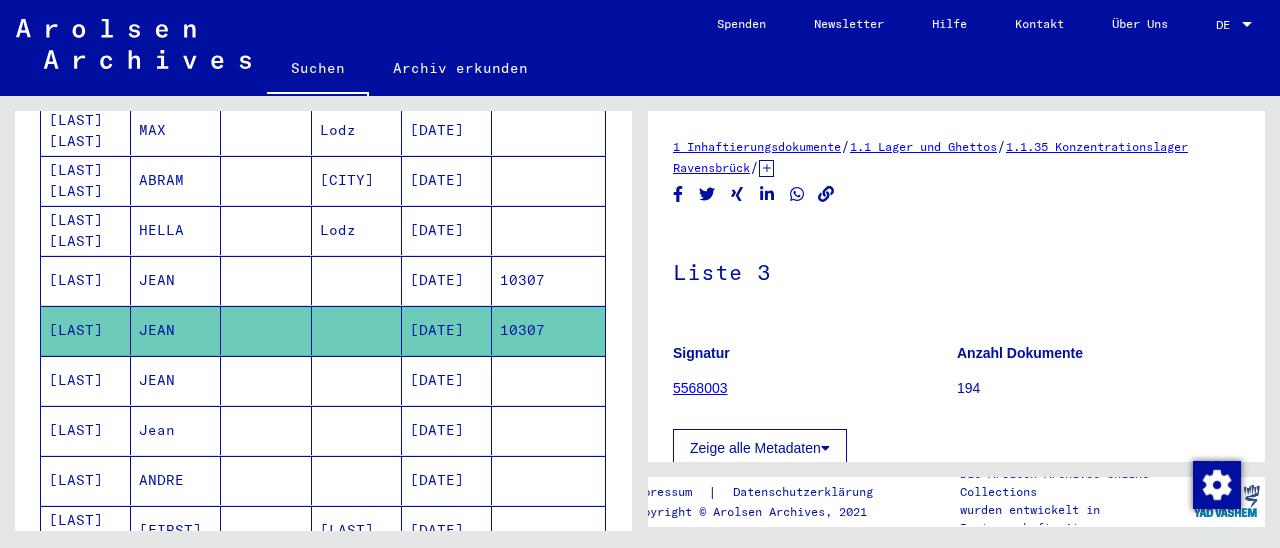 scroll, scrollTop: 312, scrollLeft: 0, axis: vertical 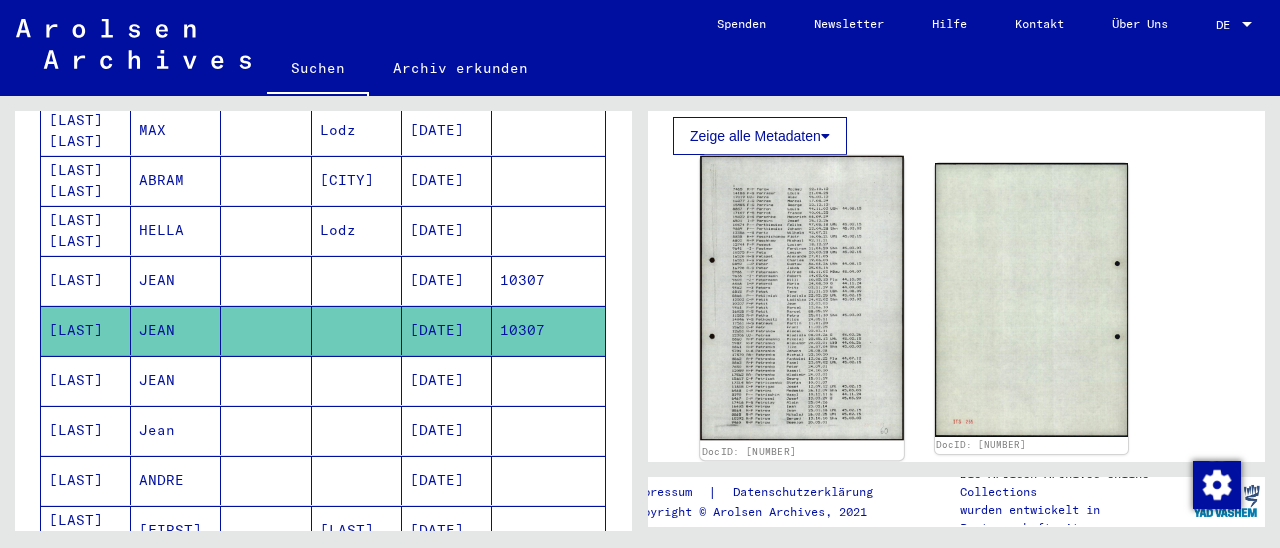 click 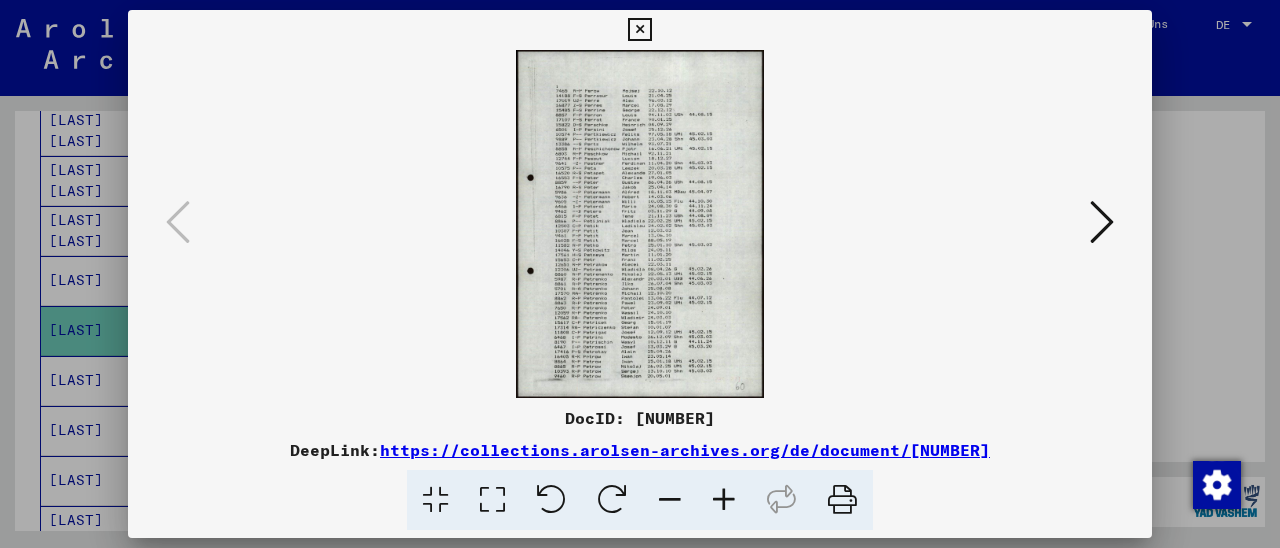 click at bounding box center (724, 500) 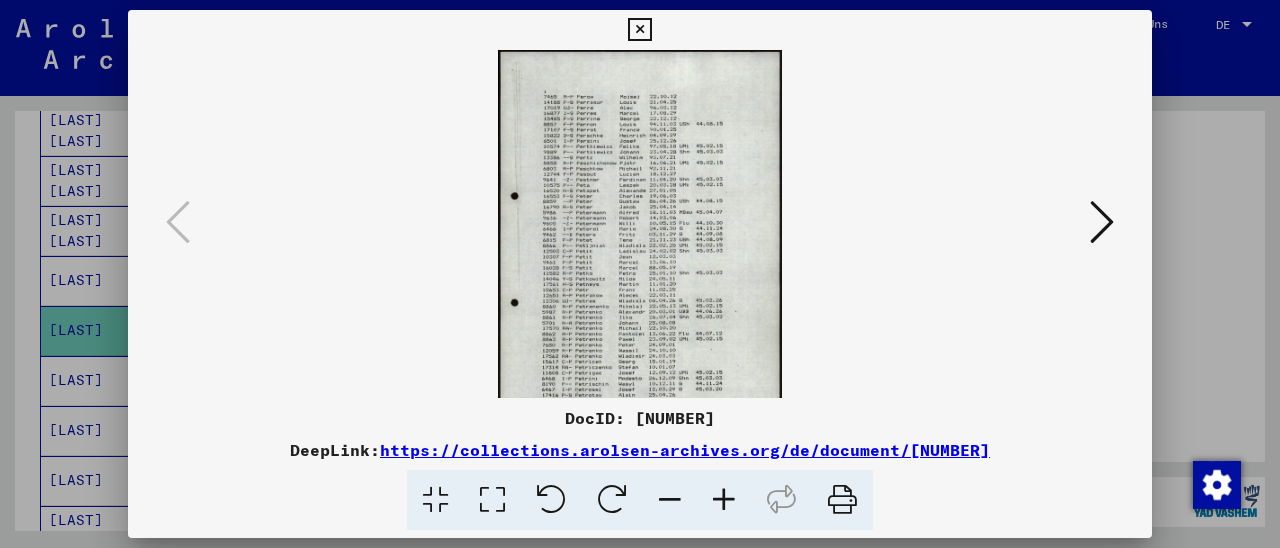 click at bounding box center [724, 500] 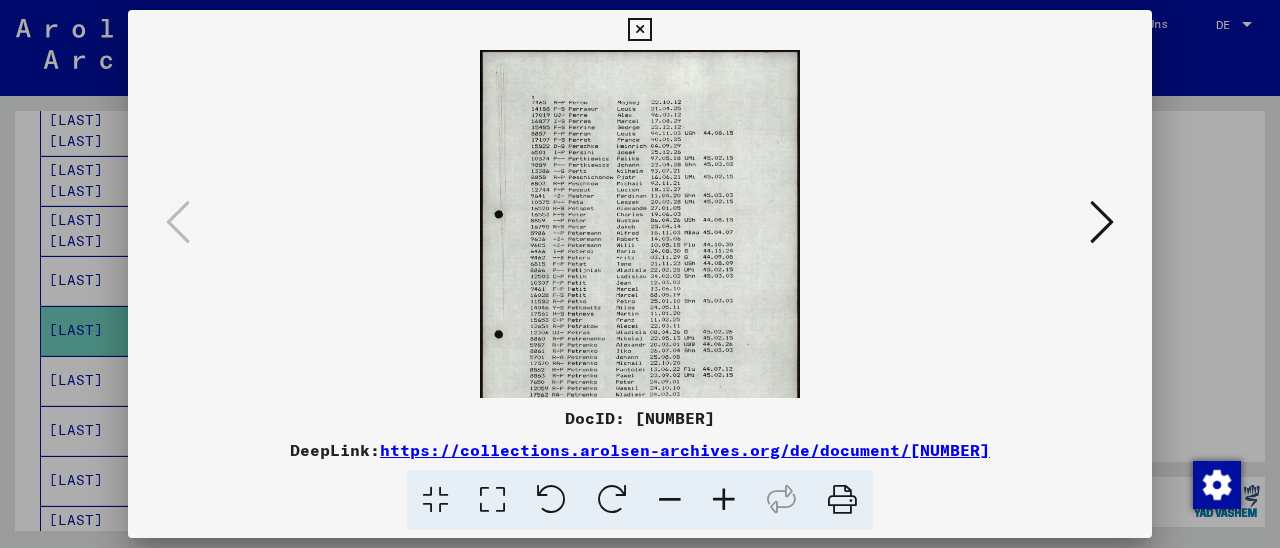 click at bounding box center [724, 500] 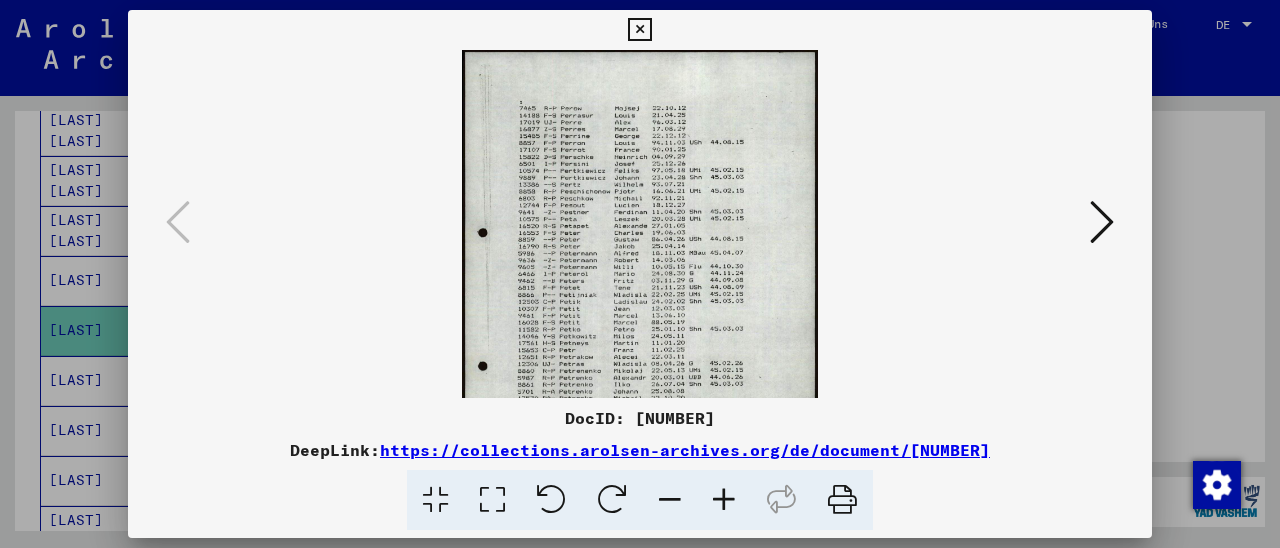 click at bounding box center [724, 500] 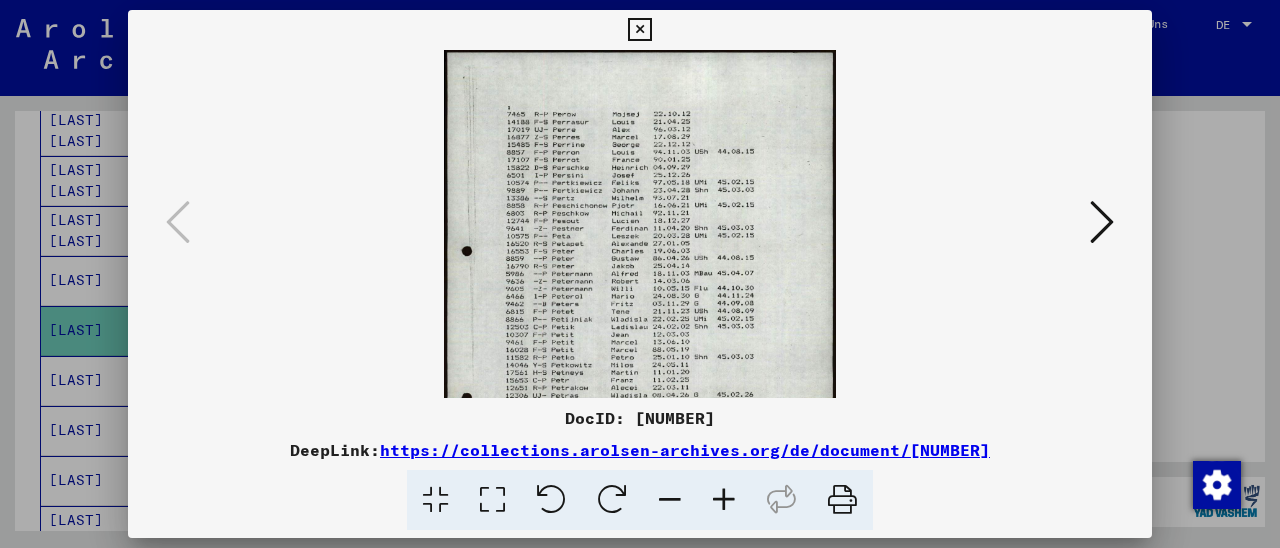 click at bounding box center [724, 500] 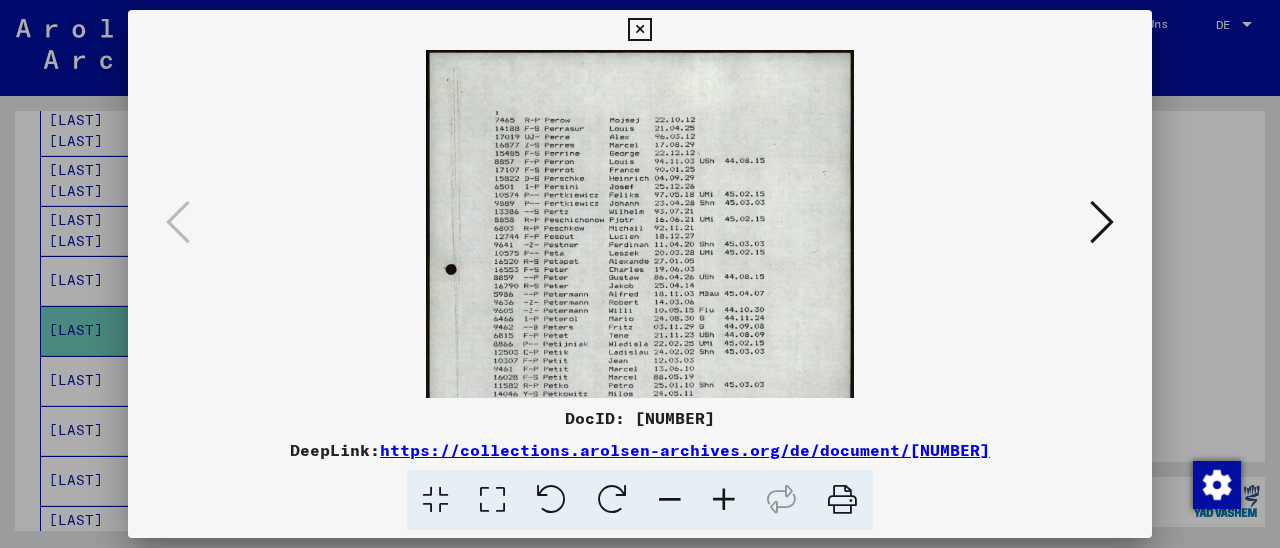 click at bounding box center [724, 500] 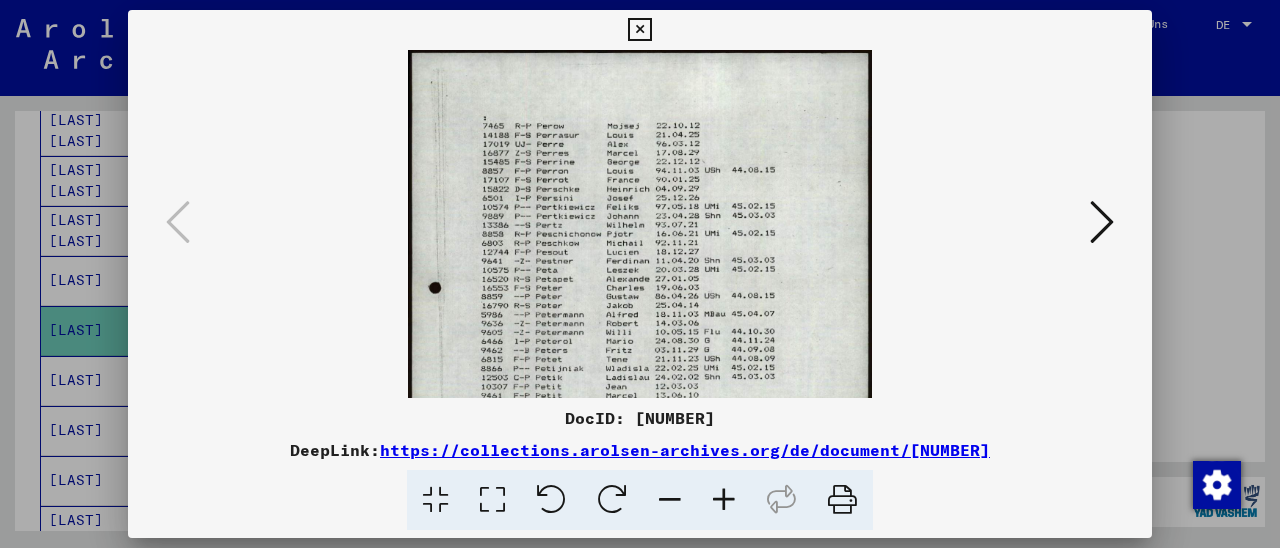 click at bounding box center [724, 500] 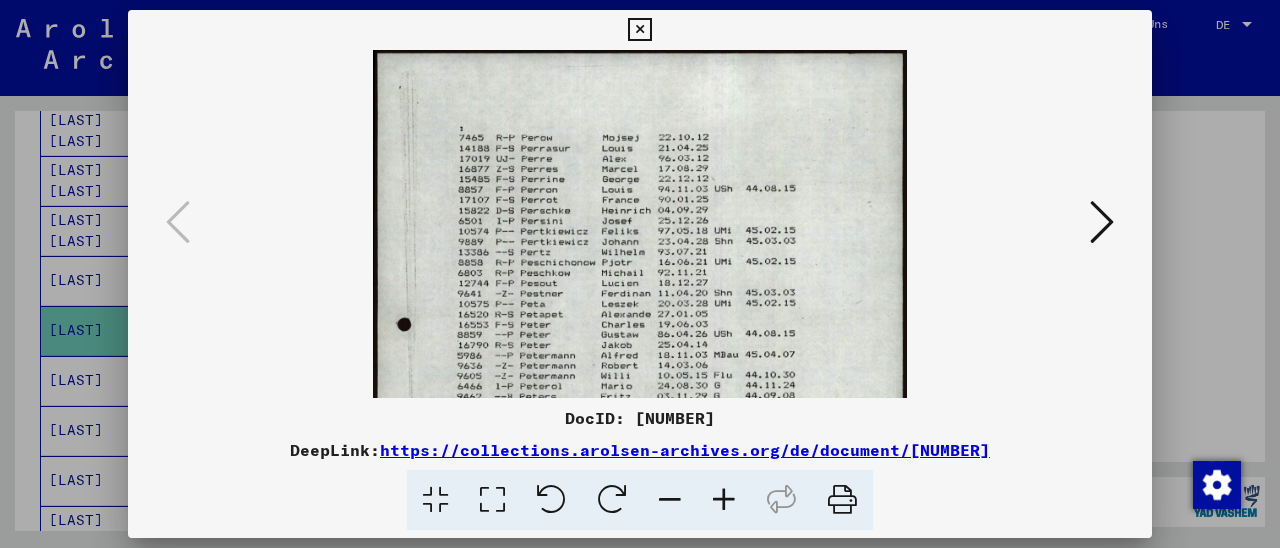 click at bounding box center (724, 500) 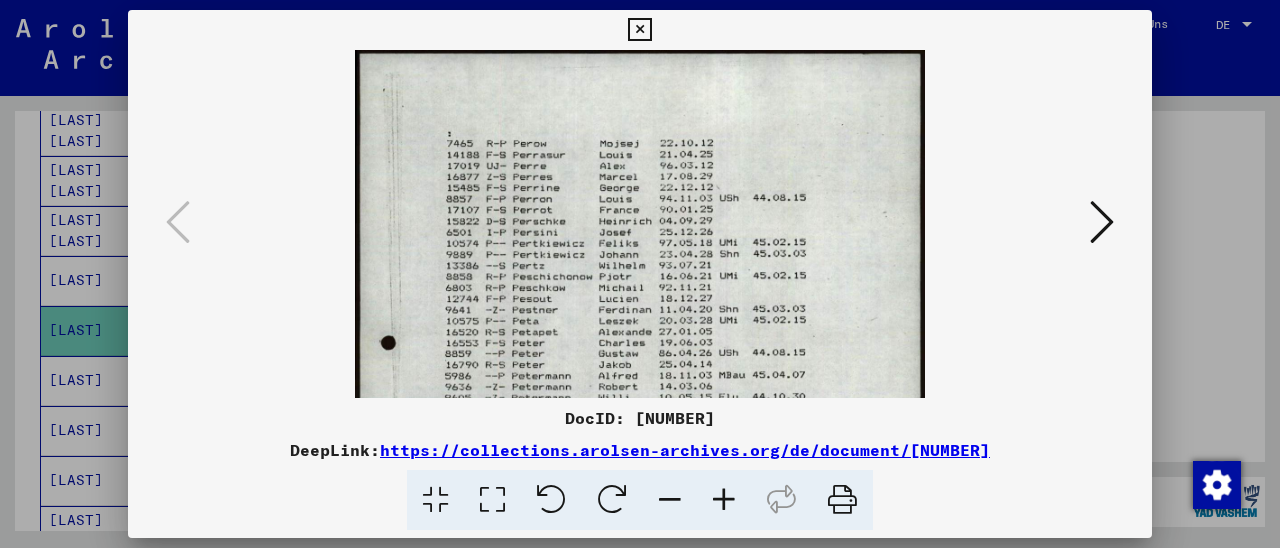 click at bounding box center [724, 500] 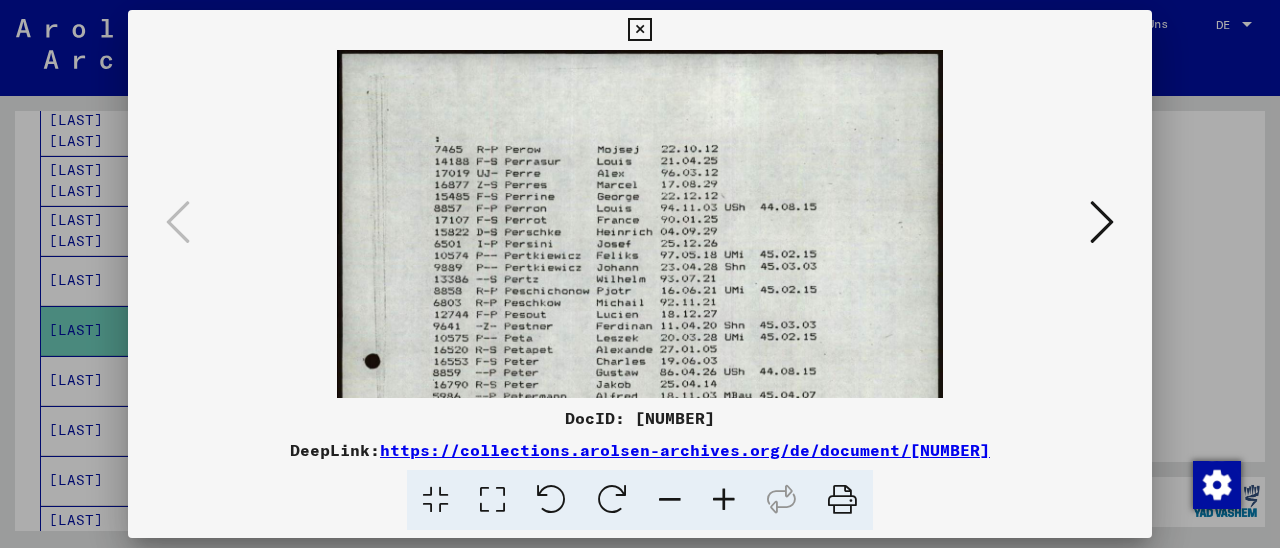 click at bounding box center [724, 500] 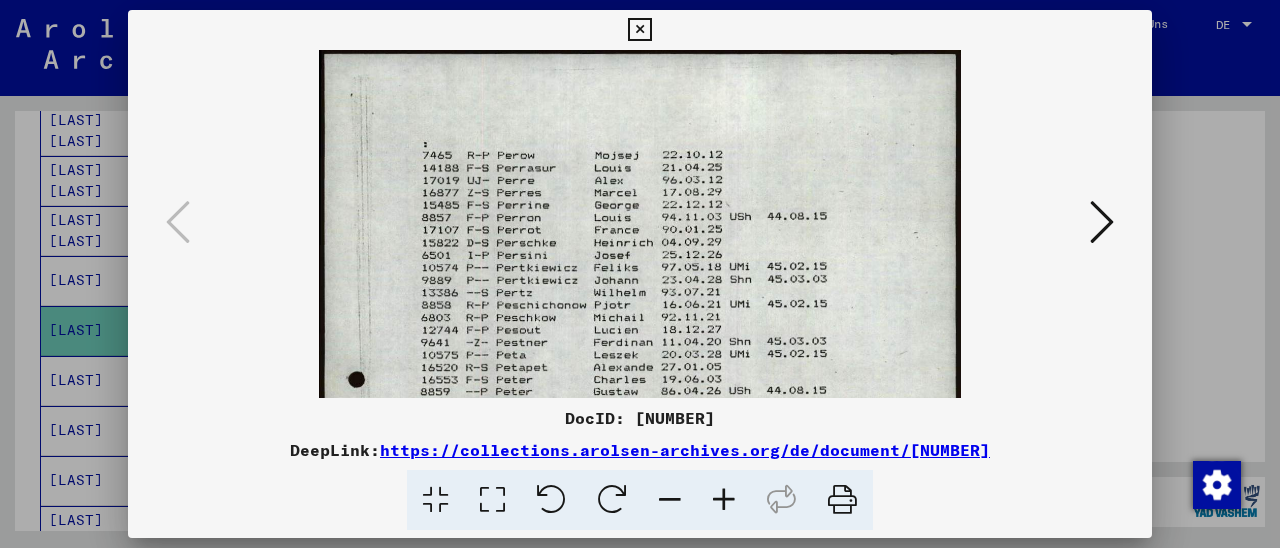 click at bounding box center [724, 500] 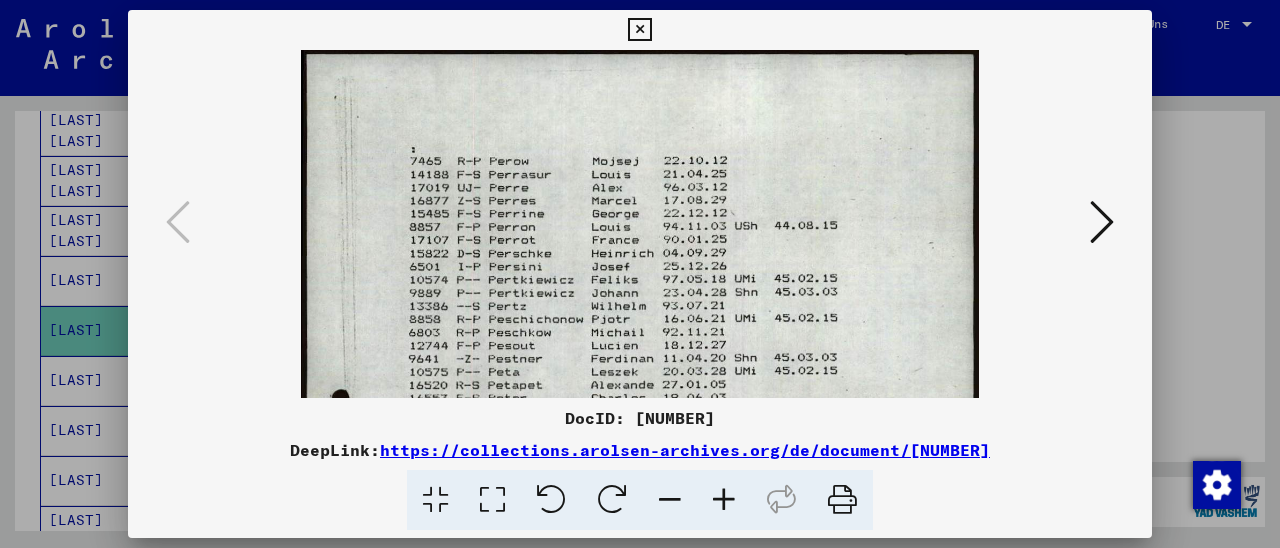 click at bounding box center (724, 500) 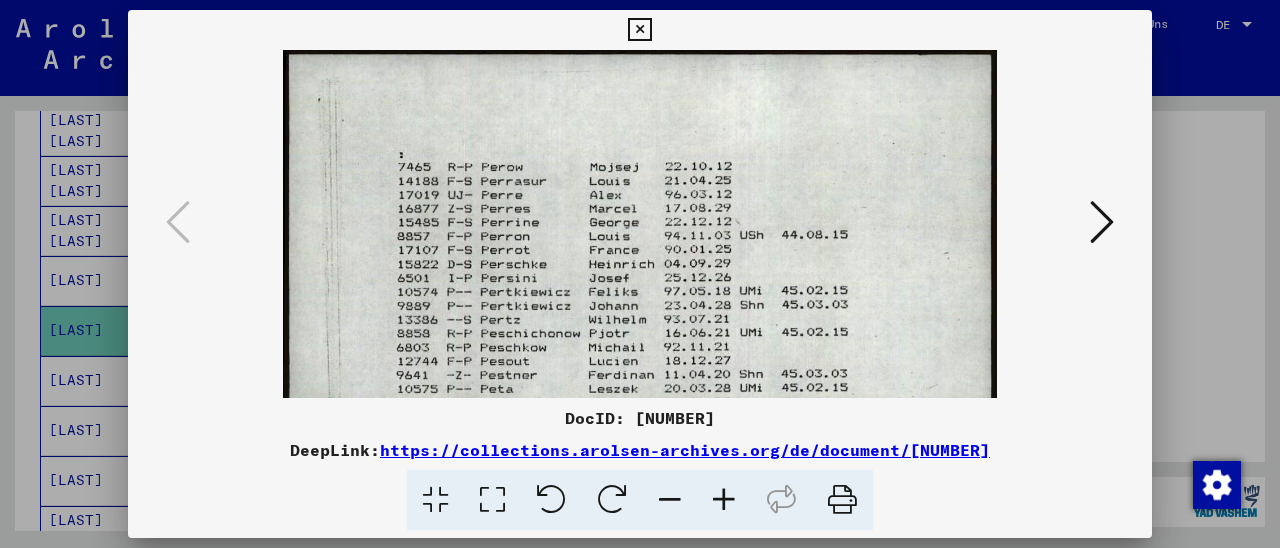 click at bounding box center [724, 500] 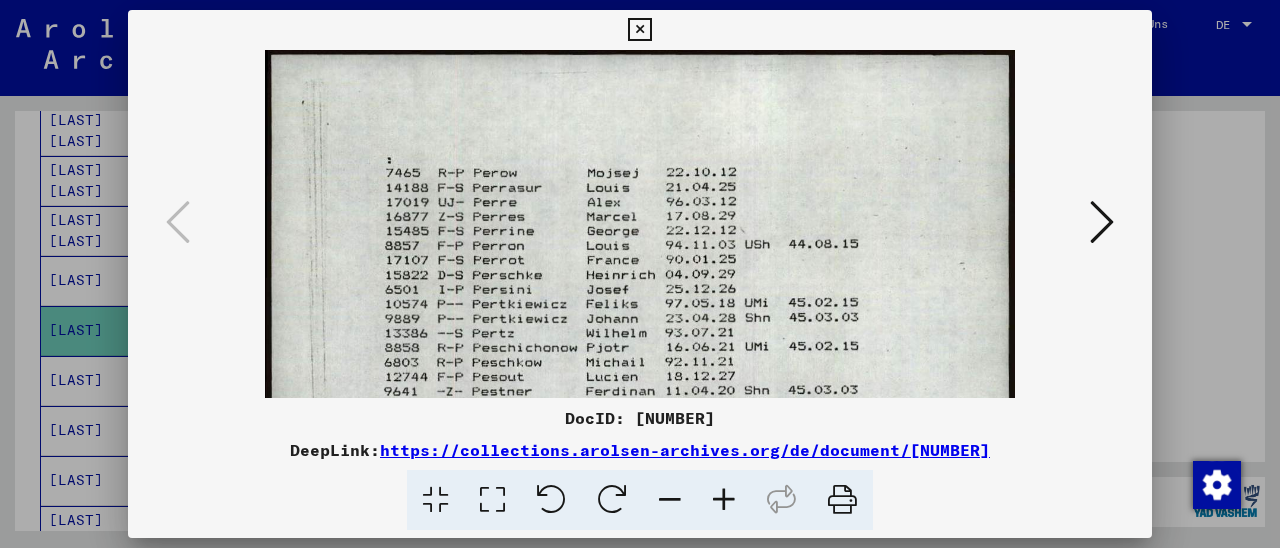 click at bounding box center (724, 500) 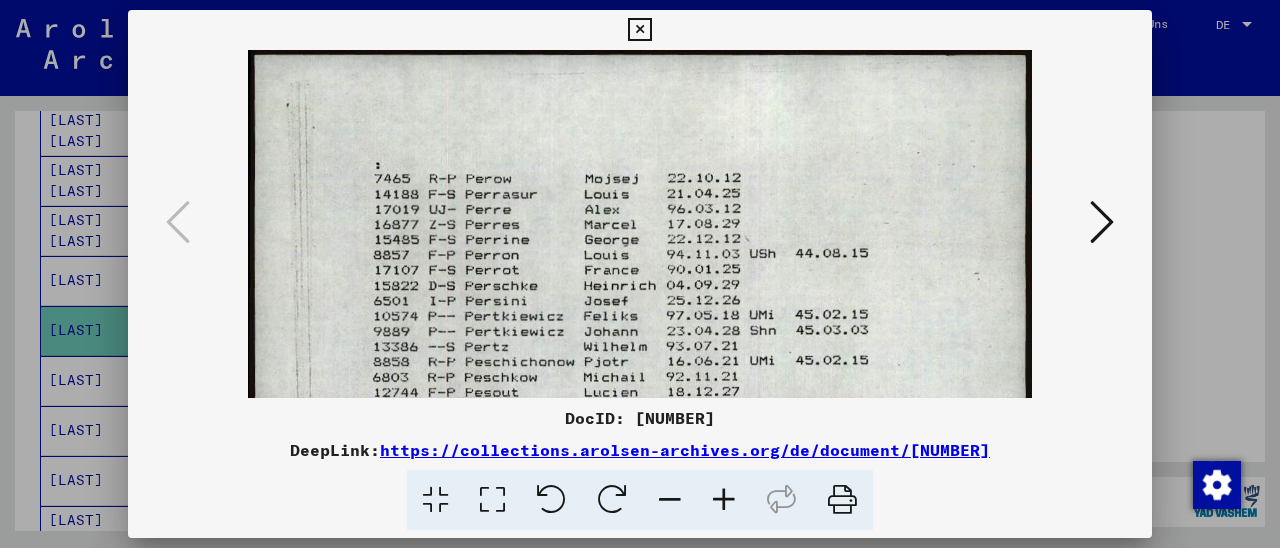 click at bounding box center (724, 500) 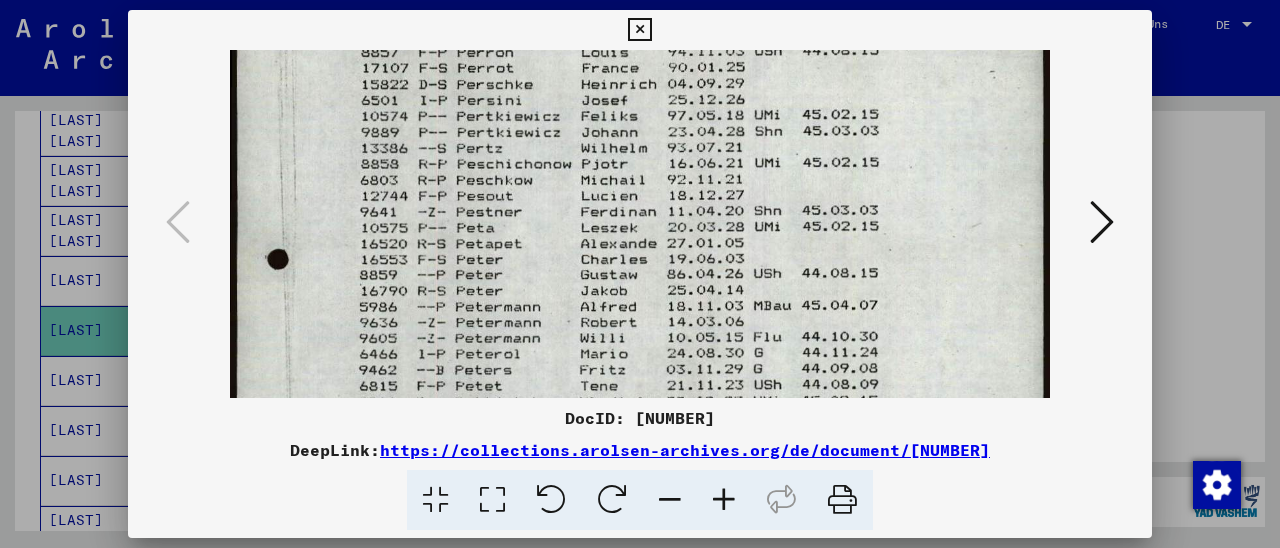 scroll, scrollTop: 219, scrollLeft: 0, axis: vertical 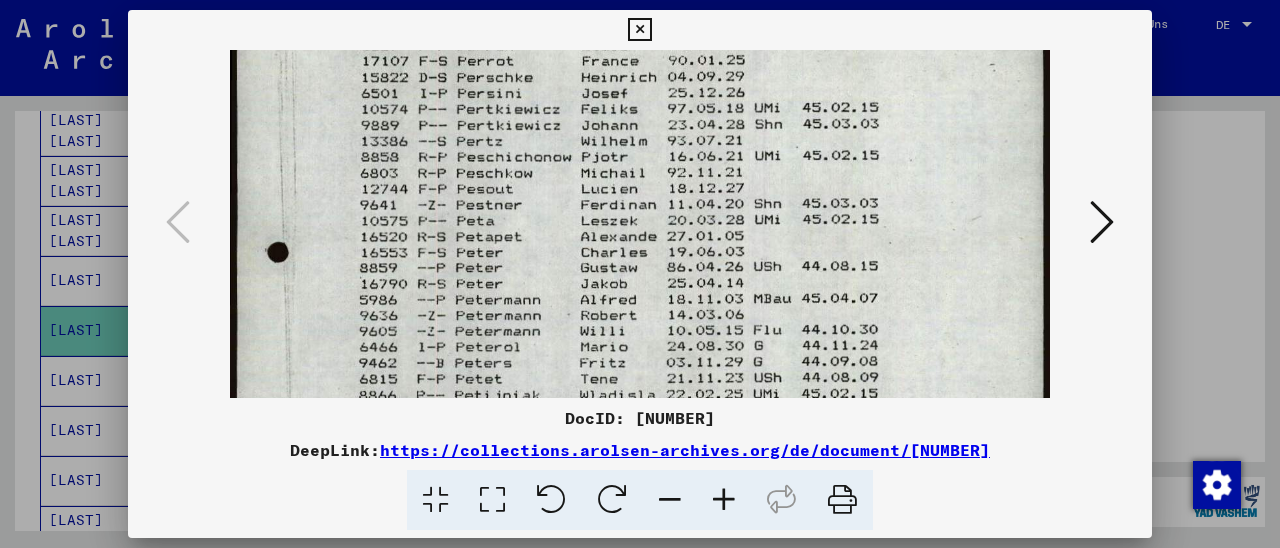 drag, startPoint x: 625, startPoint y: 325, endPoint x: 641, endPoint y: 117, distance: 208.61447 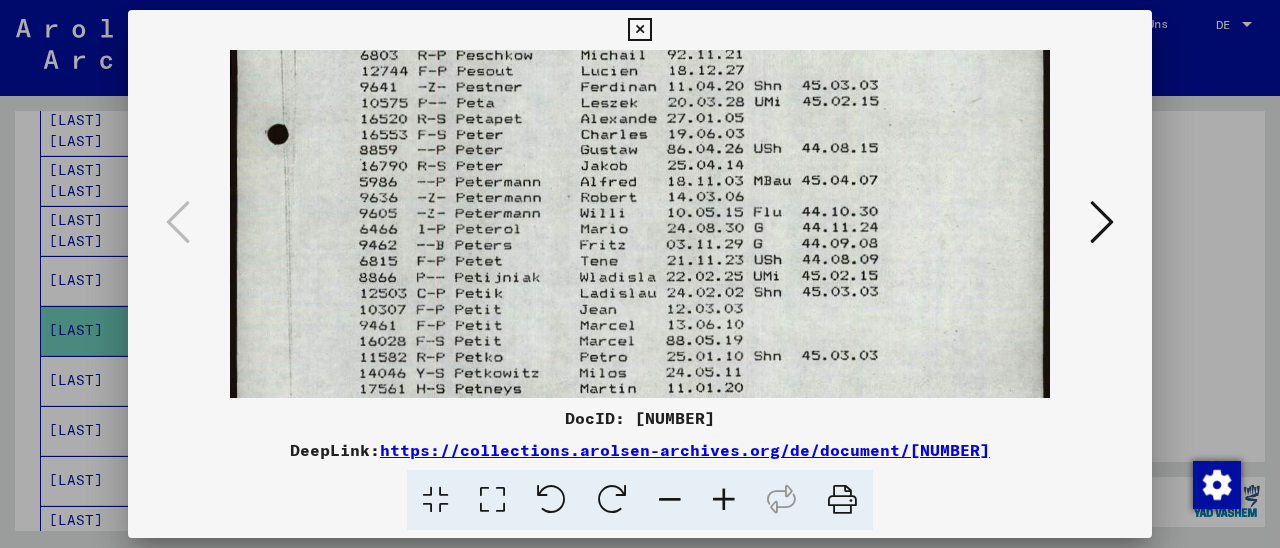 scroll, scrollTop: 340, scrollLeft: 0, axis: vertical 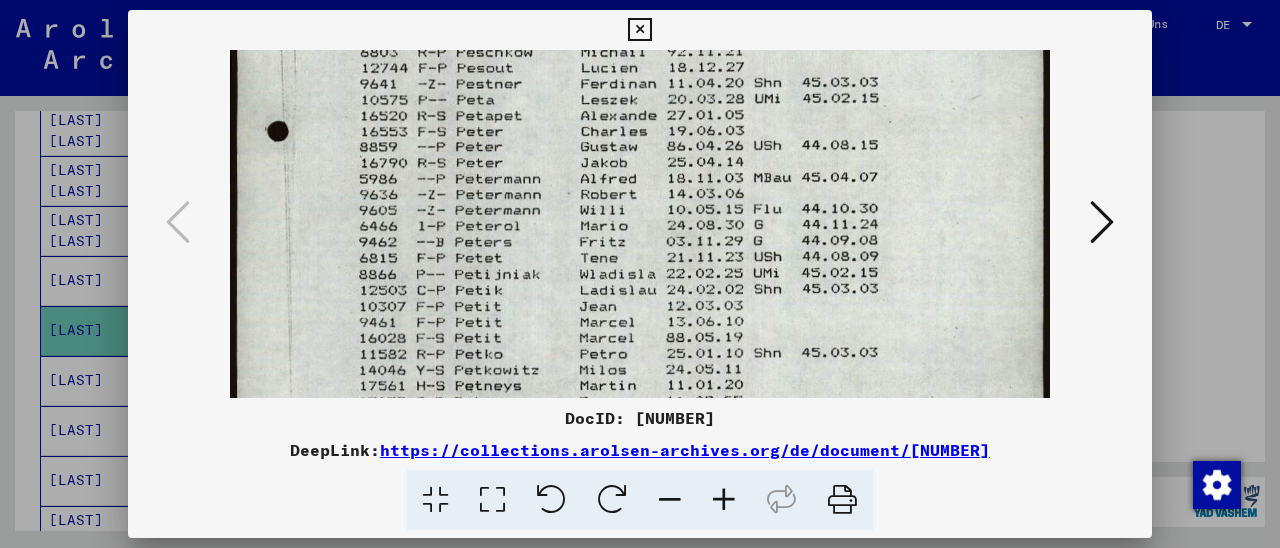 drag, startPoint x: 538, startPoint y: 301, endPoint x: 570, endPoint y: 201, distance: 104.99524 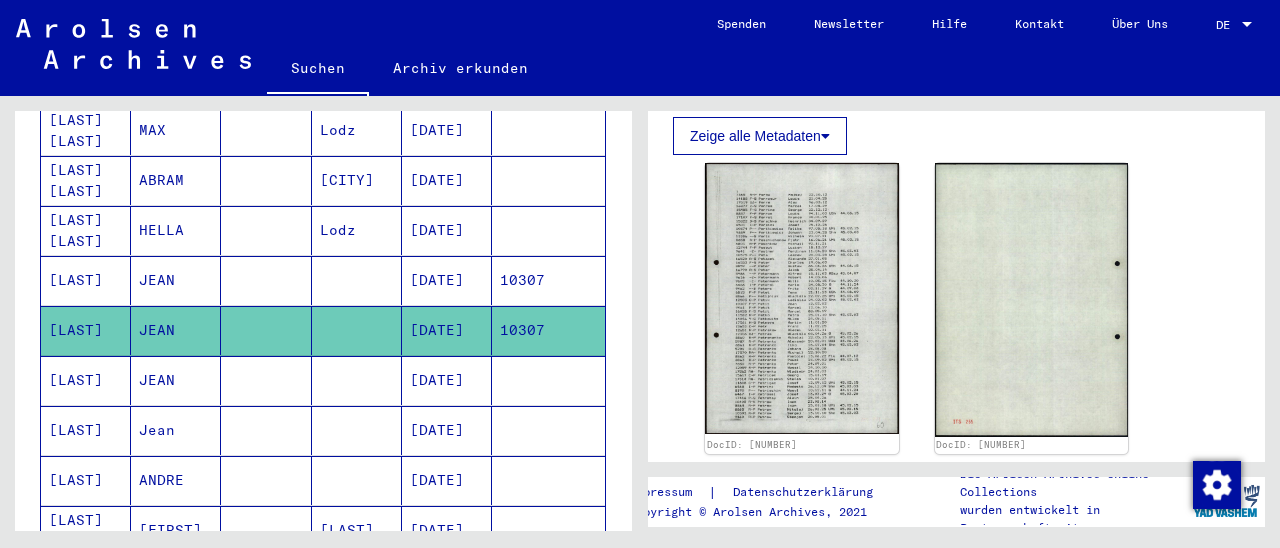 click on "10307" at bounding box center [548, 330] 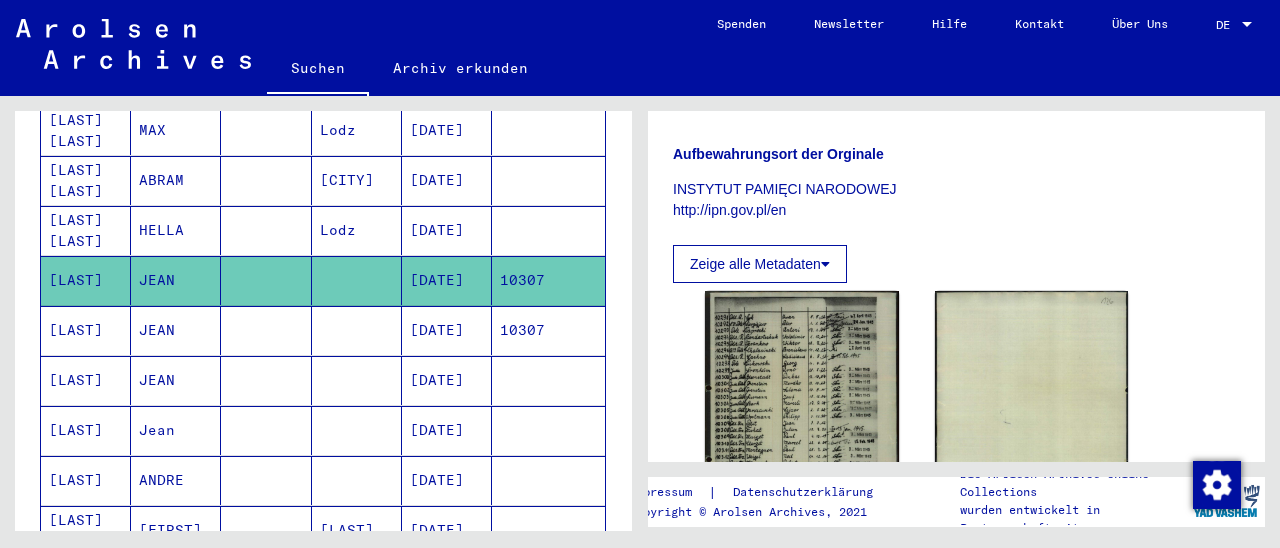 scroll, scrollTop: 416, scrollLeft: 0, axis: vertical 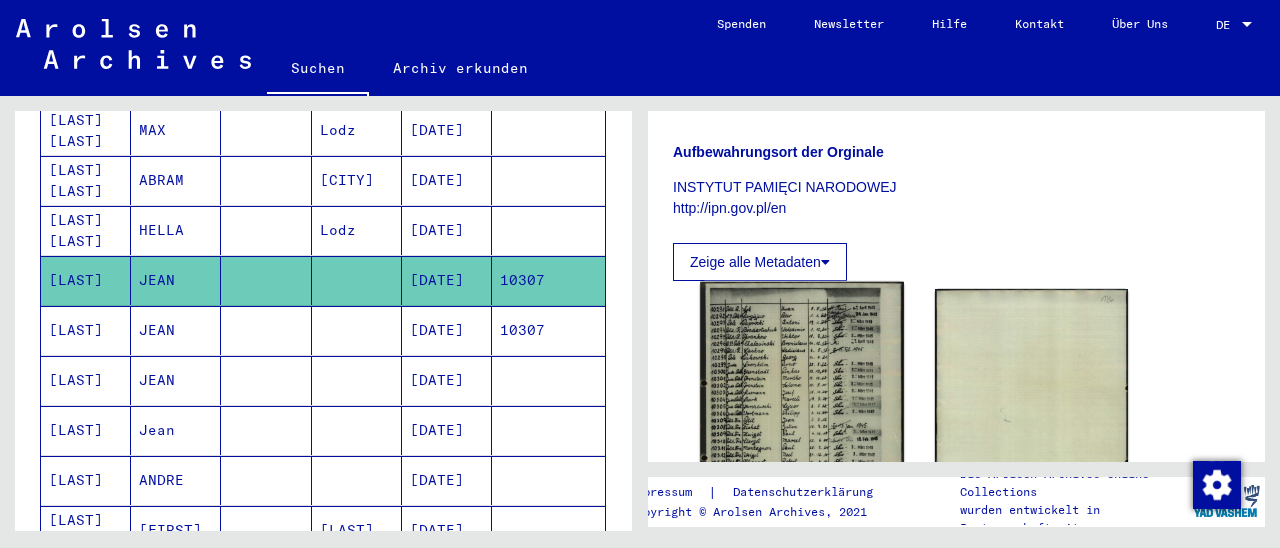 click 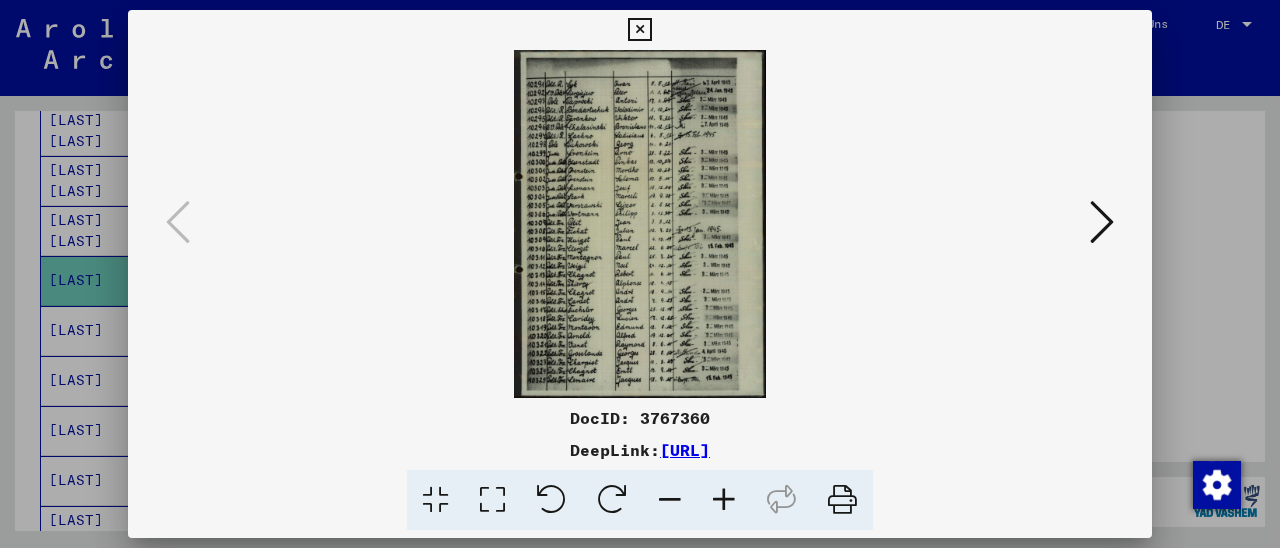 click at bounding box center (724, 500) 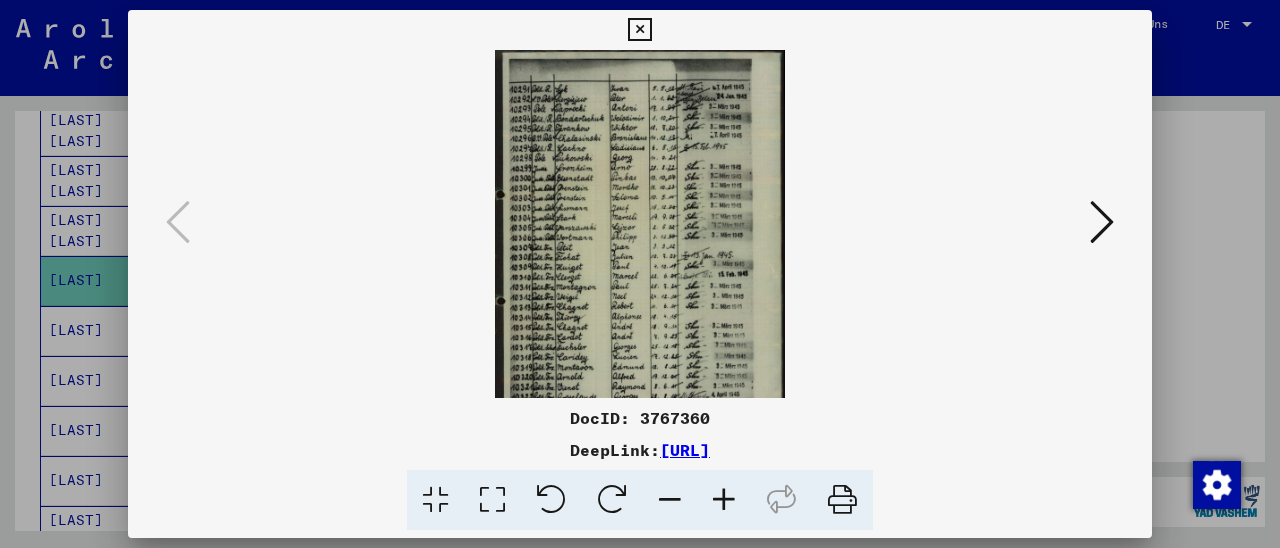 click at bounding box center (724, 500) 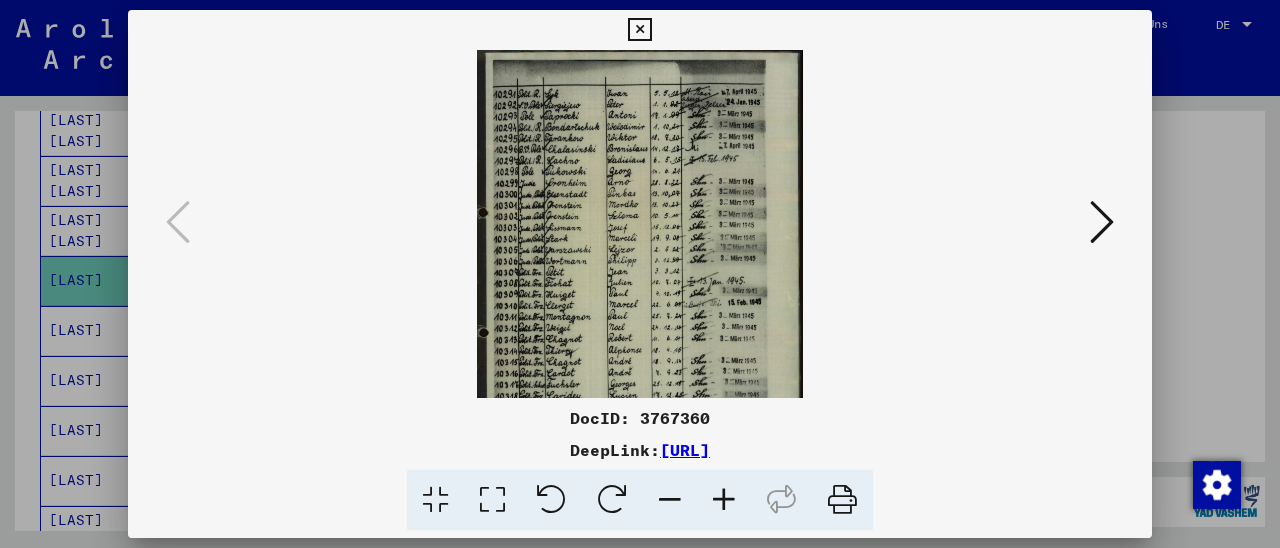 click at bounding box center [724, 500] 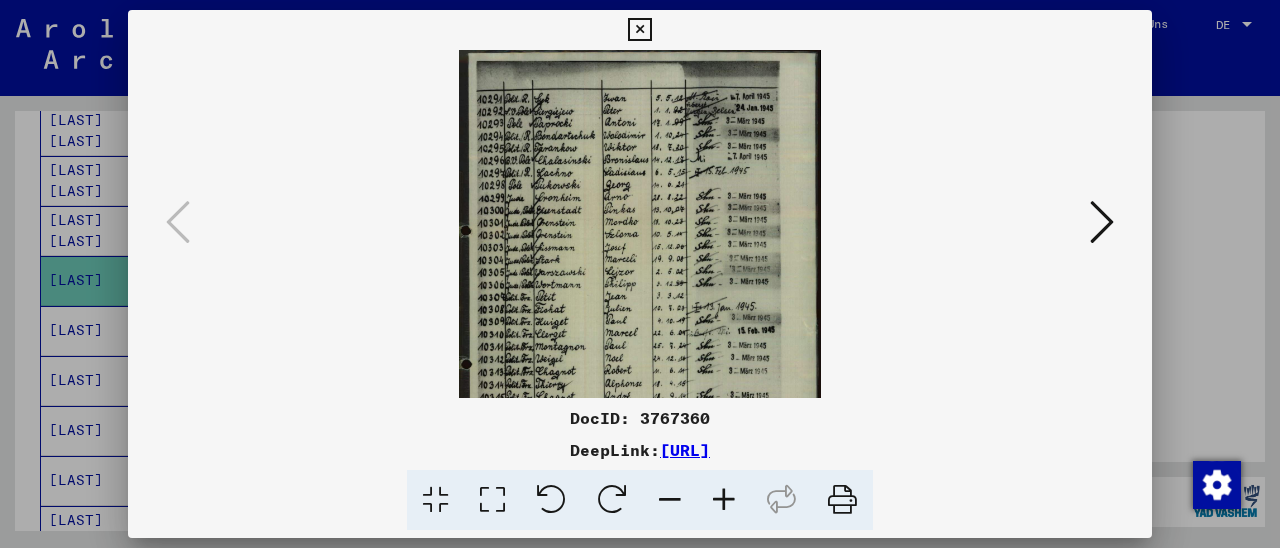 click at bounding box center [724, 500] 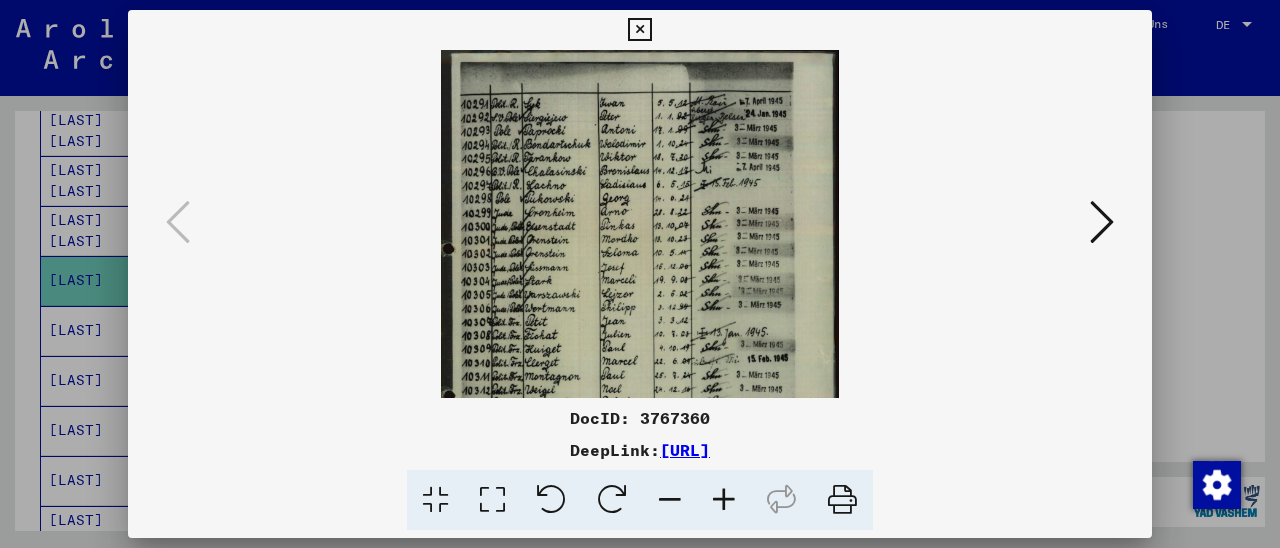 click at bounding box center [724, 500] 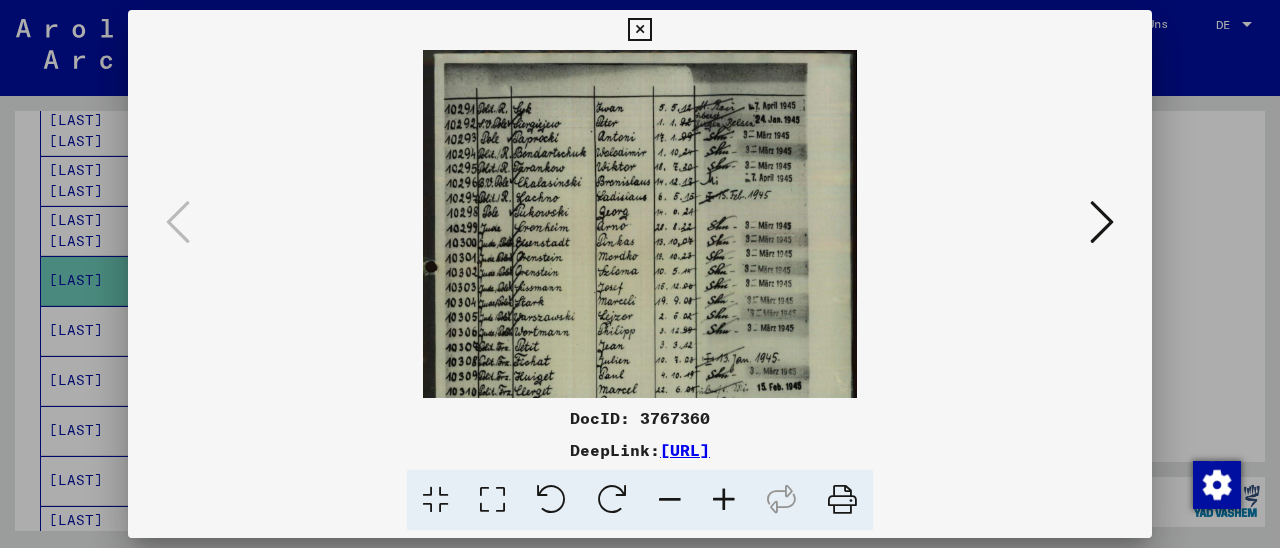 click at bounding box center [724, 500] 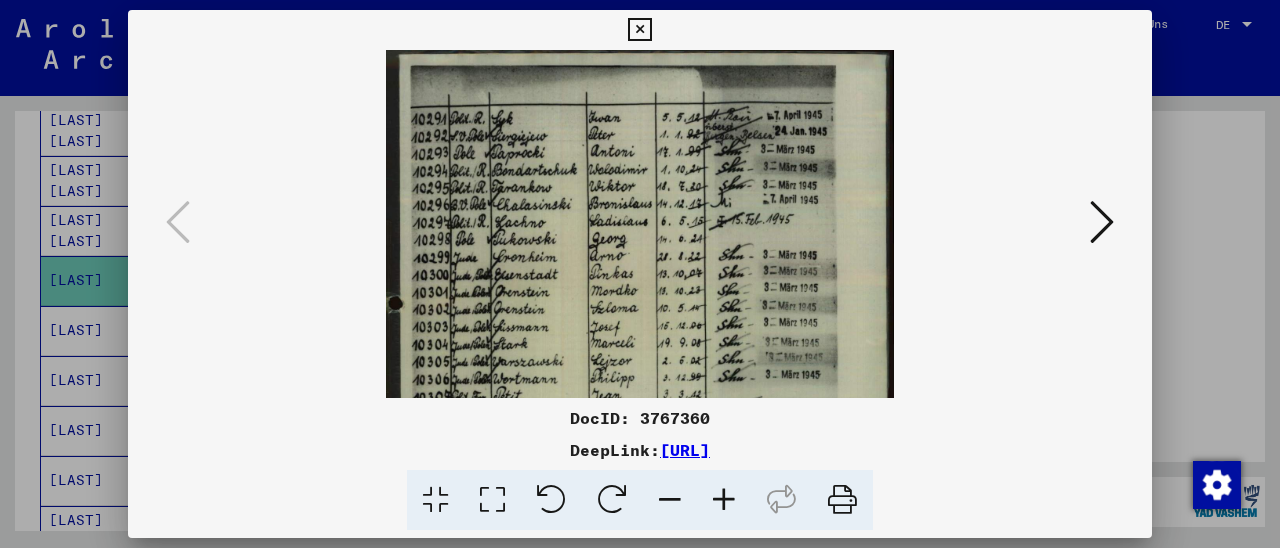 click at bounding box center (724, 500) 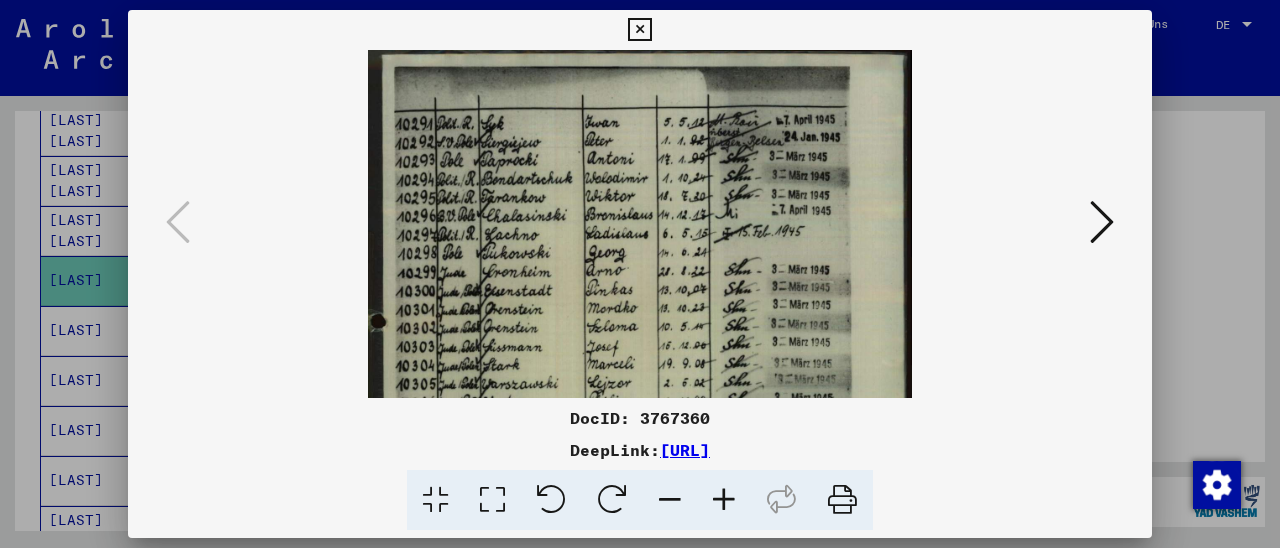 click at bounding box center [724, 500] 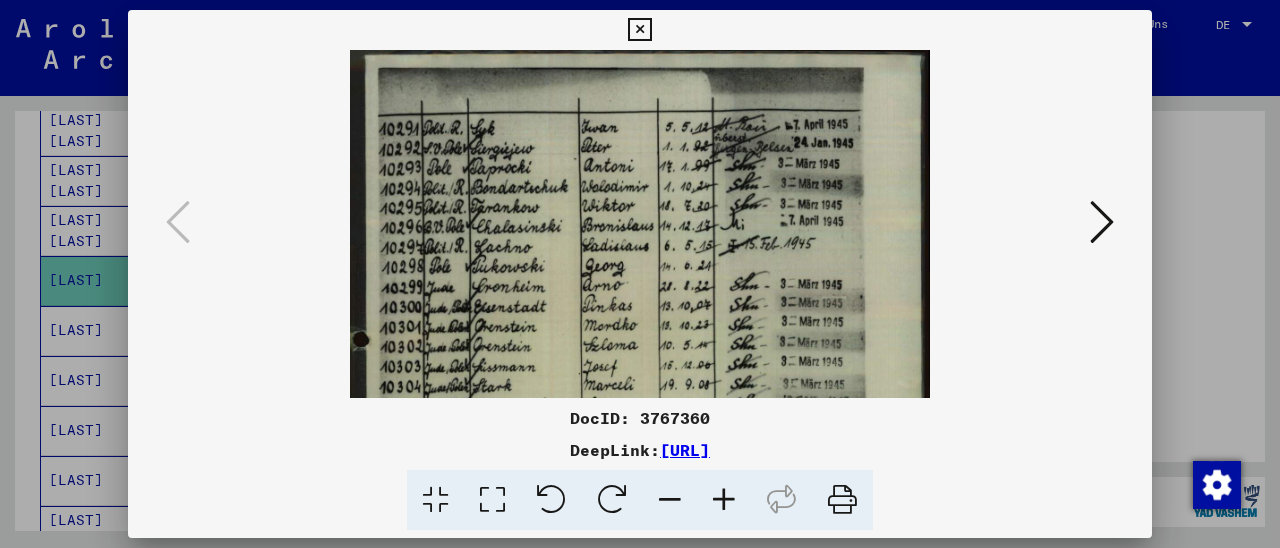 click at bounding box center [724, 500] 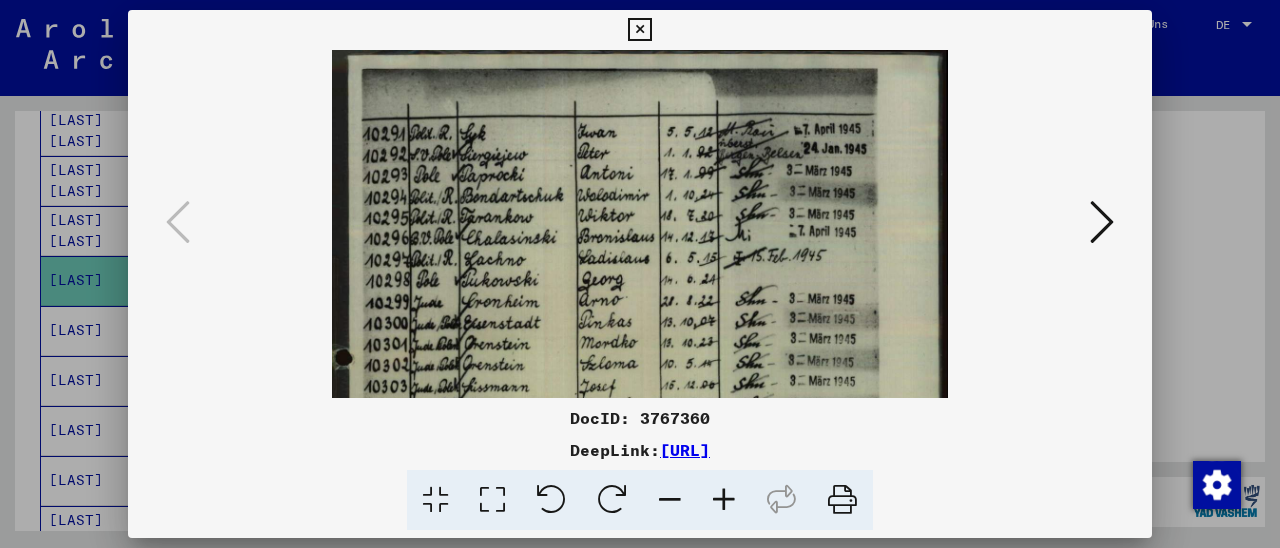 click at bounding box center (724, 500) 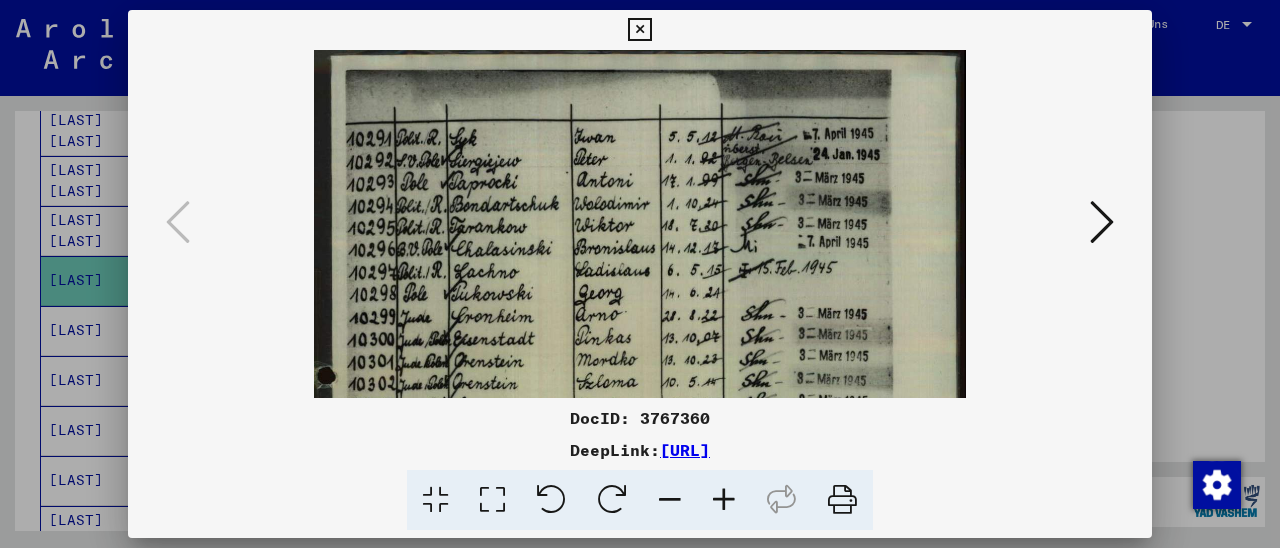 click at bounding box center (724, 500) 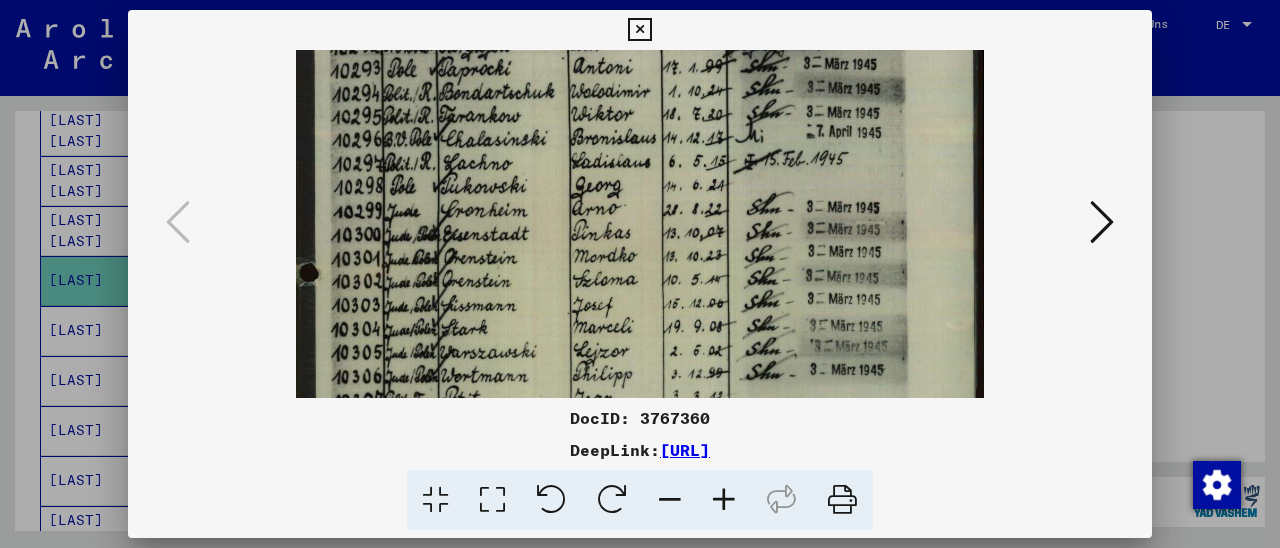 drag, startPoint x: 728, startPoint y: 344, endPoint x: 765, endPoint y: 133, distance: 214.21951 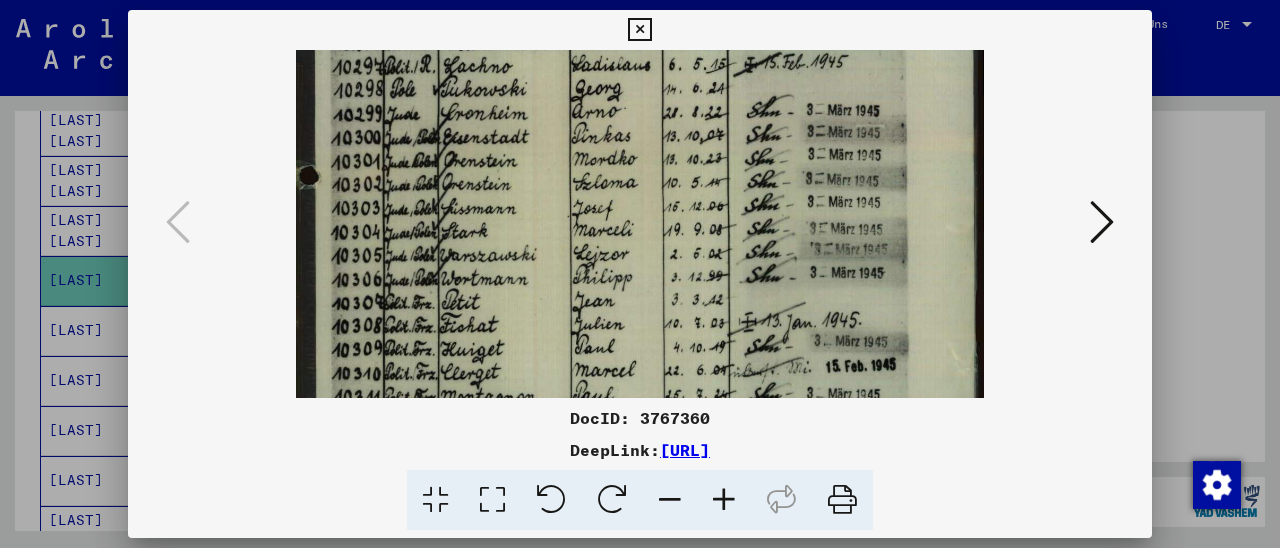 click at bounding box center [640, 306] 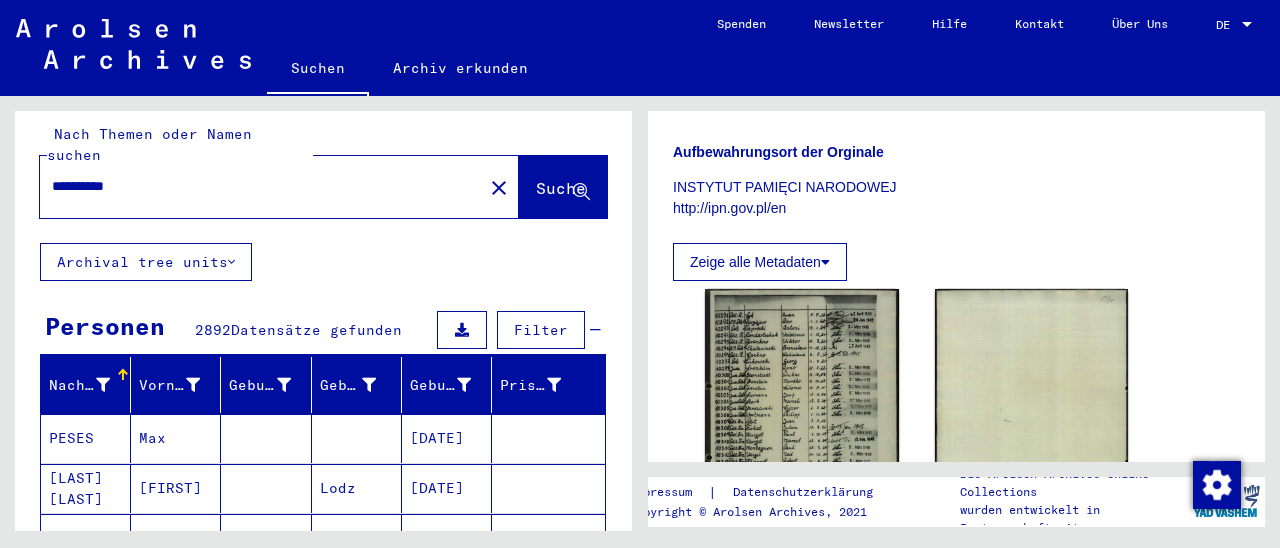scroll, scrollTop: 0, scrollLeft: 0, axis: both 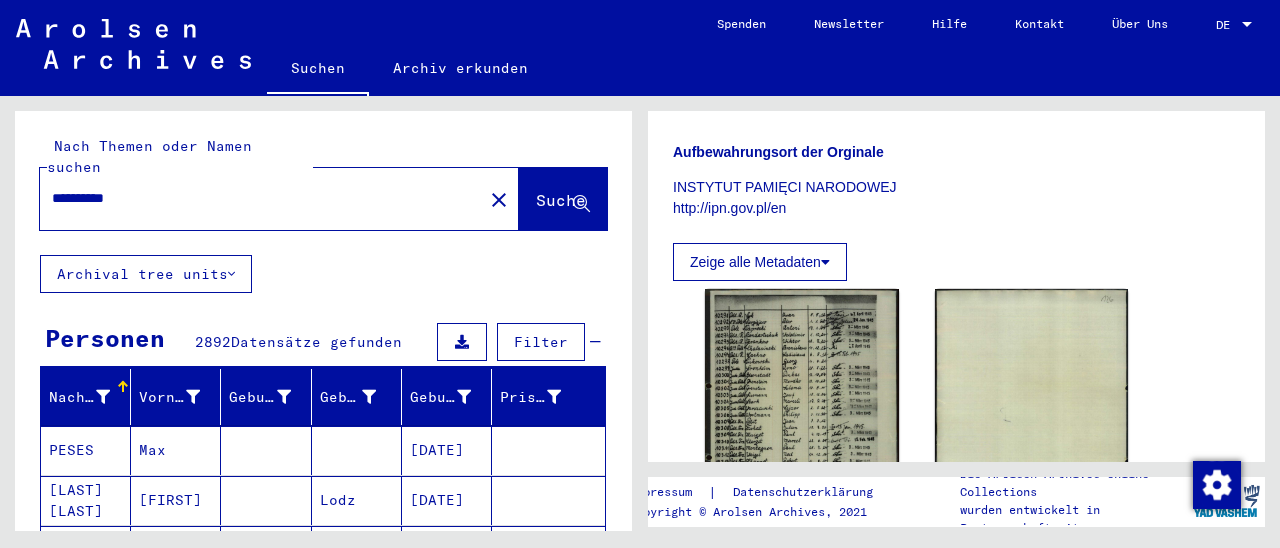drag, startPoint x: 282, startPoint y: 181, endPoint x: 60, endPoint y: 169, distance: 222.32408 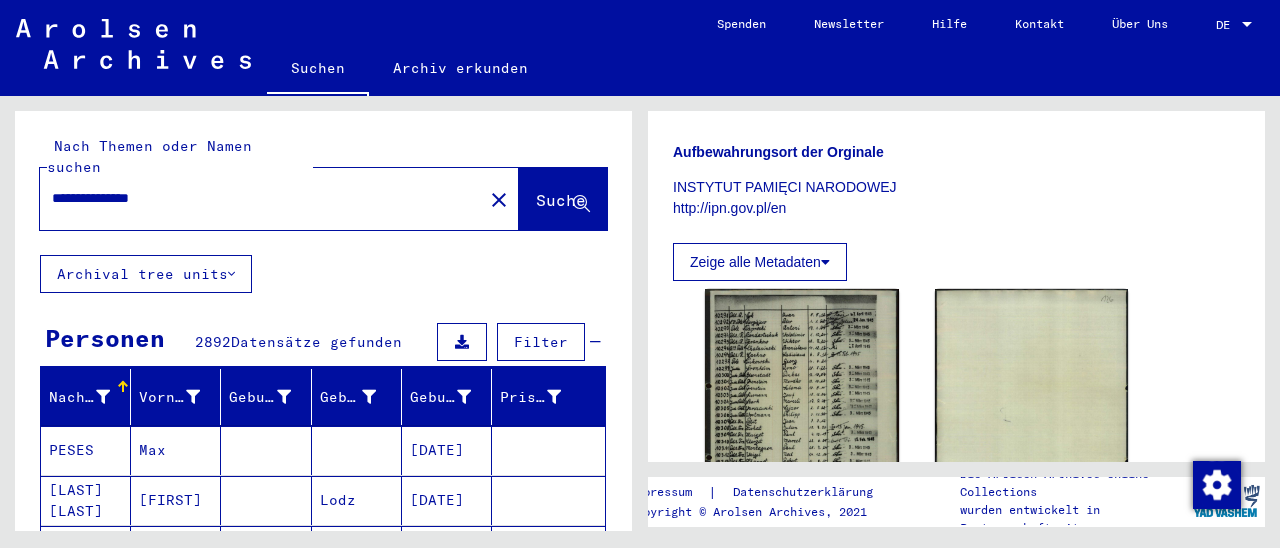 type on "**********" 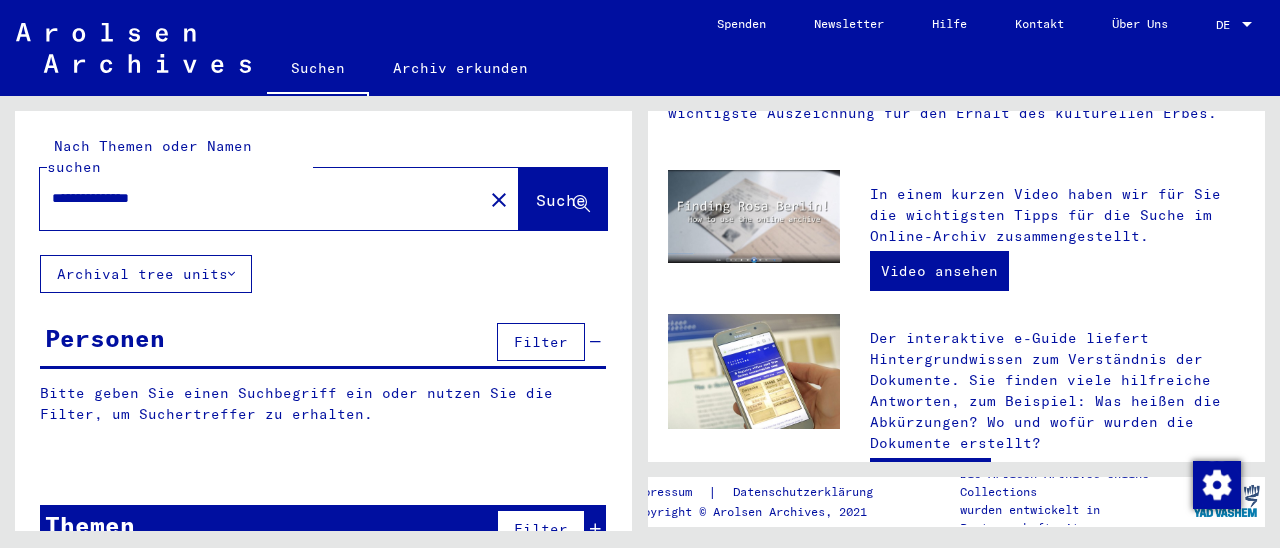 scroll, scrollTop: 0, scrollLeft: 0, axis: both 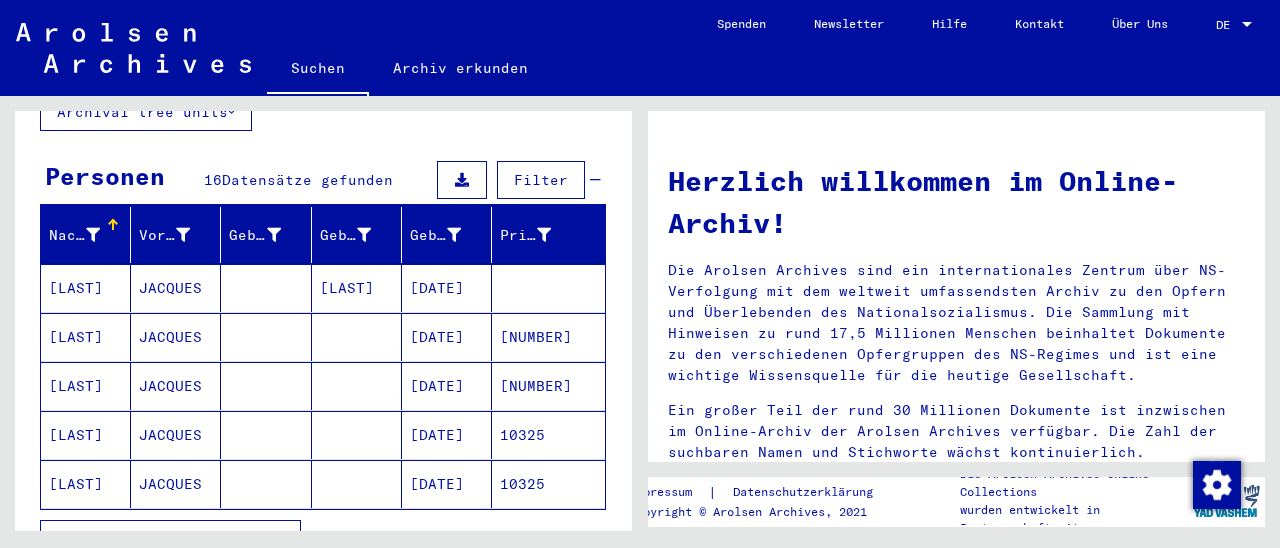 click at bounding box center (278, 539) 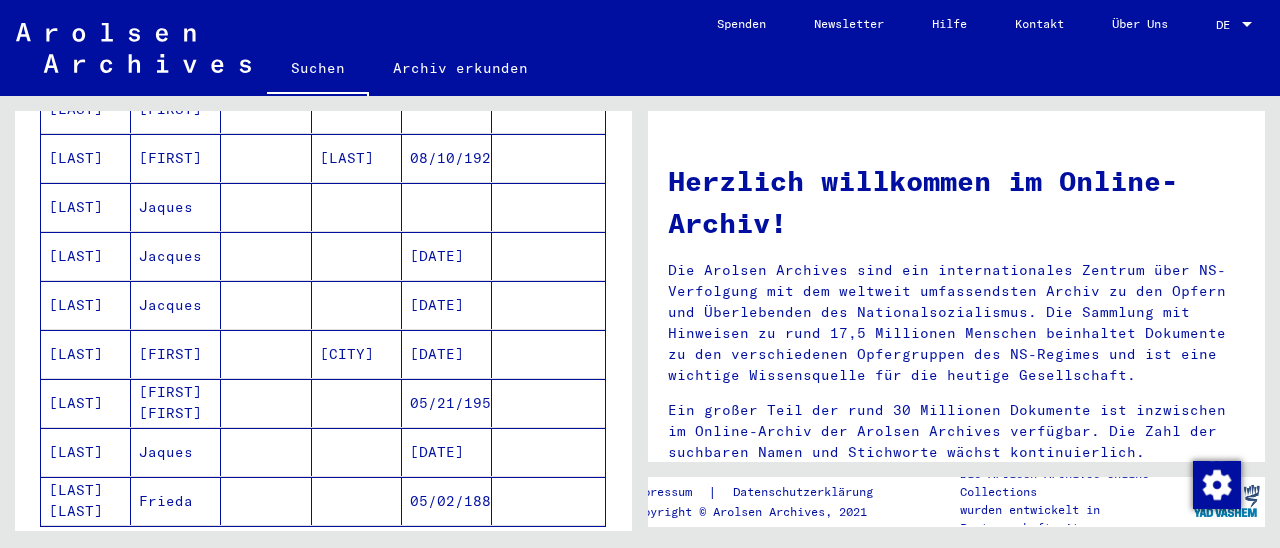 scroll, scrollTop: 786, scrollLeft: 0, axis: vertical 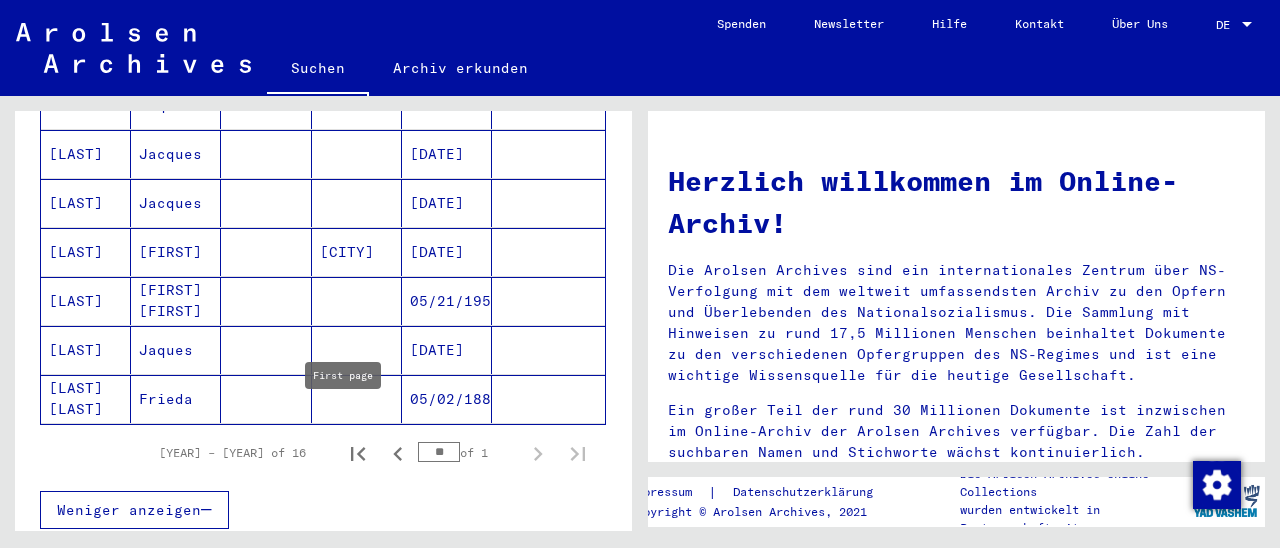 click 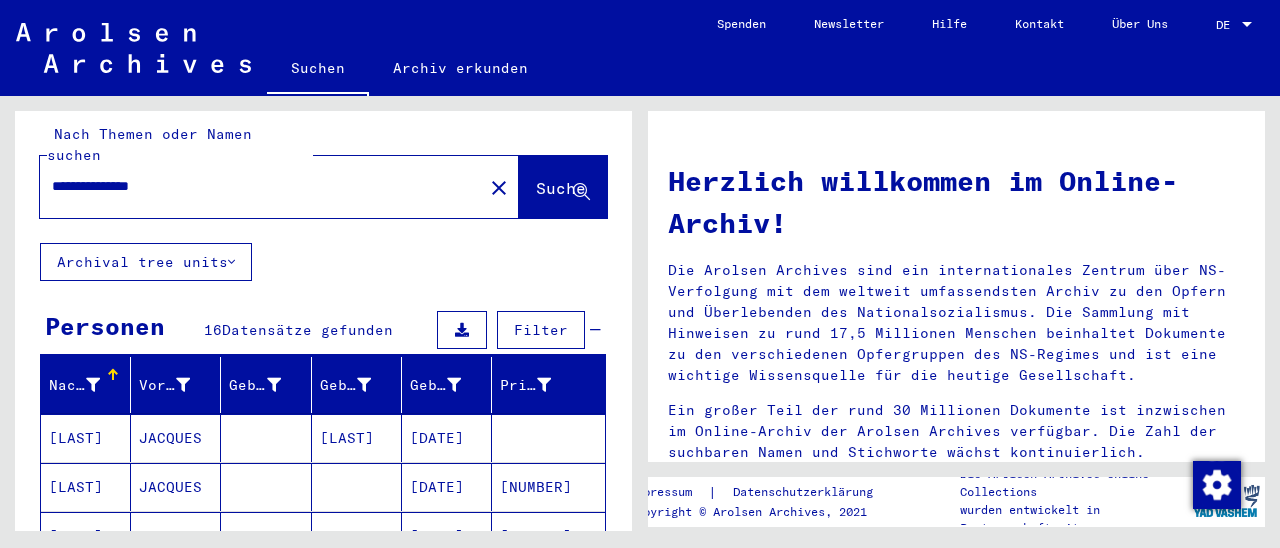 scroll, scrollTop: 0, scrollLeft: 0, axis: both 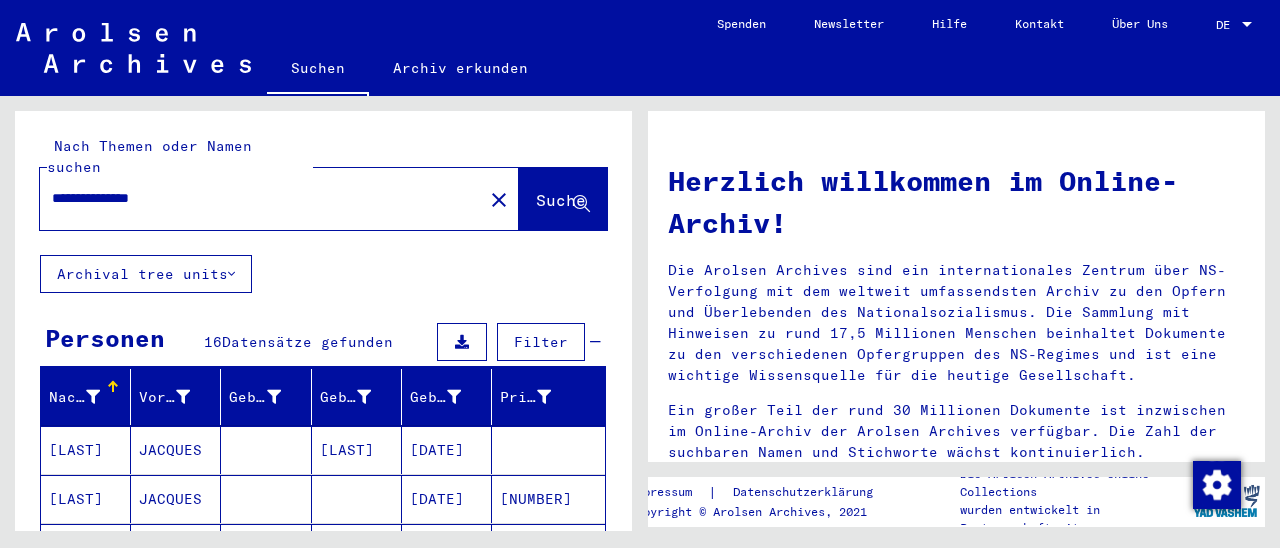 click on "**********" 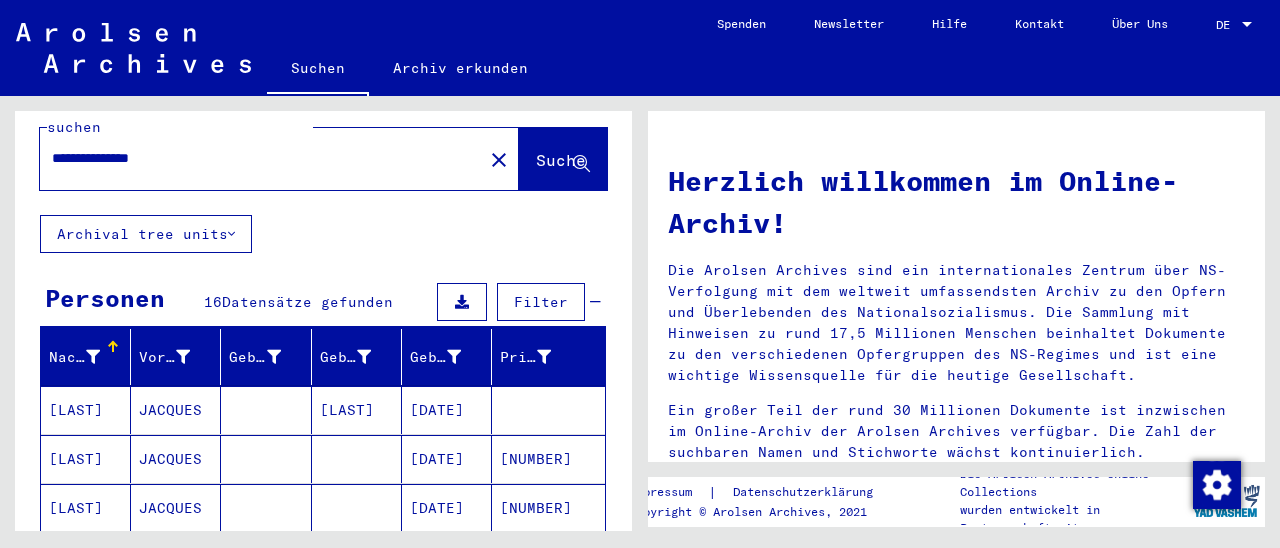 scroll, scrollTop: 0, scrollLeft: 0, axis: both 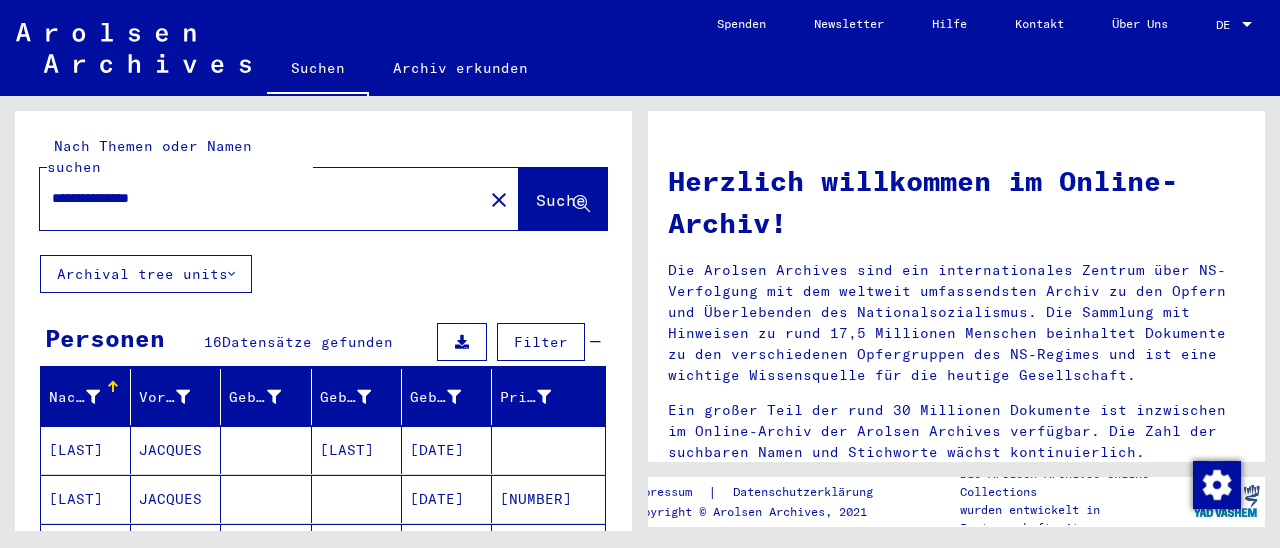 drag, startPoint x: 223, startPoint y: 178, endPoint x: 13, endPoint y: 195, distance: 210.68697 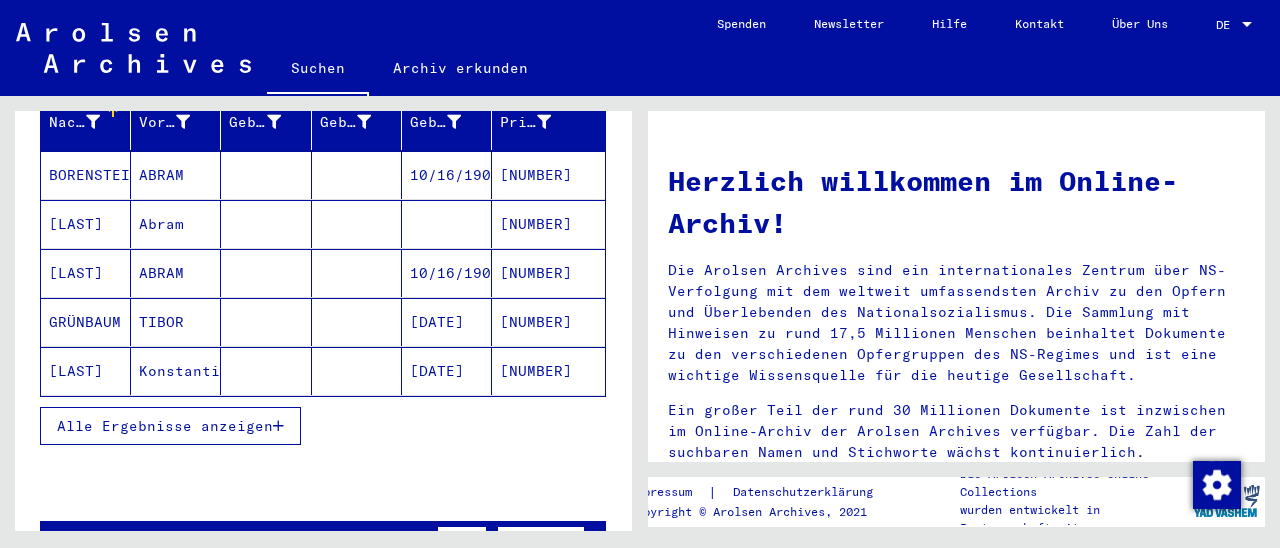 scroll, scrollTop: 312, scrollLeft: 0, axis: vertical 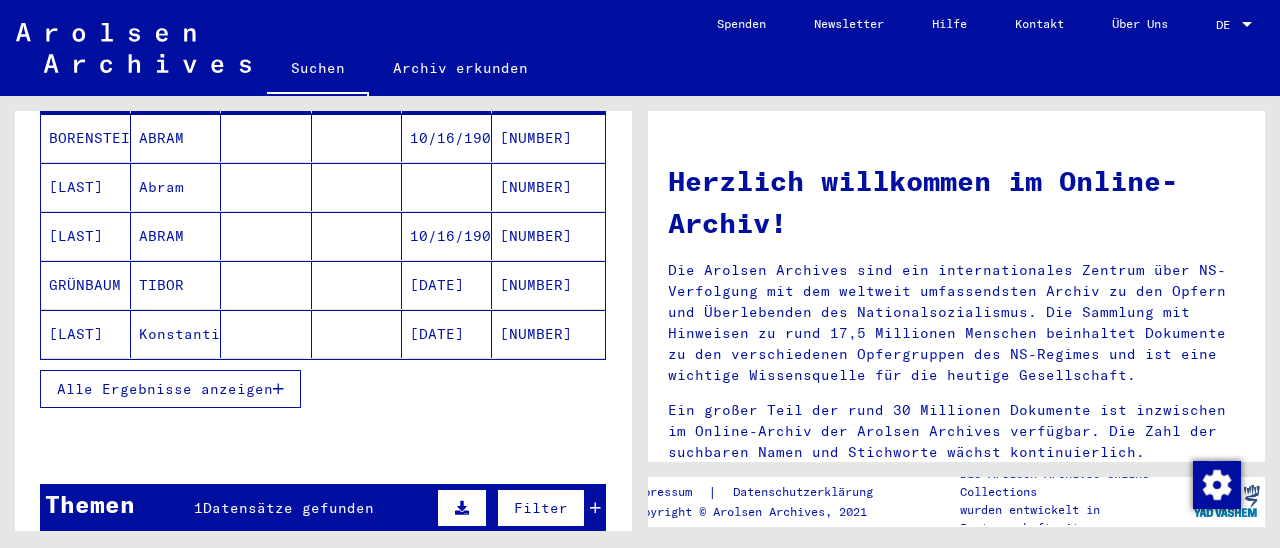 click on "Alle Ergebnisse anzeigen" at bounding box center (170, 389) 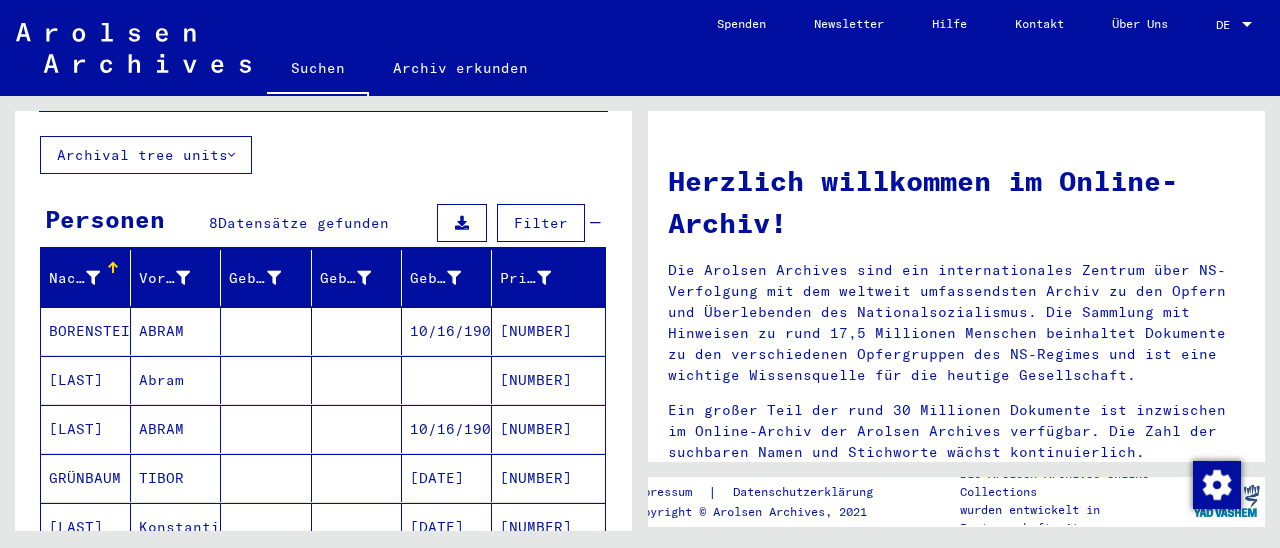 scroll, scrollTop: 104, scrollLeft: 0, axis: vertical 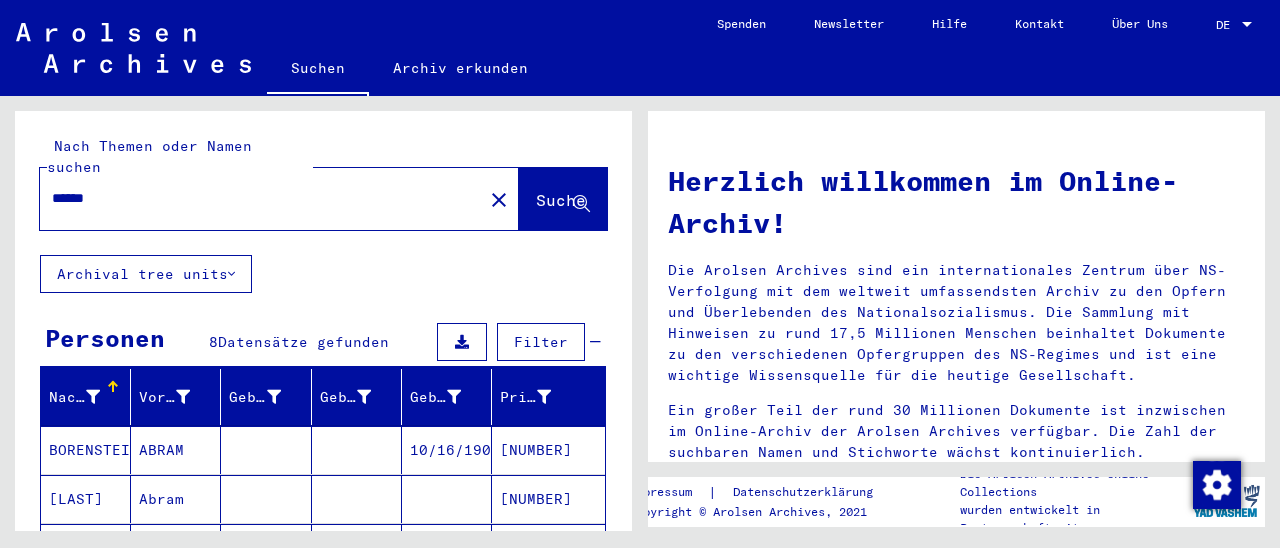 drag, startPoint x: 145, startPoint y: 183, endPoint x: 131, endPoint y: 258, distance: 76.29548 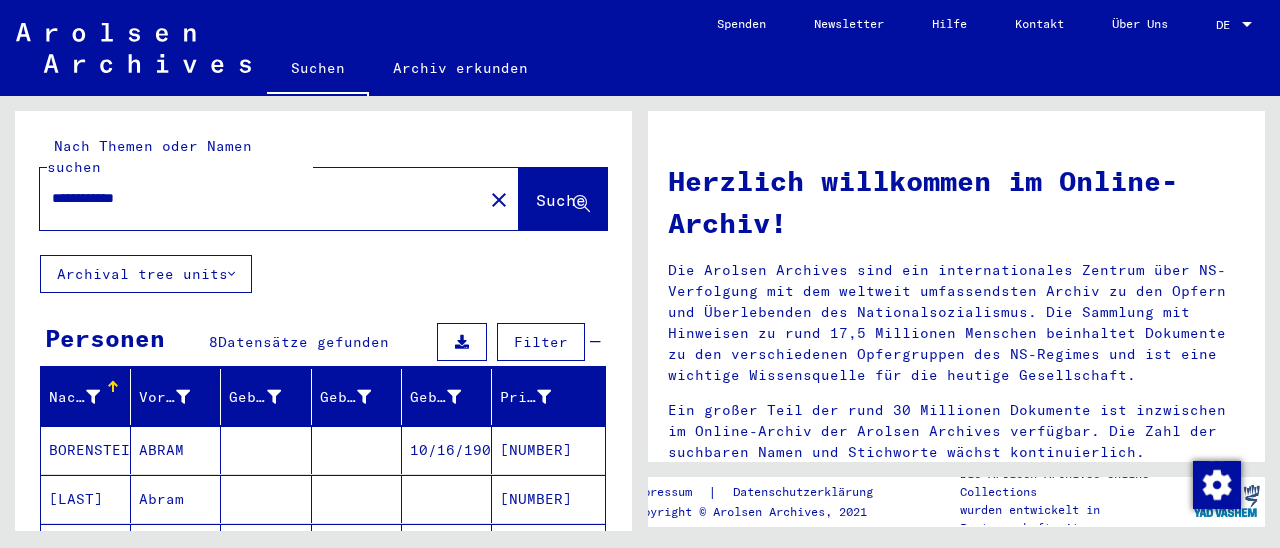 type on "**********" 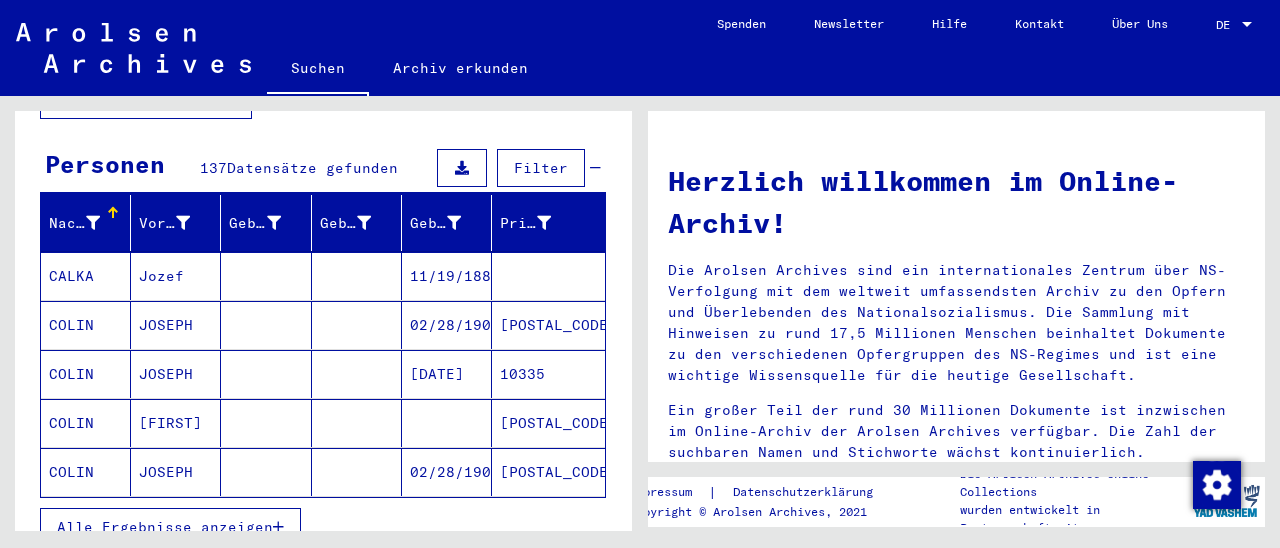 scroll, scrollTop: 312, scrollLeft: 0, axis: vertical 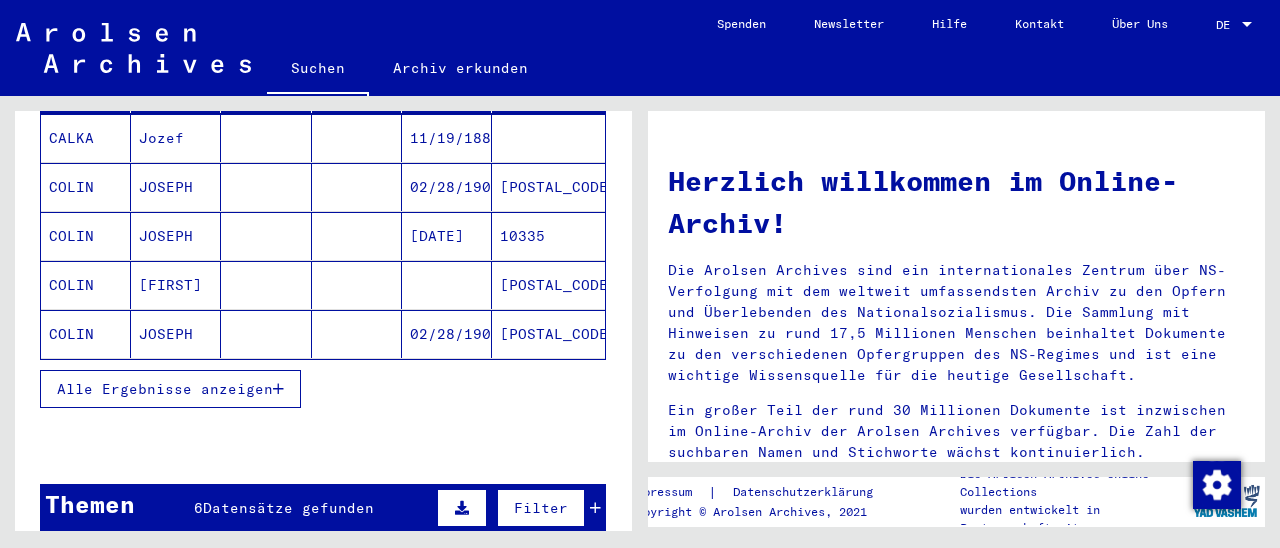 click at bounding box center [278, 389] 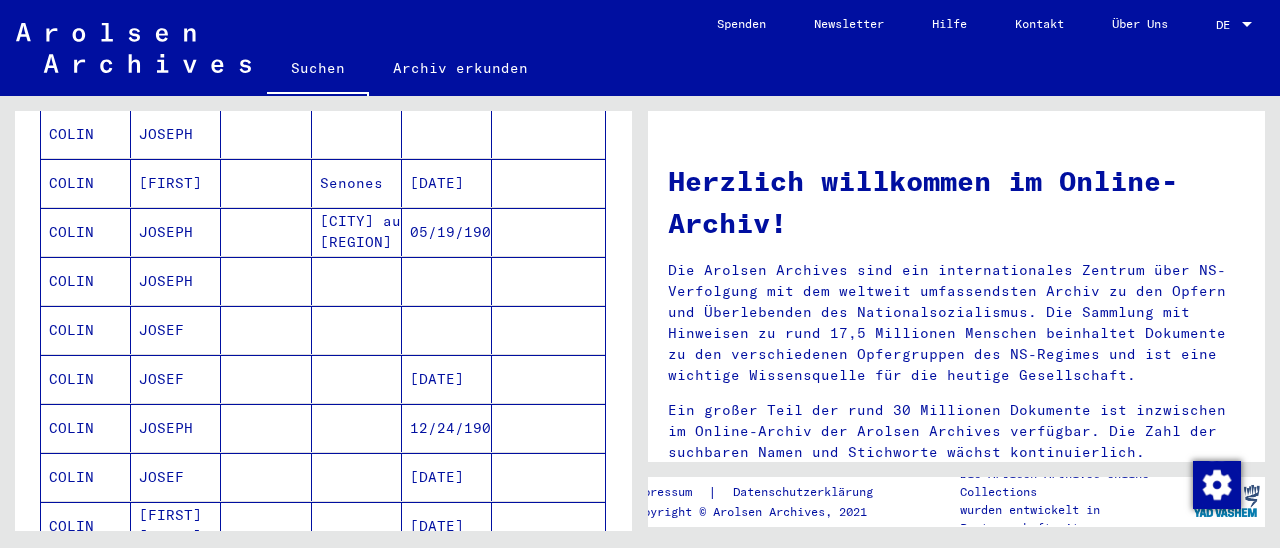 scroll, scrollTop: 1248, scrollLeft: 0, axis: vertical 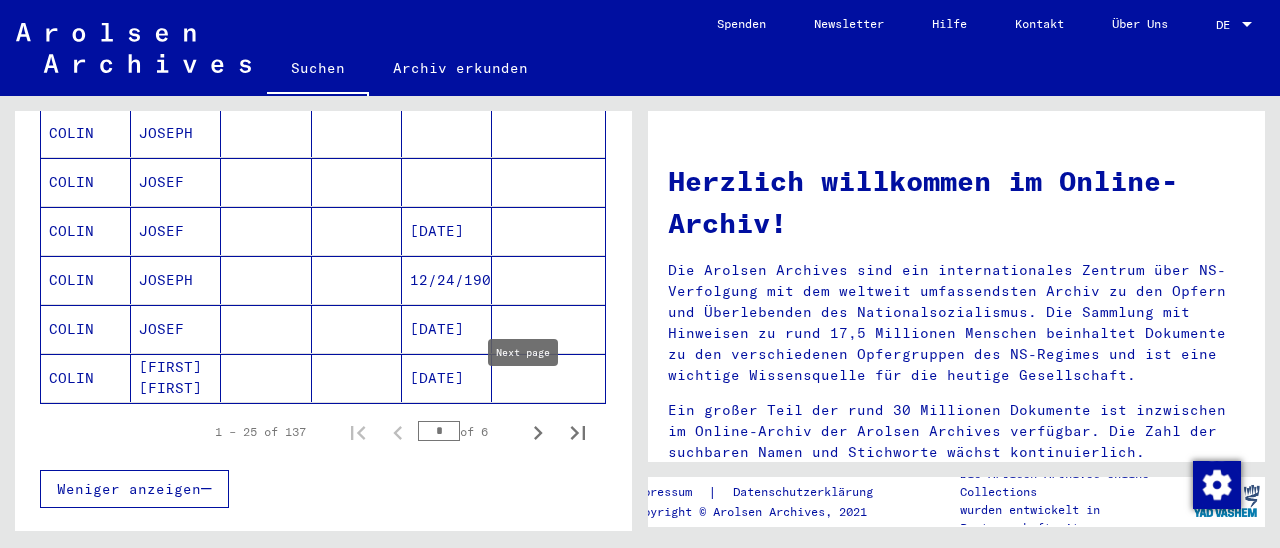 click 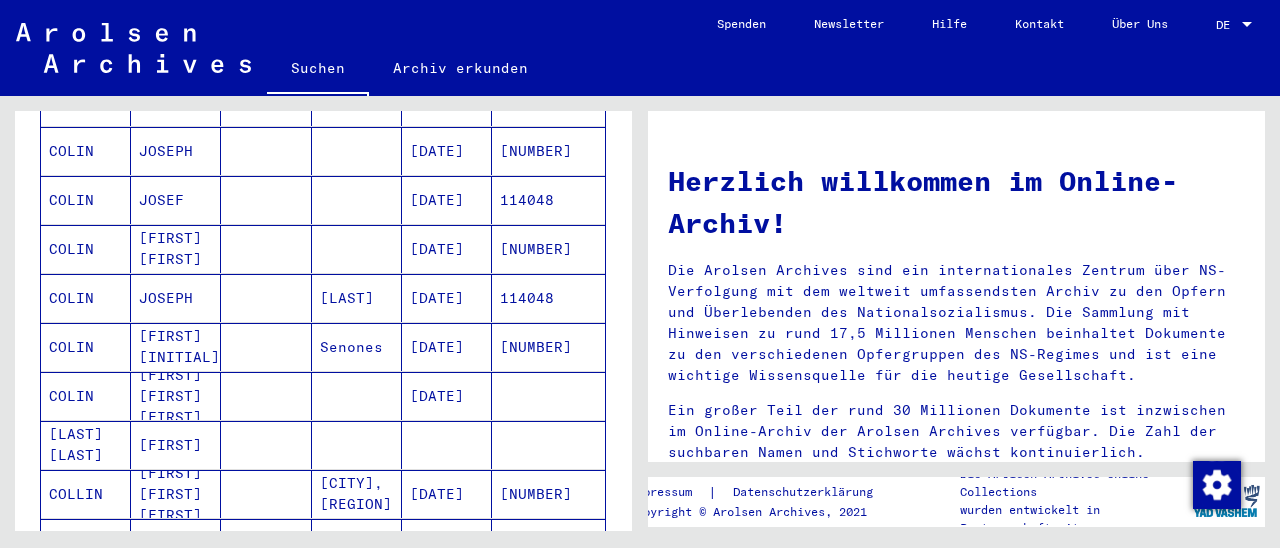 scroll, scrollTop: 1248, scrollLeft: 0, axis: vertical 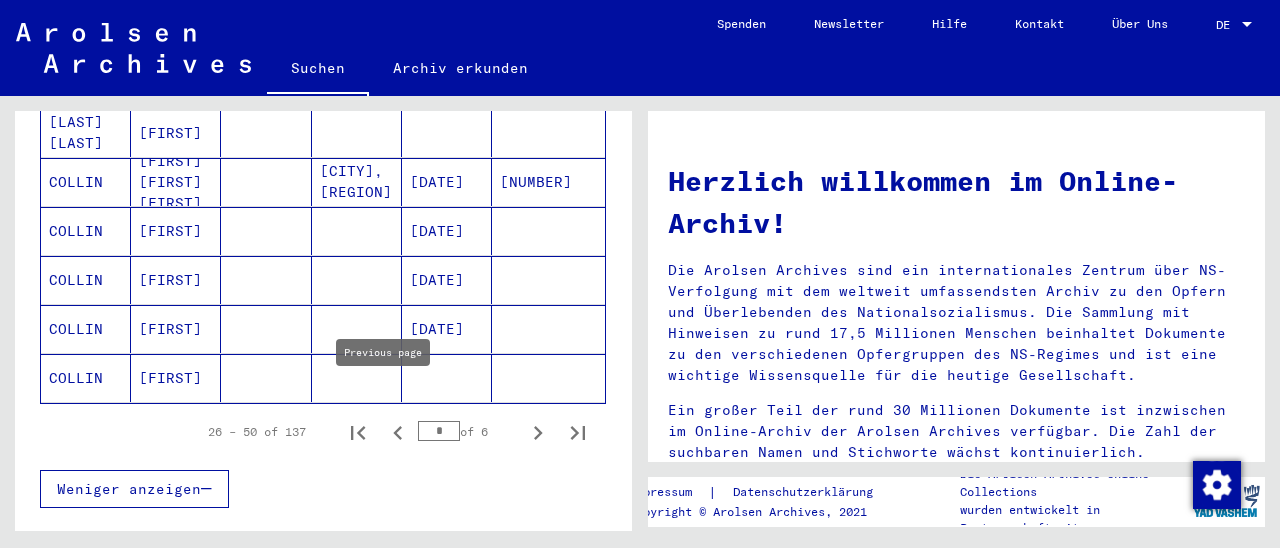 click 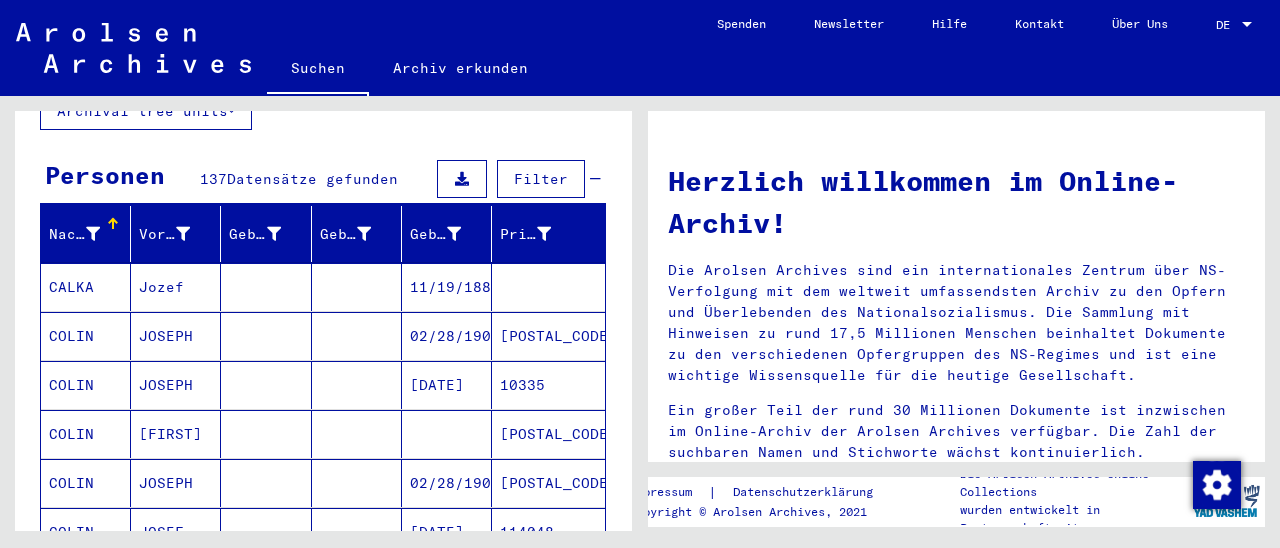 scroll, scrollTop: 208, scrollLeft: 0, axis: vertical 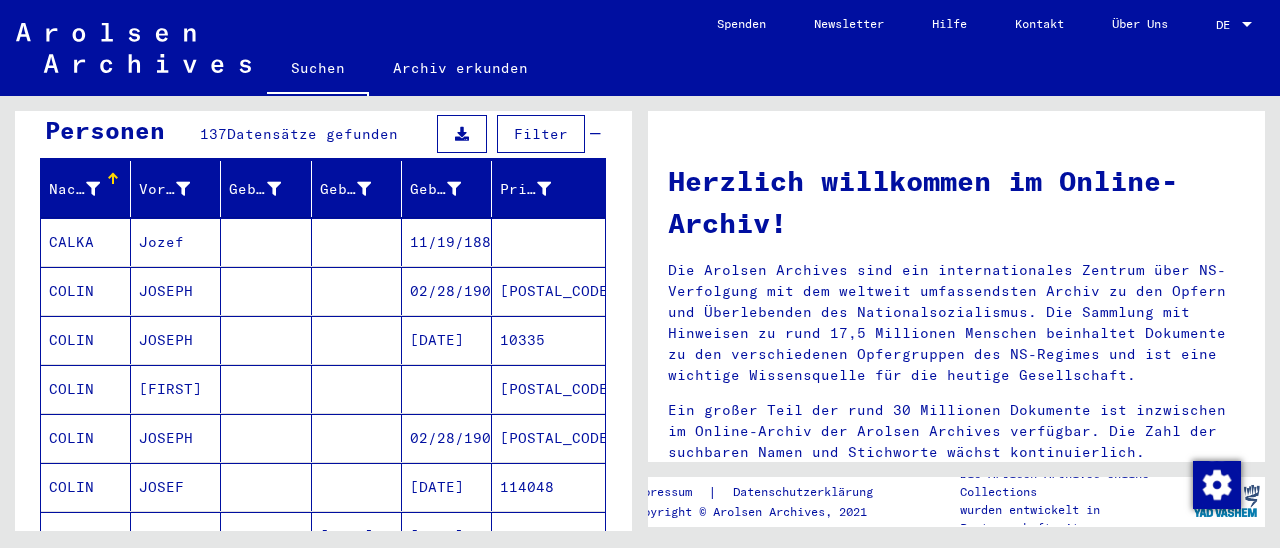 click on "10335" at bounding box center (548, 389) 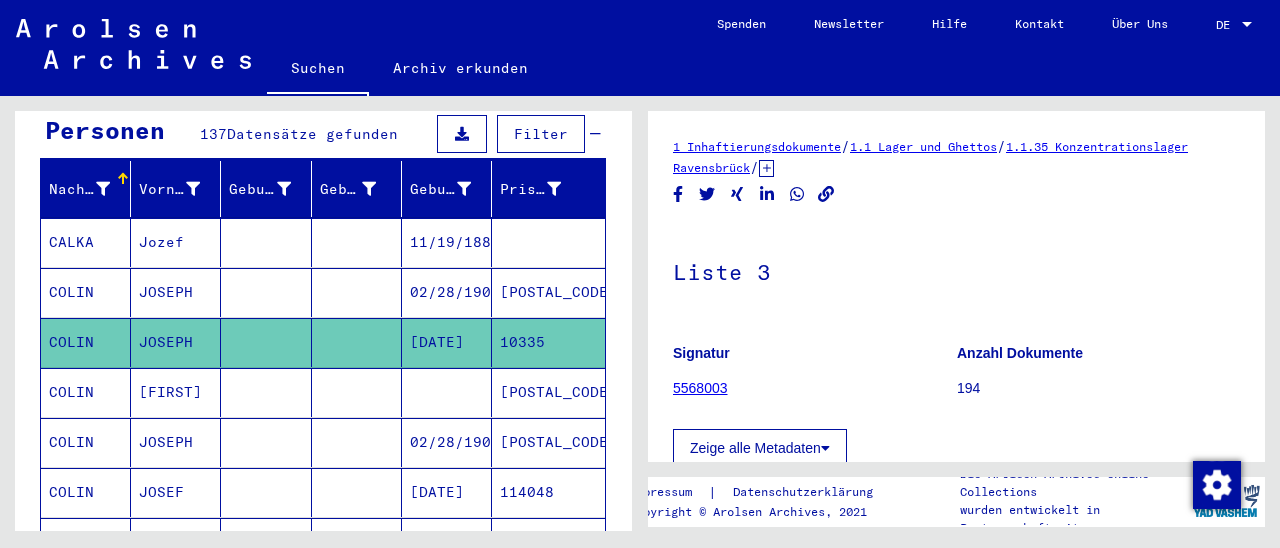 scroll, scrollTop: 312, scrollLeft: 0, axis: vertical 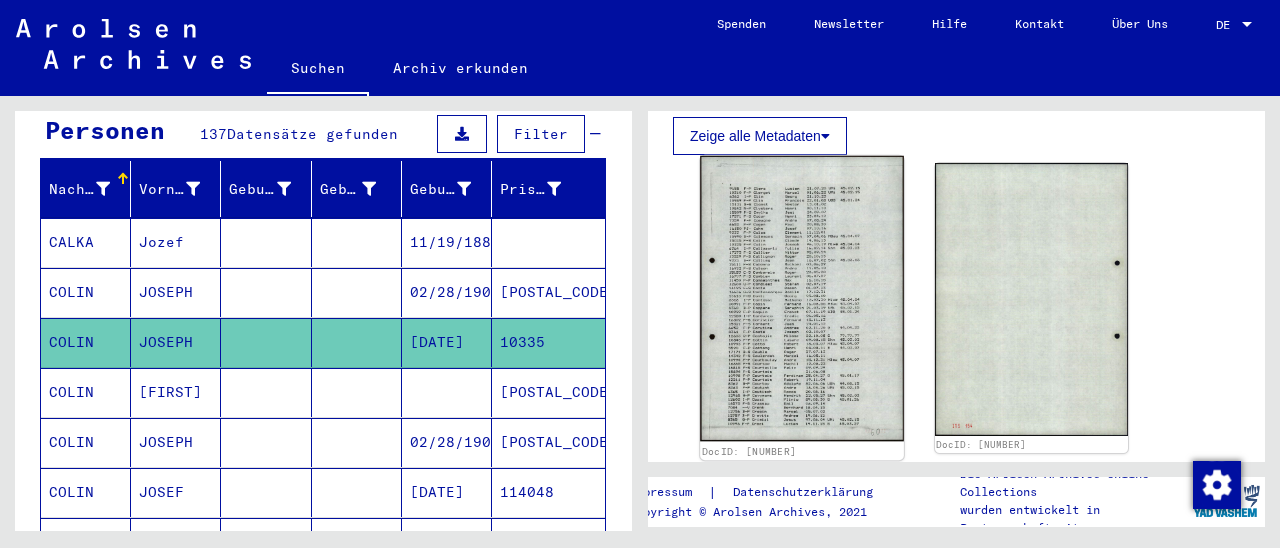 click 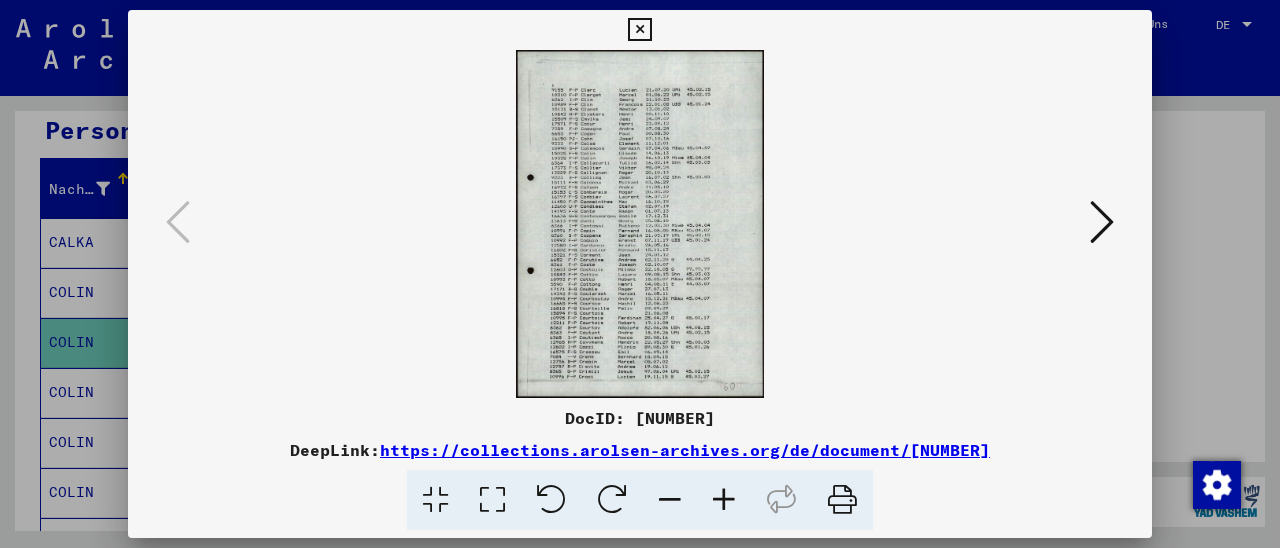 click at bounding box center (724, 500) 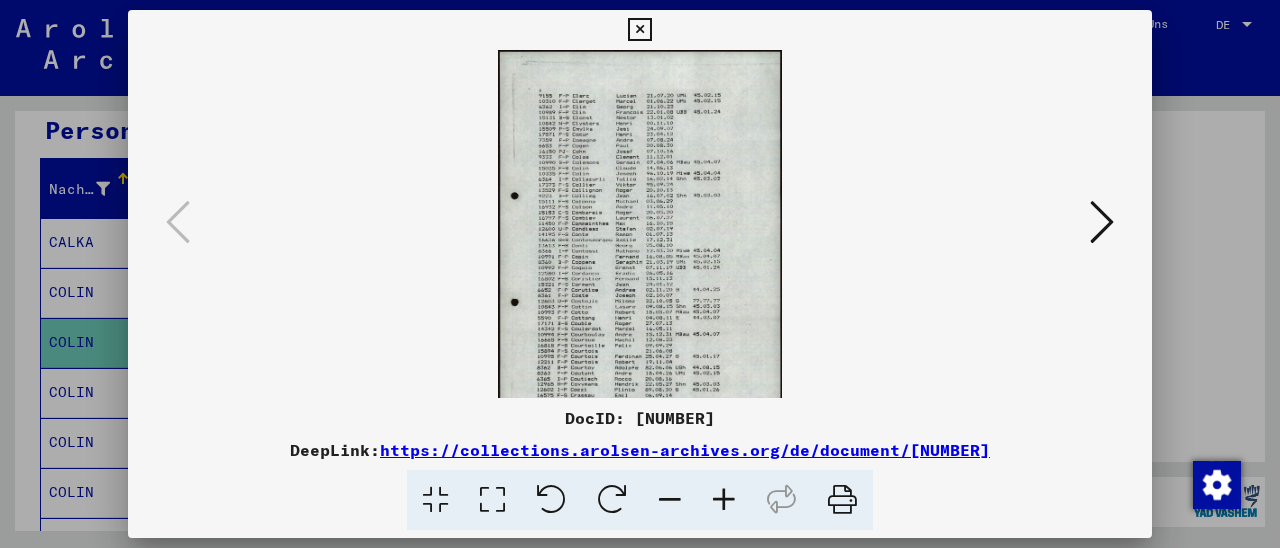 click at bounding box center [724, 500] 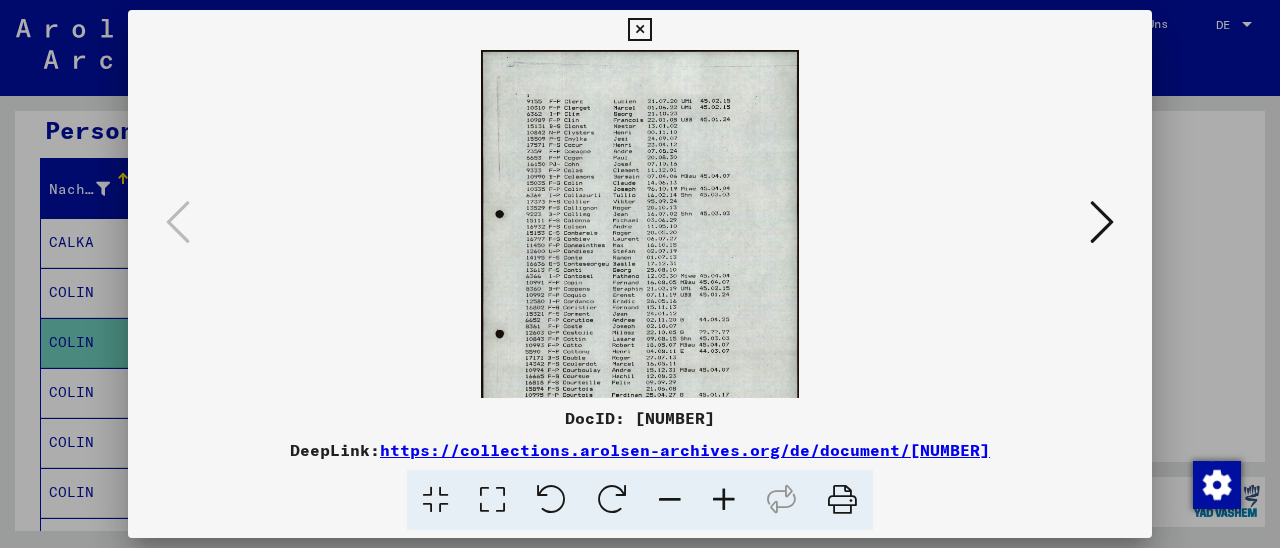 click at bounding box center [724, 500] 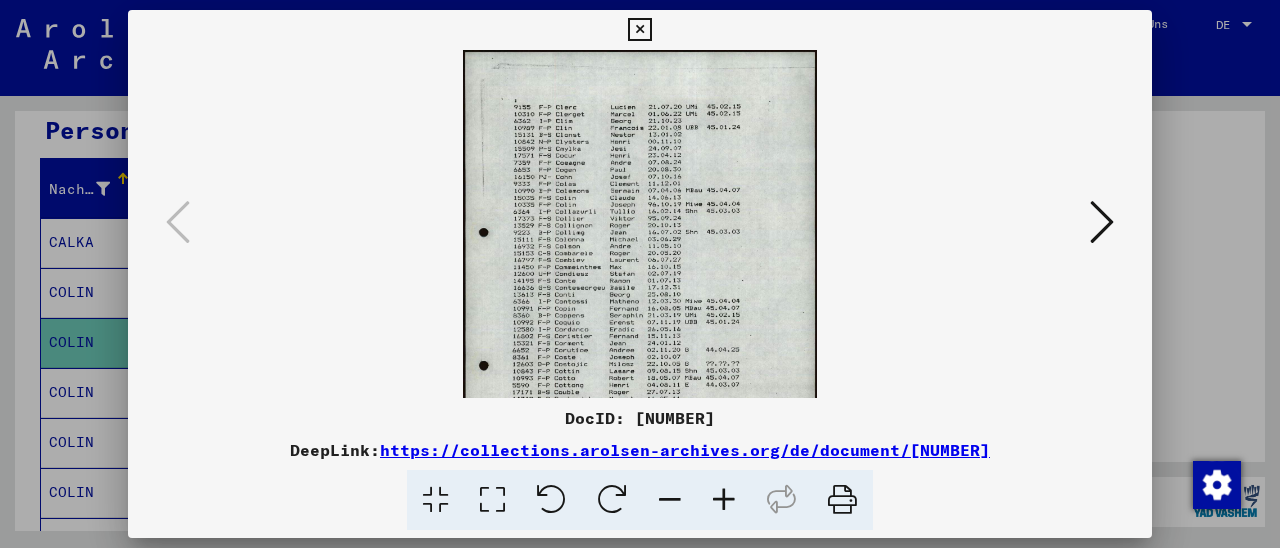 click at bounding box center (724, 500) 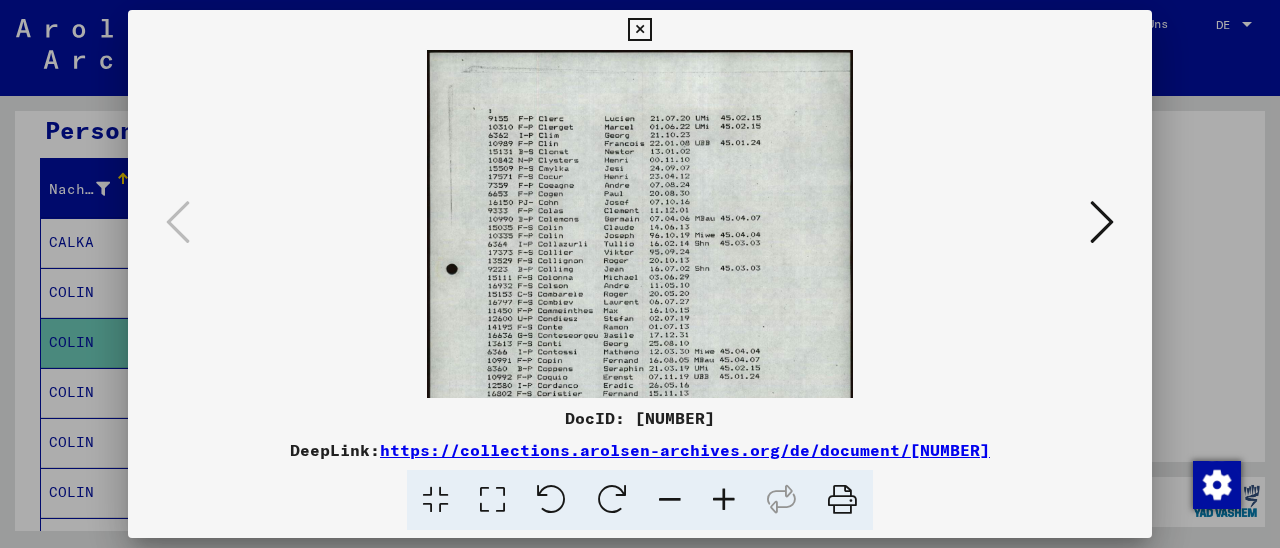 click at bounding box center [724, 500] 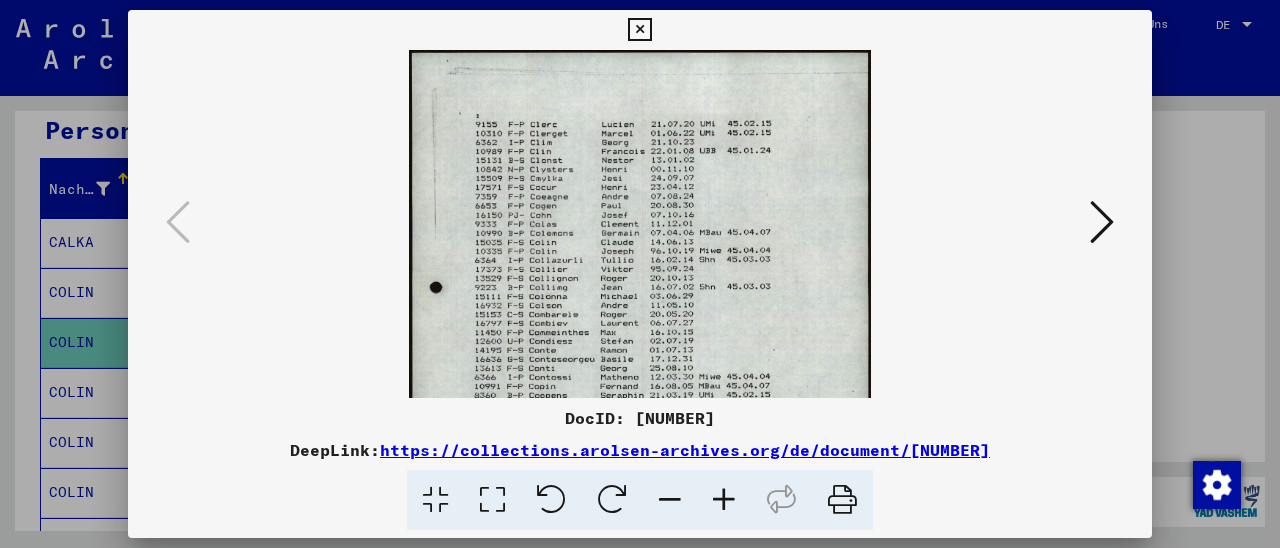 click at bounding box center [724, 500] 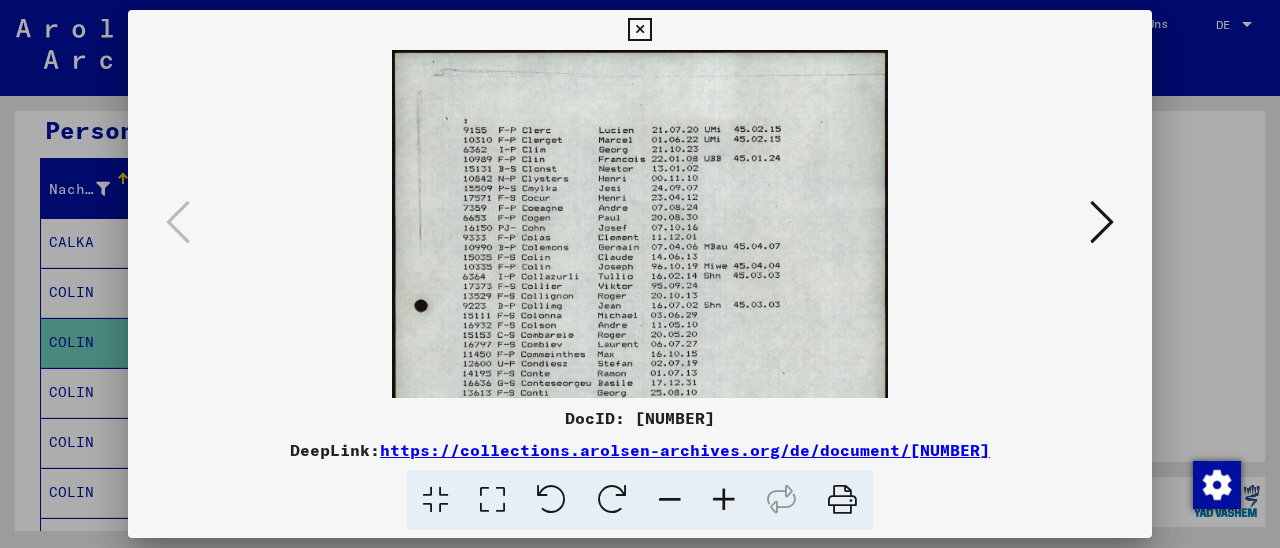click at bounding box center (724, 500) 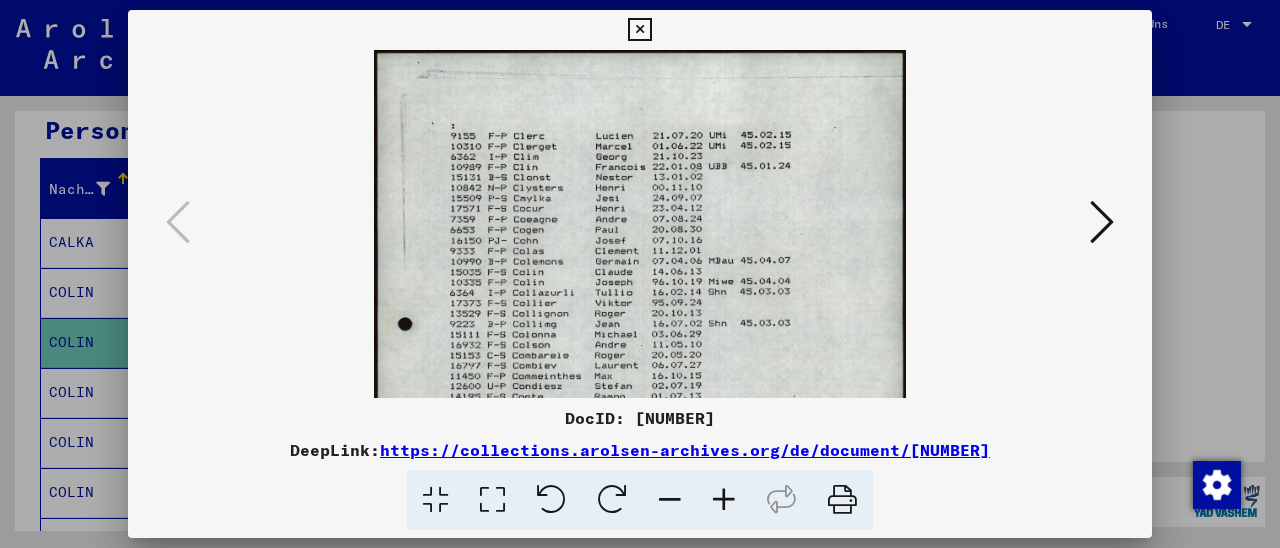 click at bounding box center [724, 500] 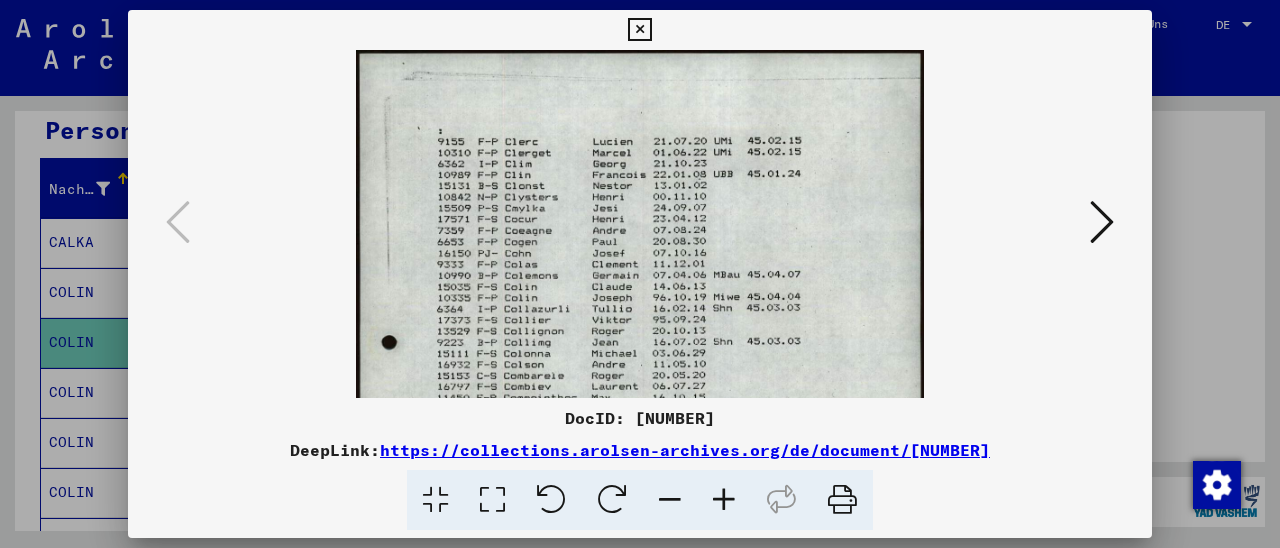 click at bounding box center [724, 500] 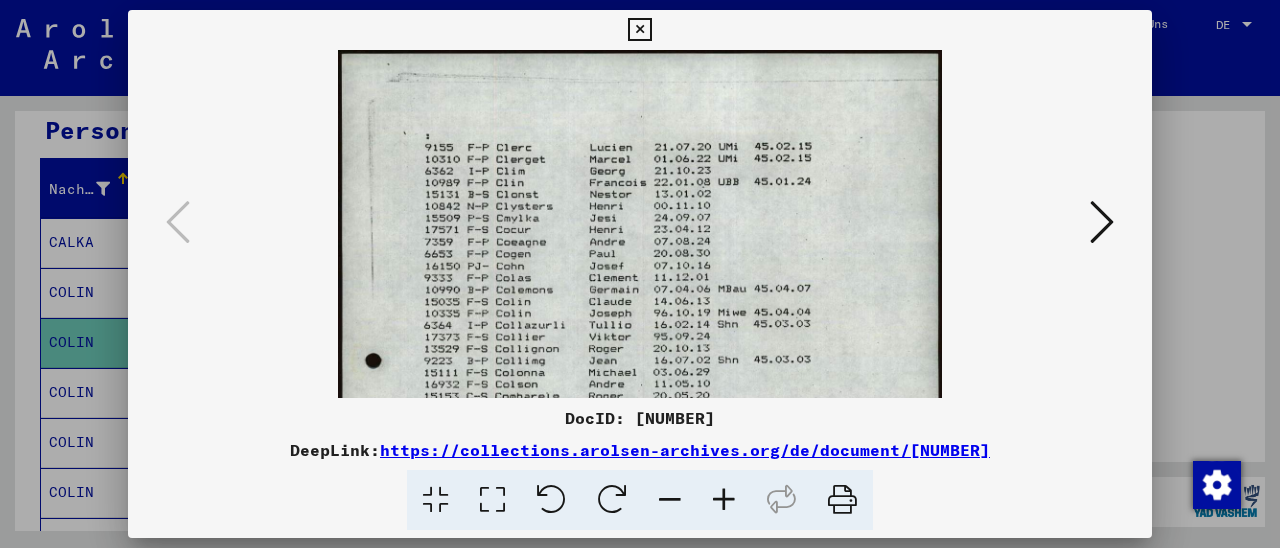 click at bounding box center (639, 30) 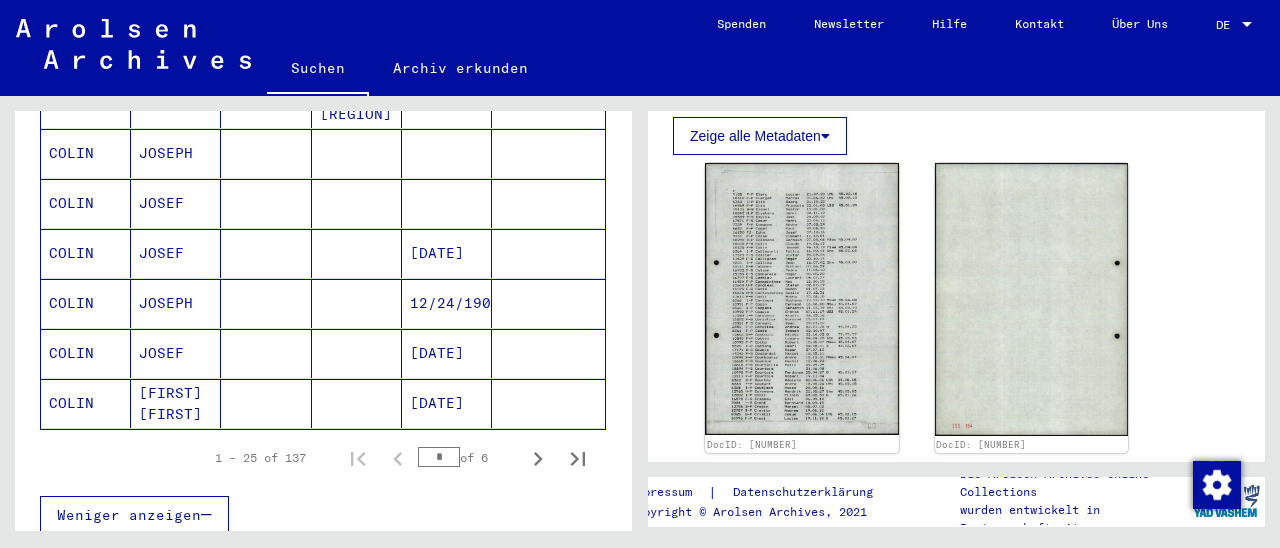 scroll, scrollTop: 1248, scrollLeft: 0, axis: vertical 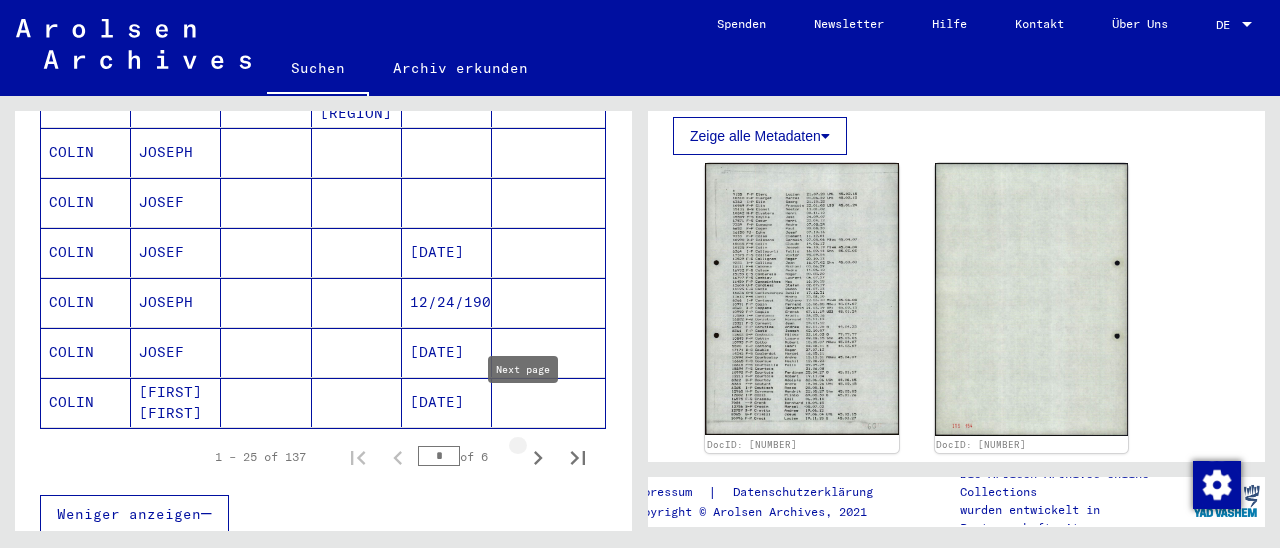 click 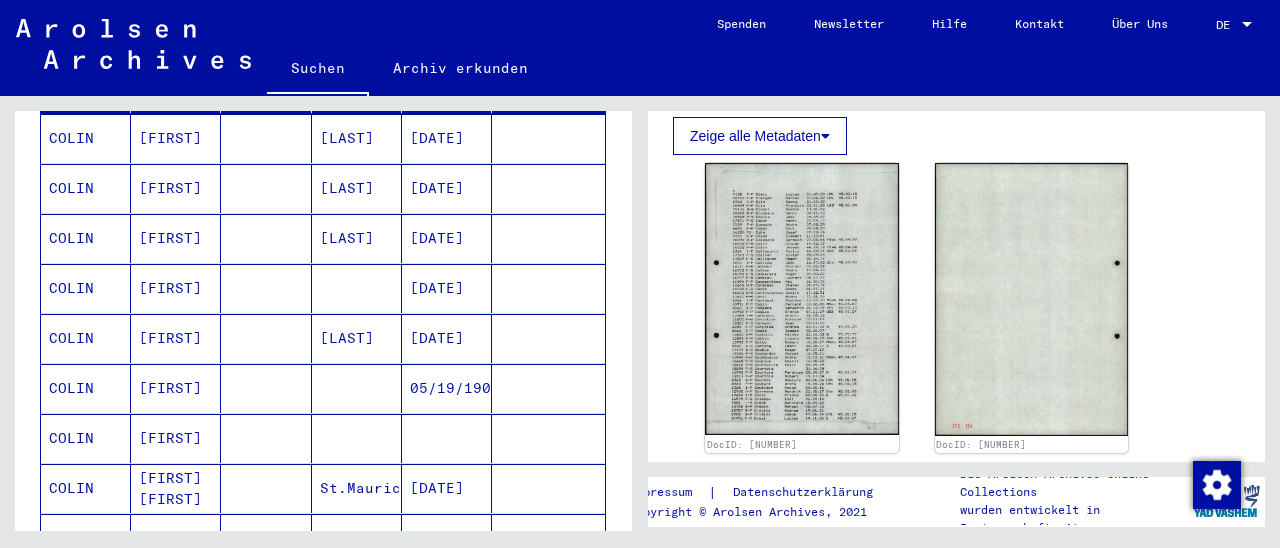 scroll, scrollTop: 208, scrollLeft: 0, axis: vertical 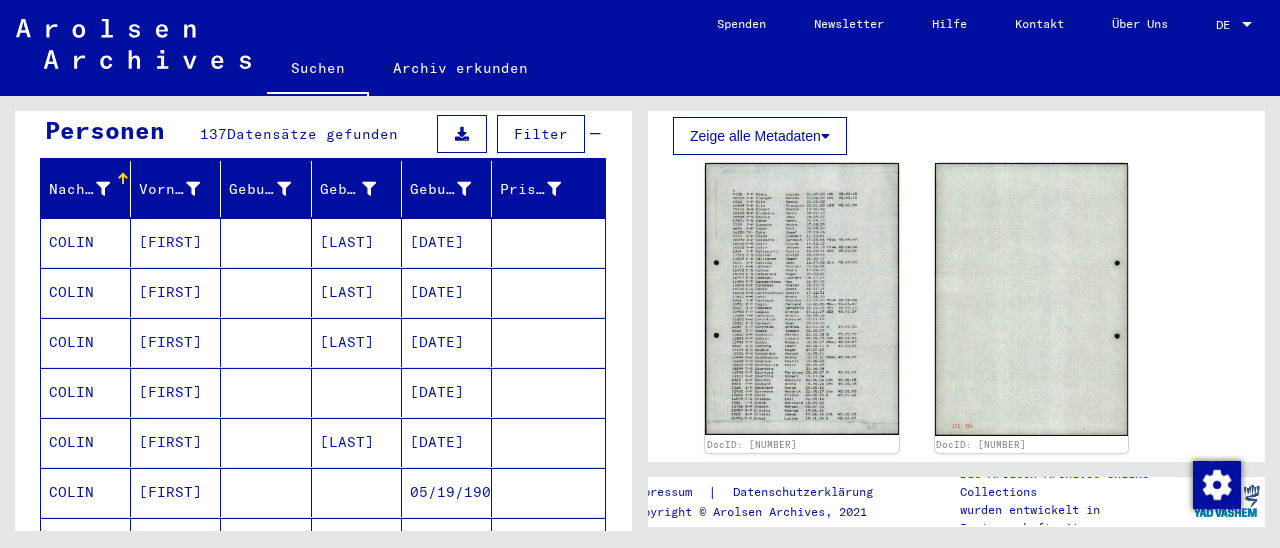 click at bounding box center (548, 292) 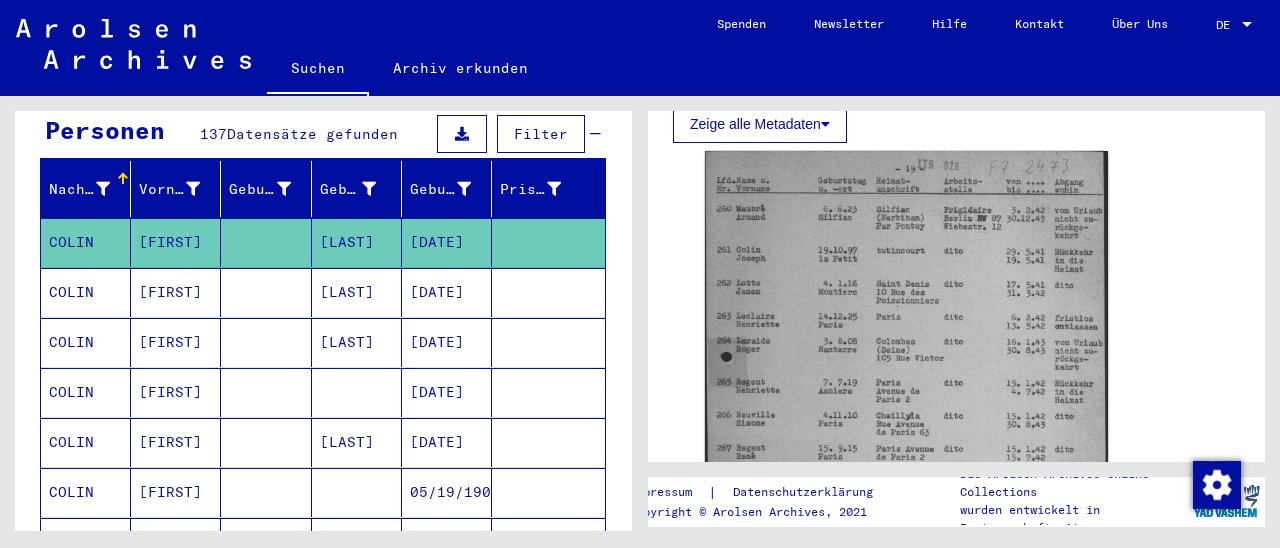 scroll, scrollTop: 520, scrollLeft: 0, axis: vertical 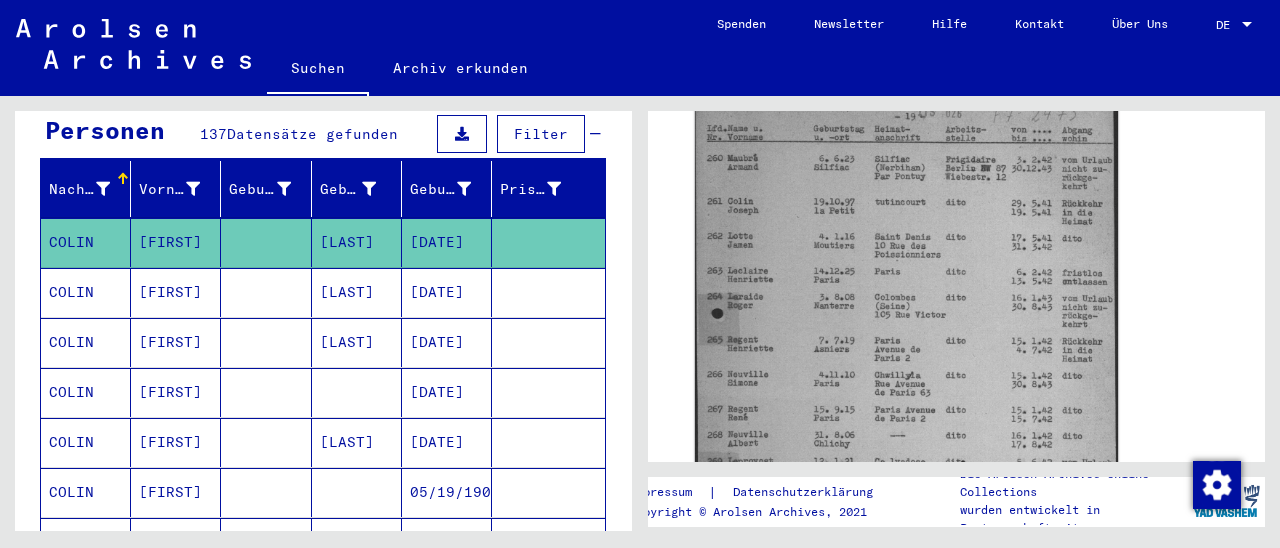 click 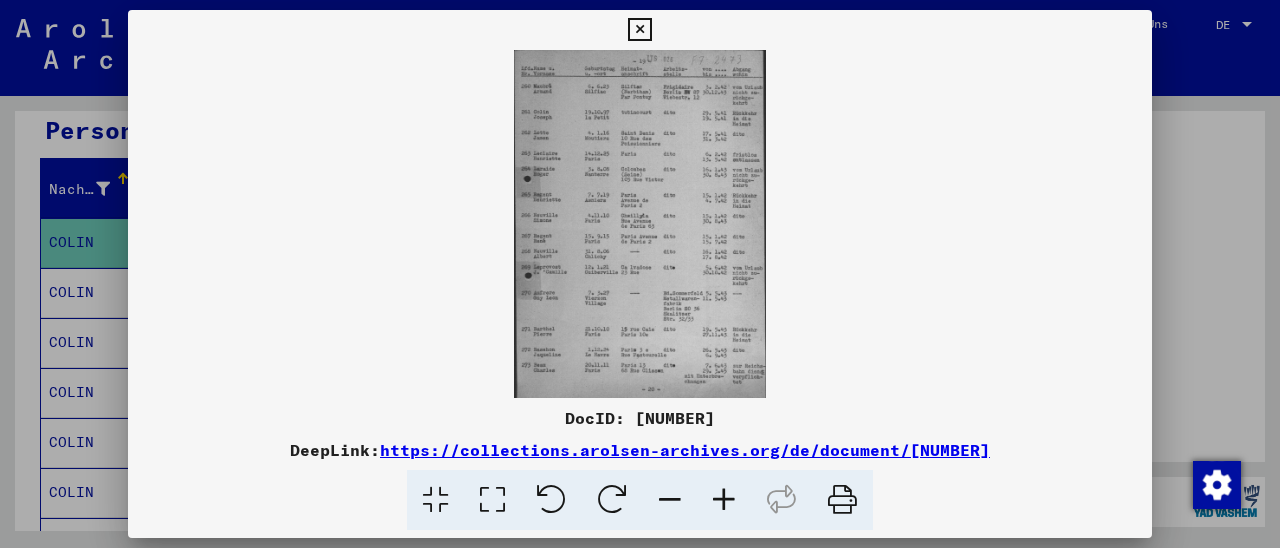 click at bounding box center (724, 500) 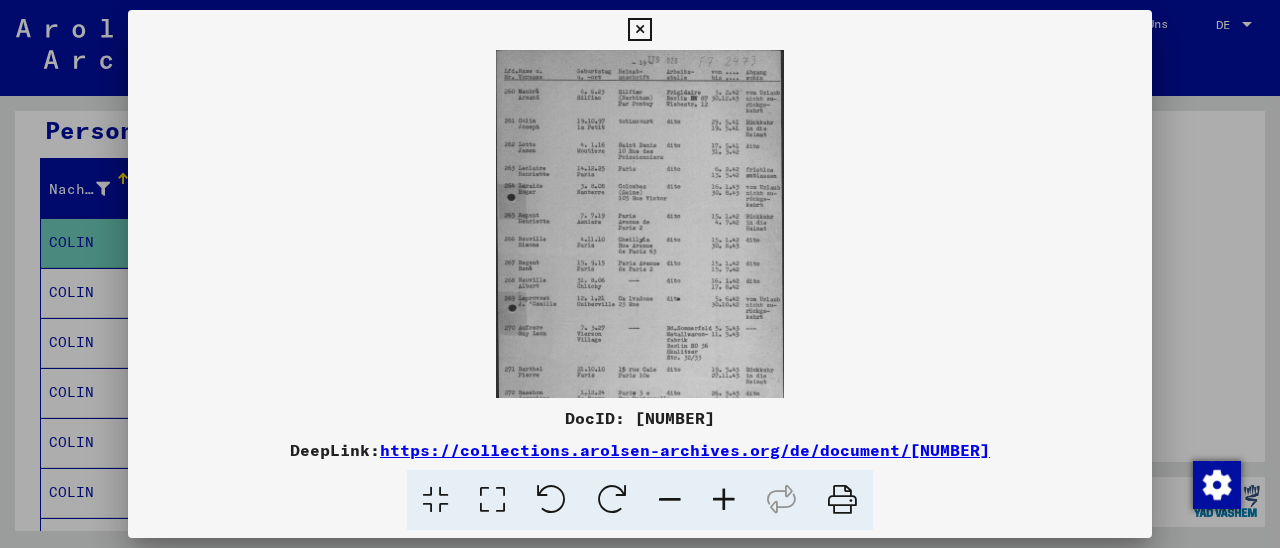 click at bounding box center (724, 500) 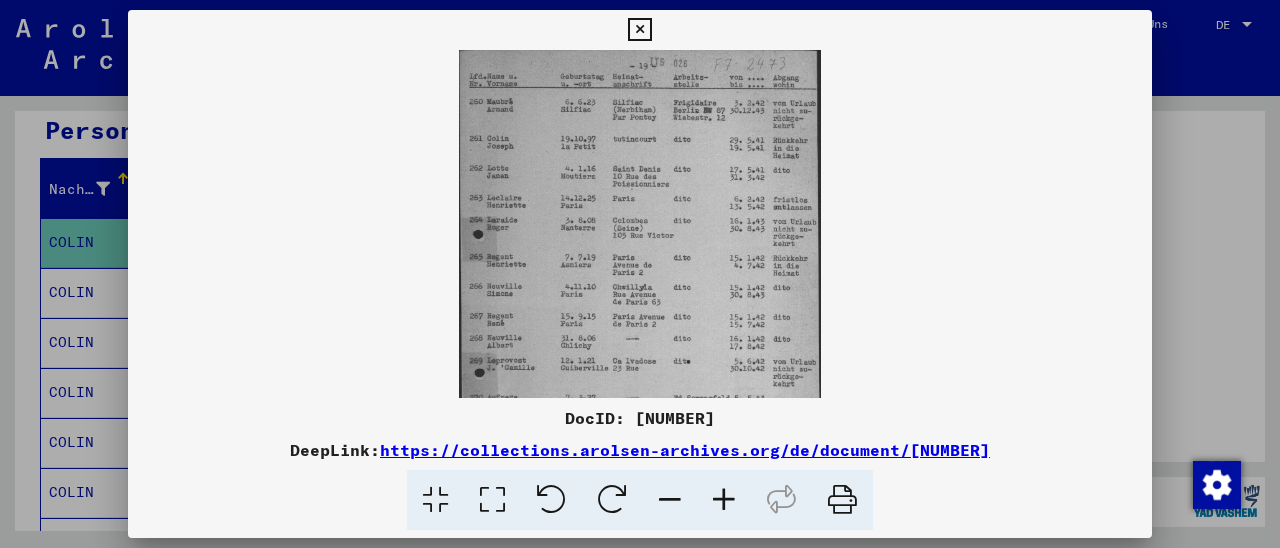 click at bounding box center (724, 500) 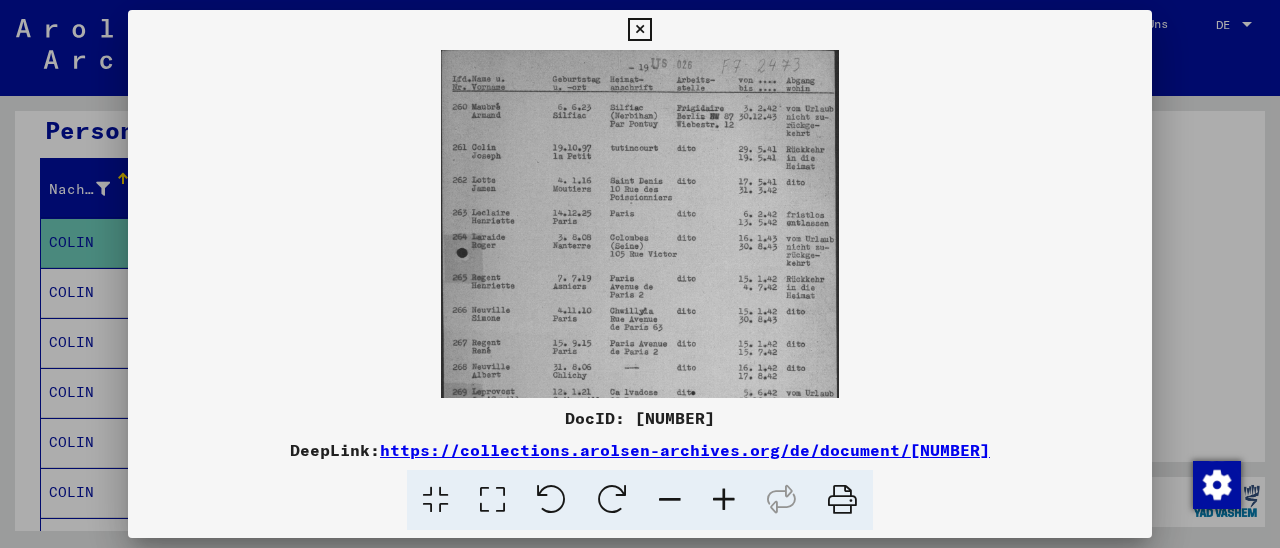 click at bounding box center (724, 500) 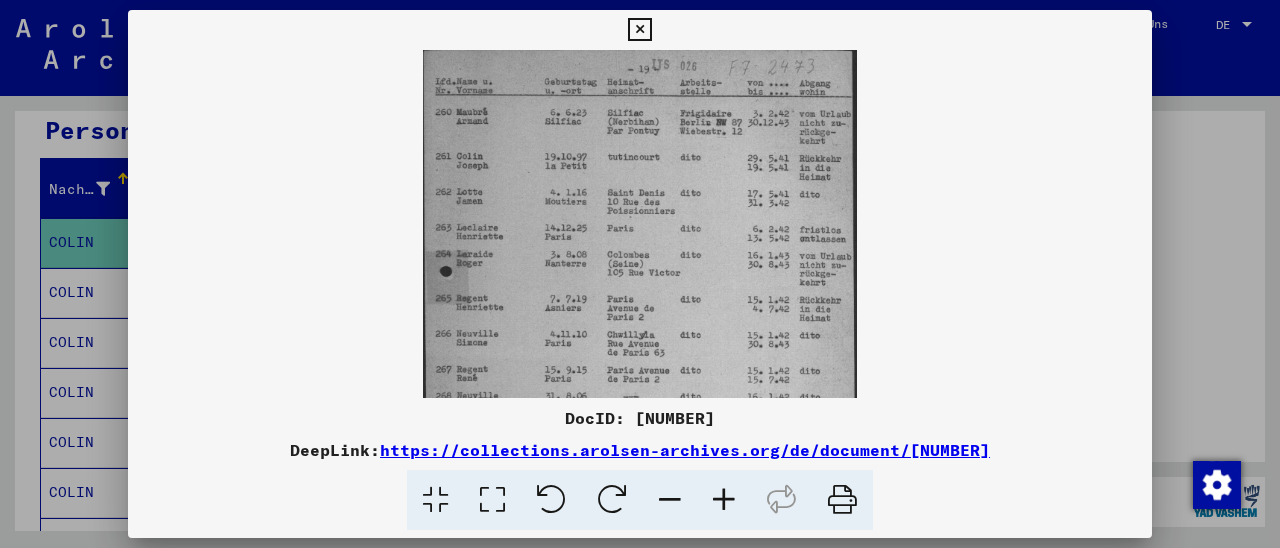 click at bounding box center (724, 500) 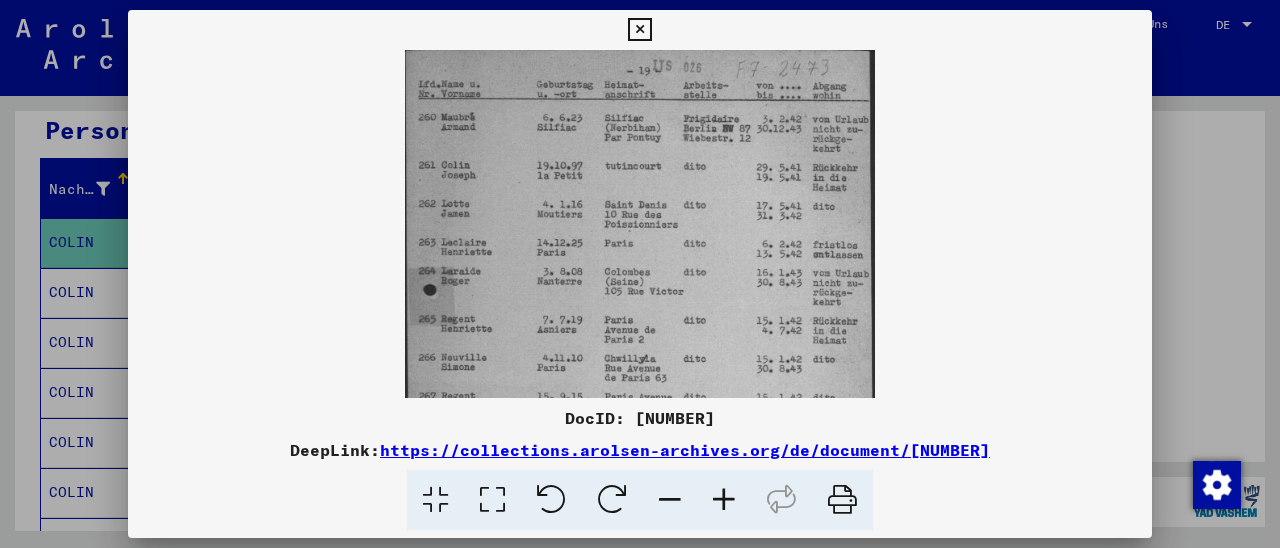 click at bounding box center (724, 500) 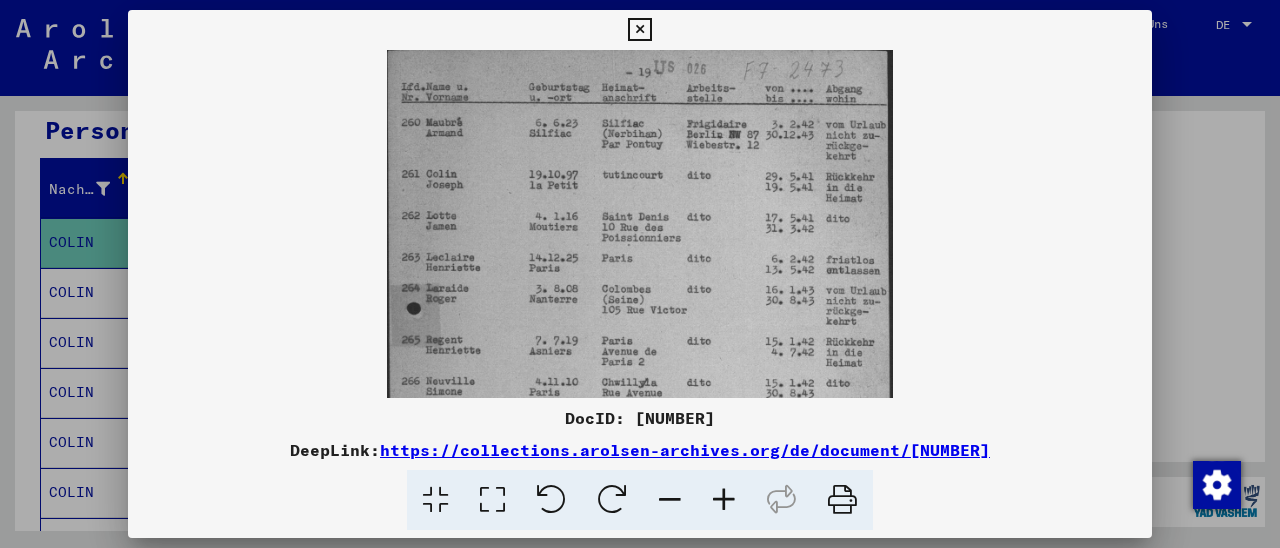 click at bounding box center (724, 500) 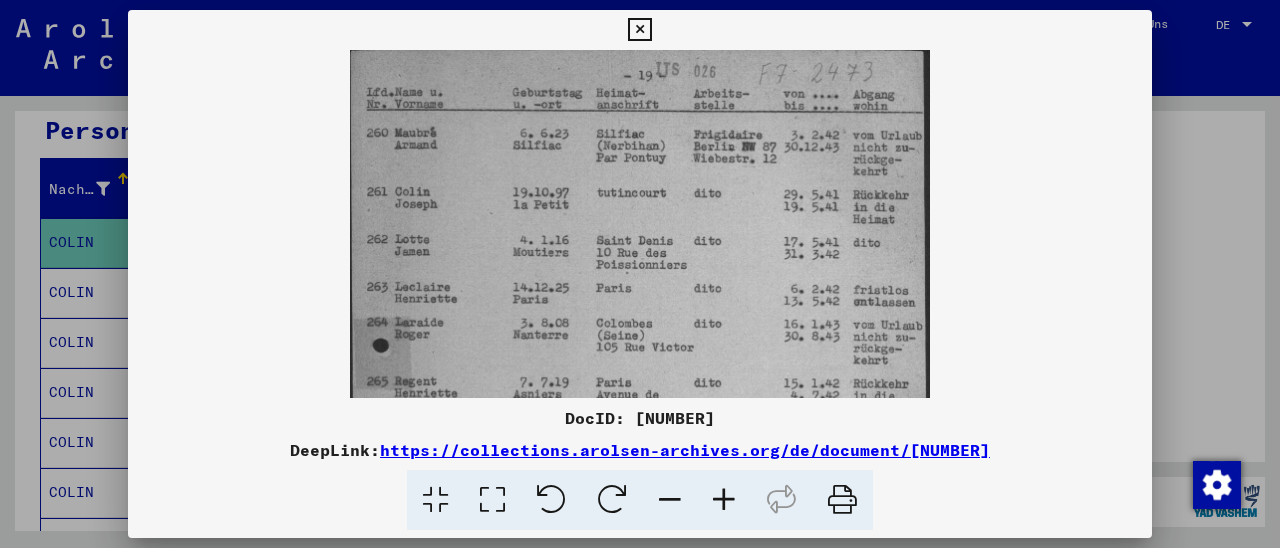 click at bounding box center [724, 500] 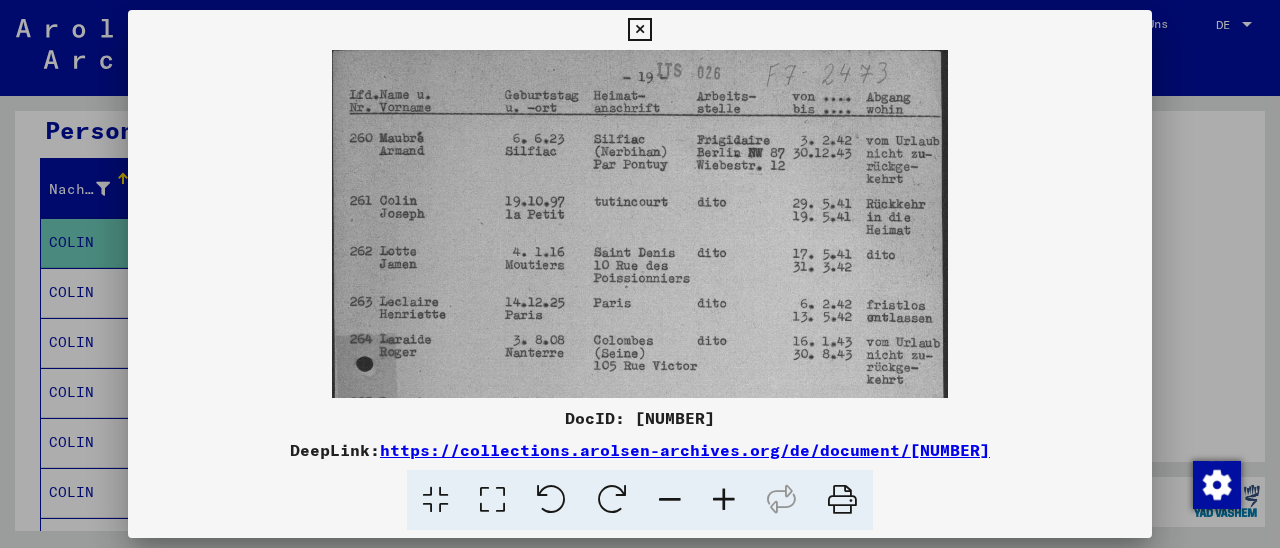 click at bounding box center (724, 500) 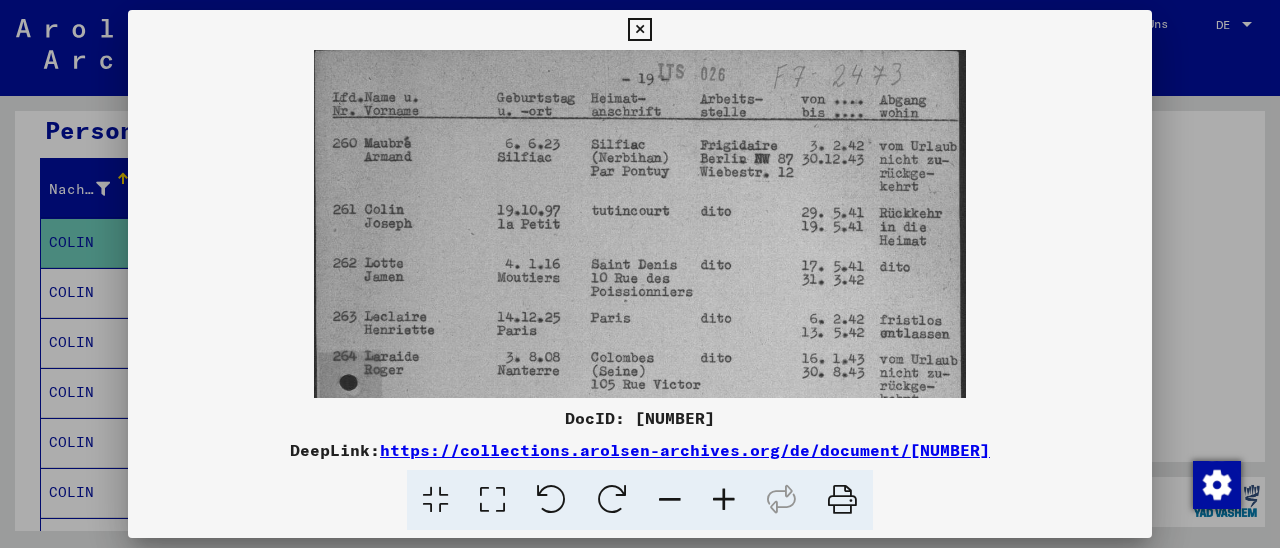 click at bounding box center (724, 500) 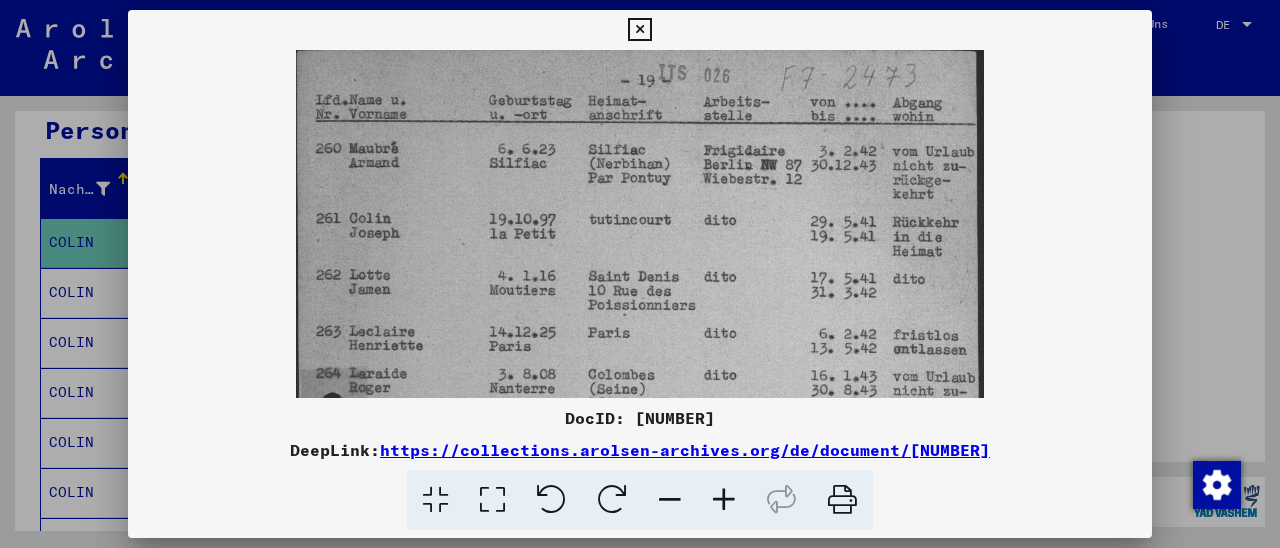 click at bounding box center (724, 500) 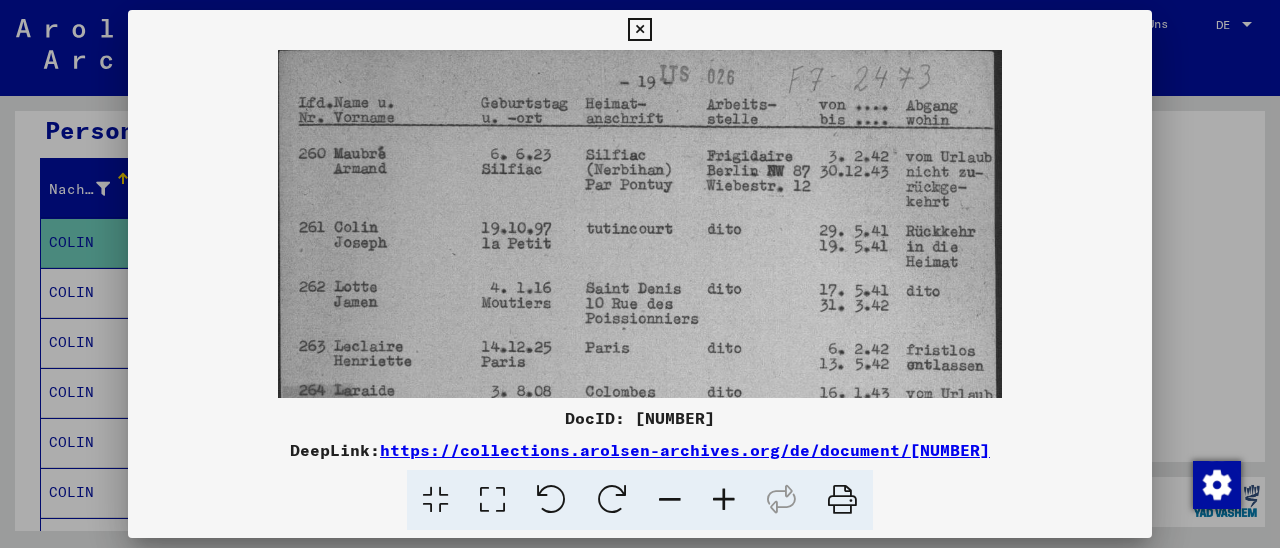 click at bounding box center [724, 500] 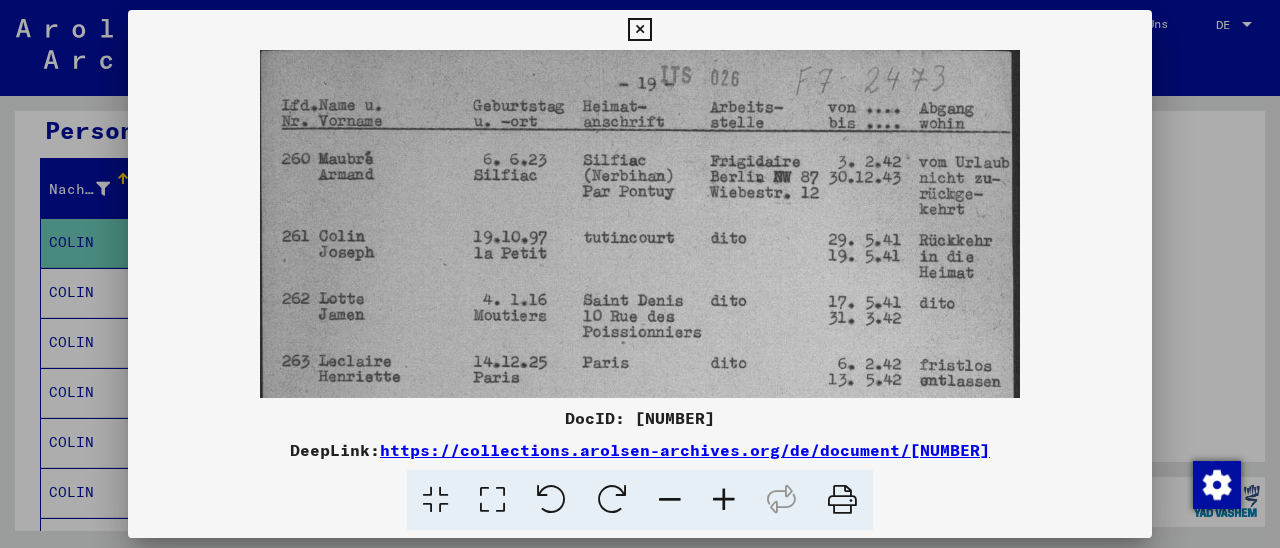 click at bounding box center [724, 500] 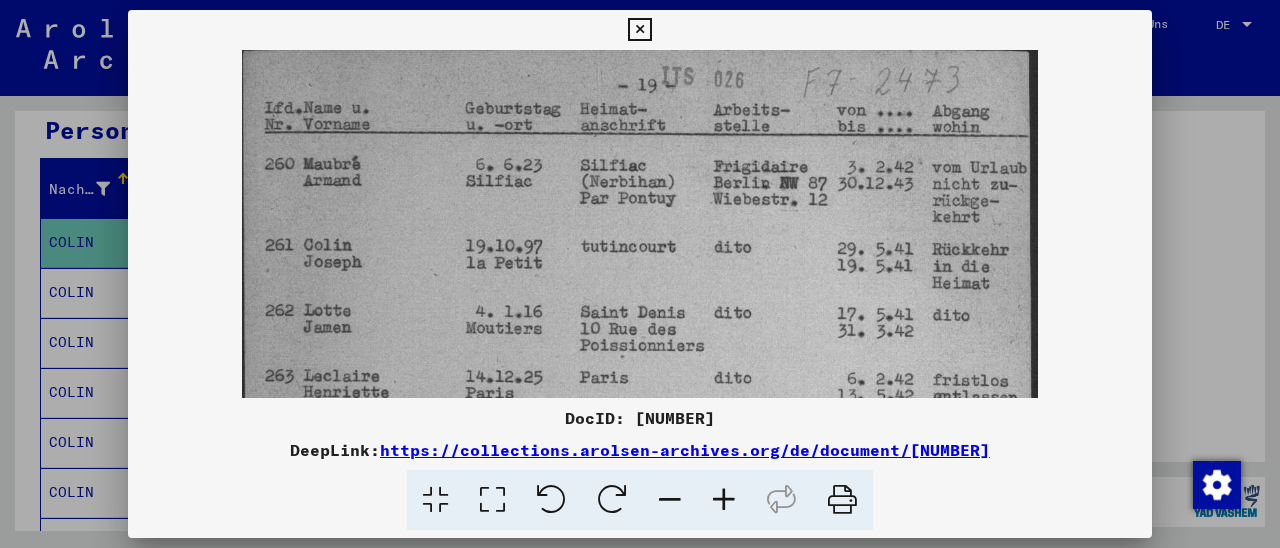 click at bounding box center (724, 500) 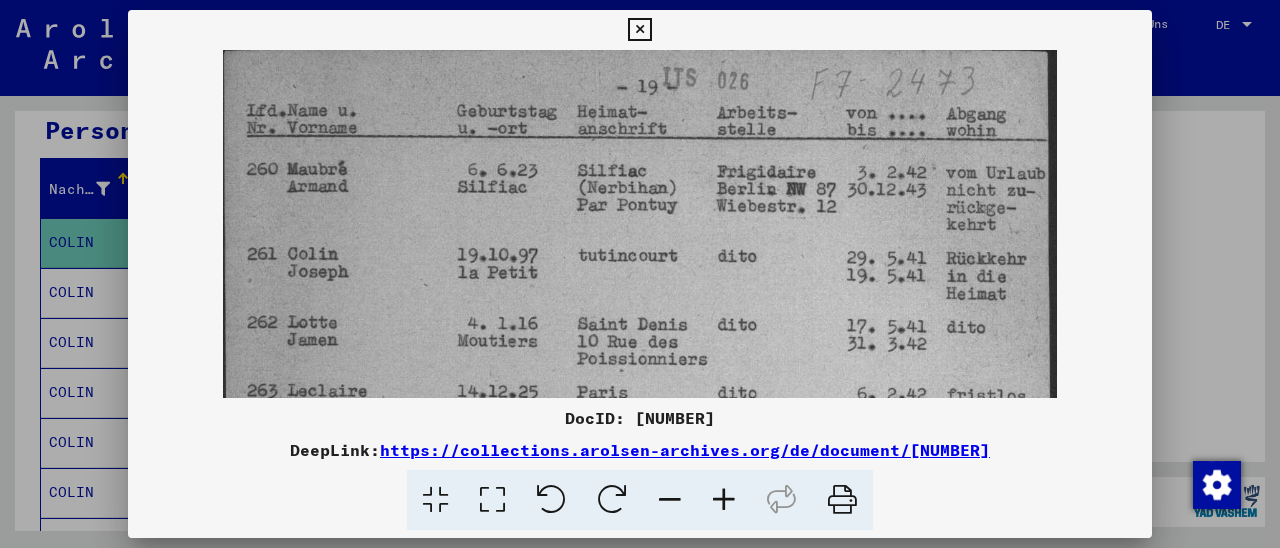 click at bounding box center [639, 30] 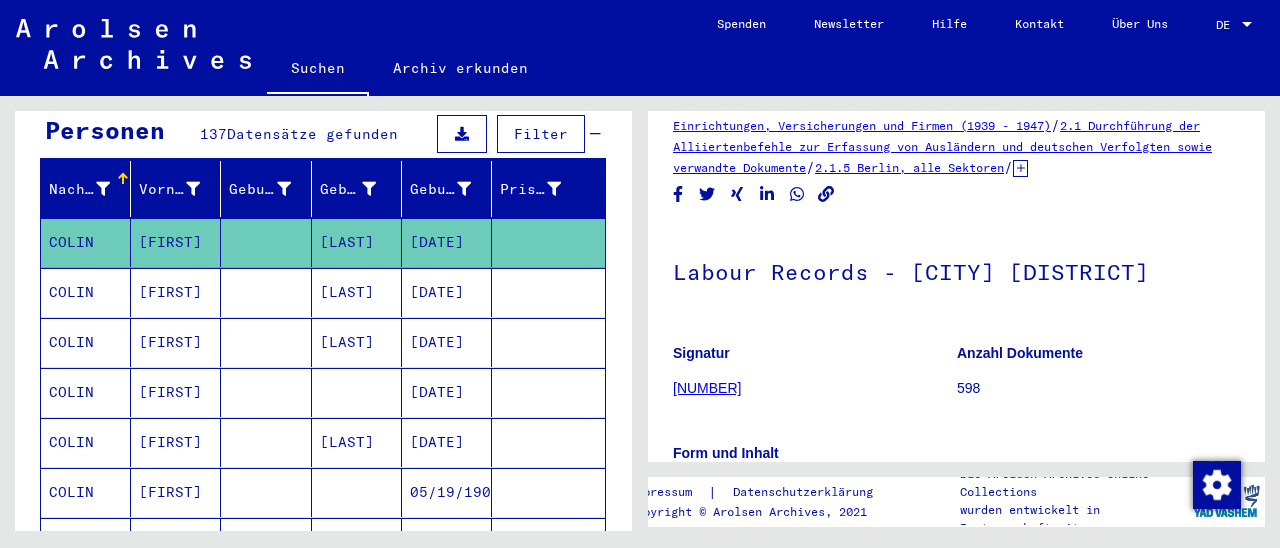 scroll, scrollTop: 0, scrollLeft: 0, axis: both 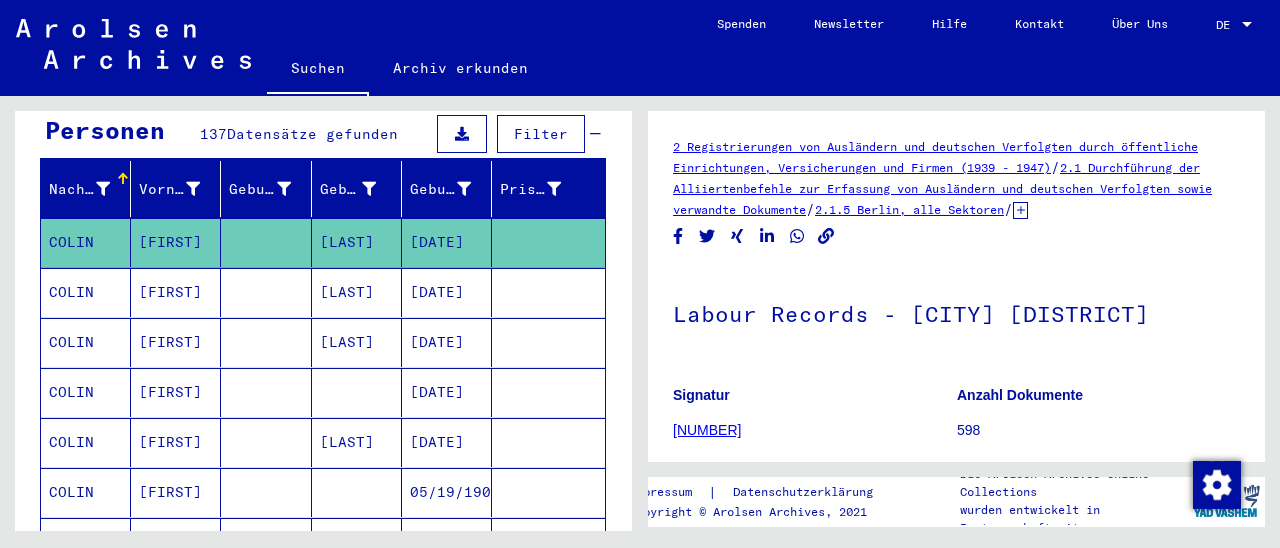 click at bounding box center (548, 342) 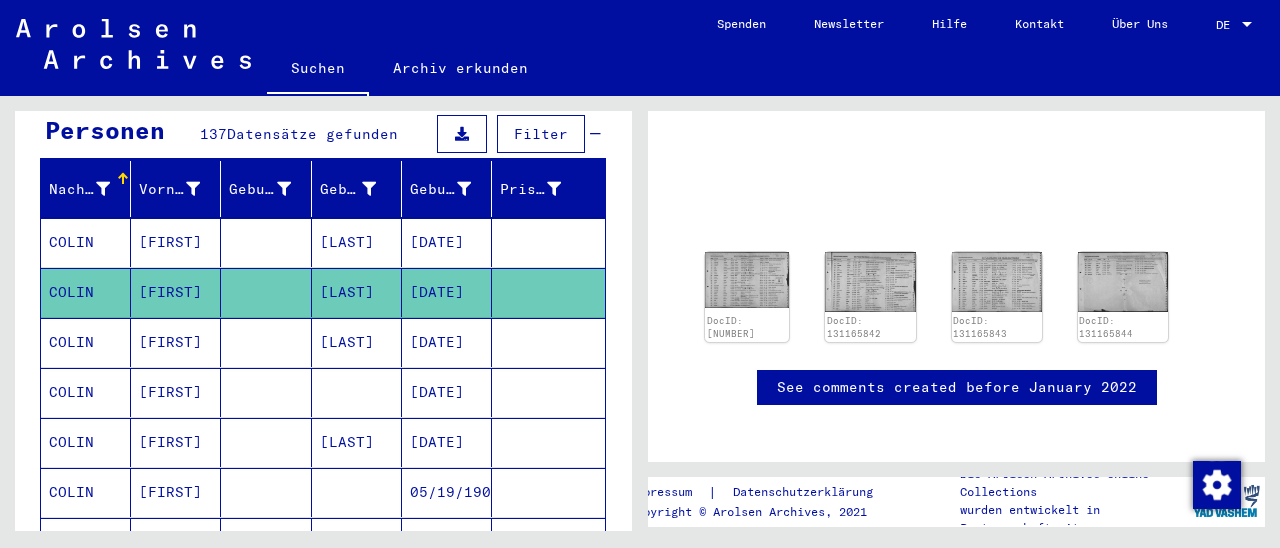 scroll, scrollTop: 139, scrollLeft: 0, axis: vertical 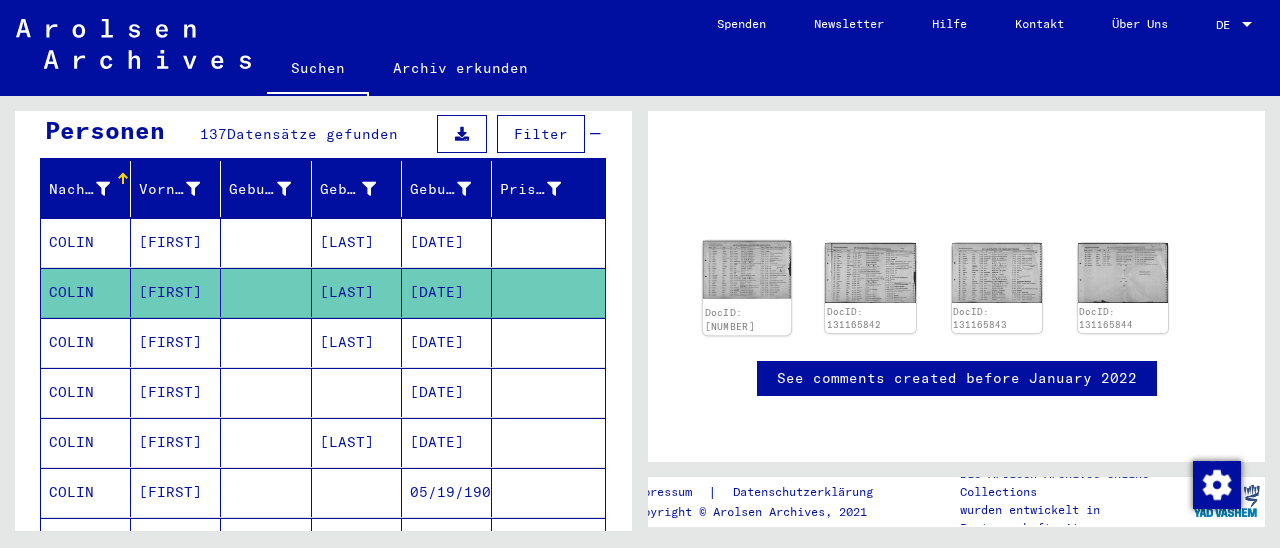 click 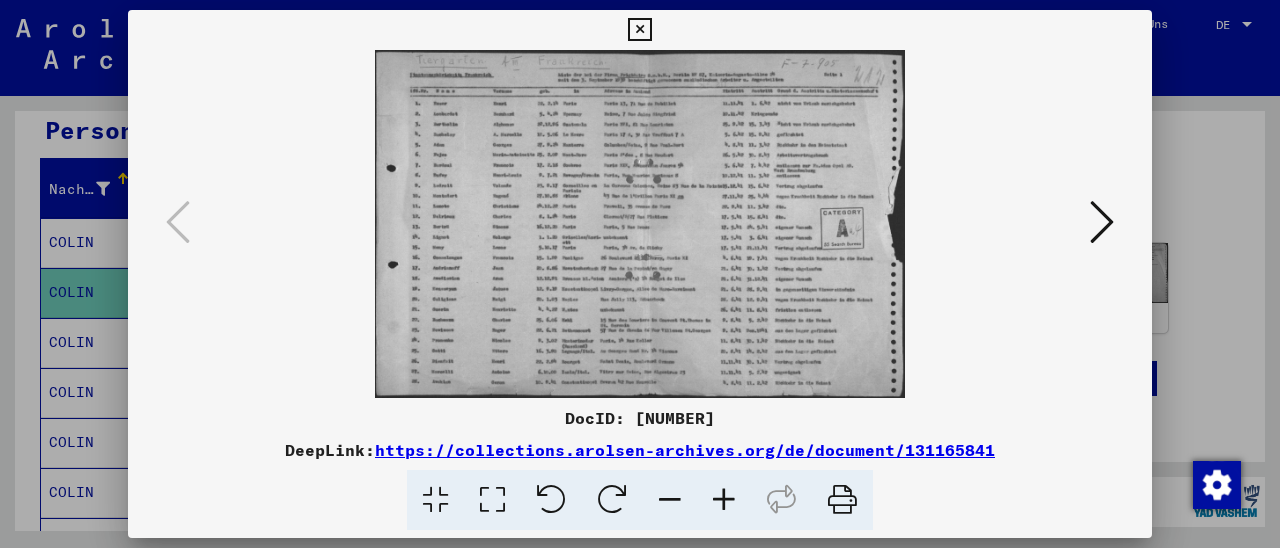 click at bounding box center [724, 500] 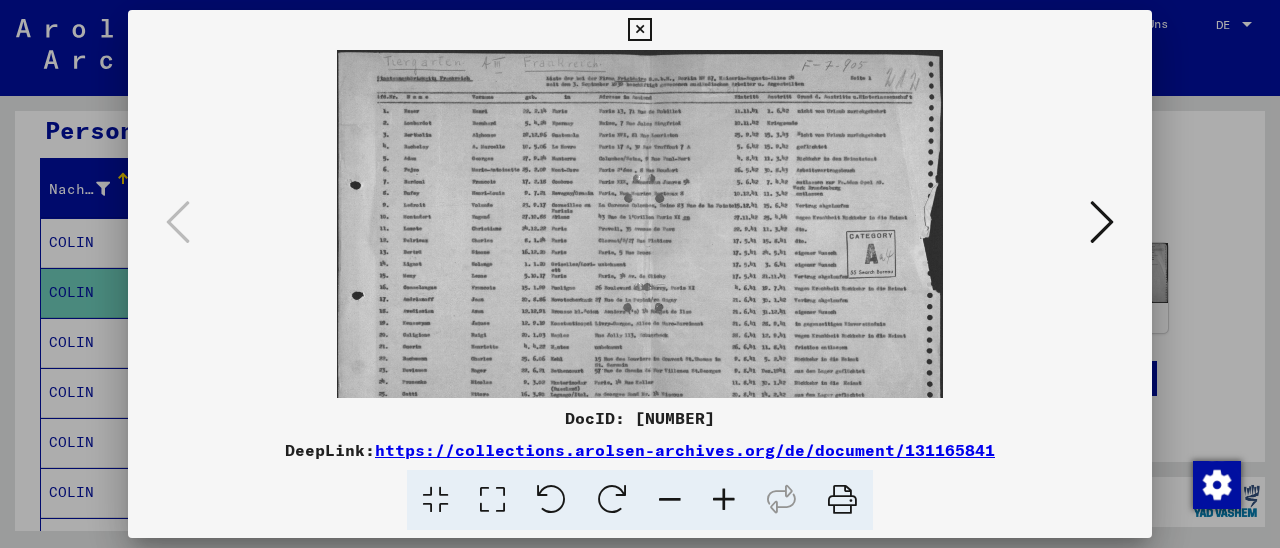 click at bounding box center (724, 500) 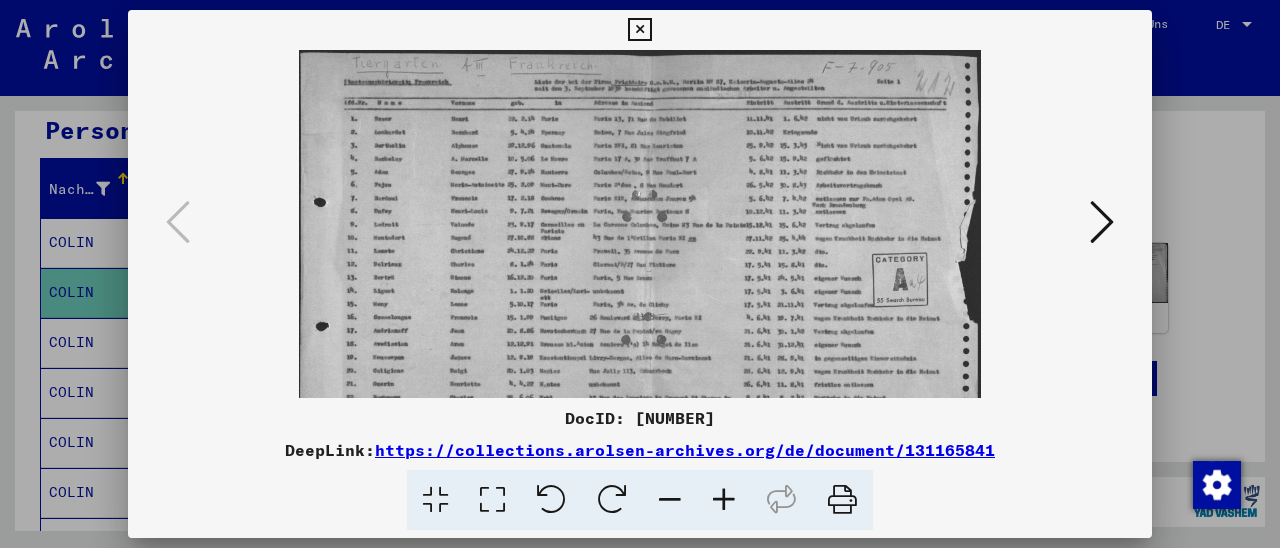 click at bounding box center [724, 500] 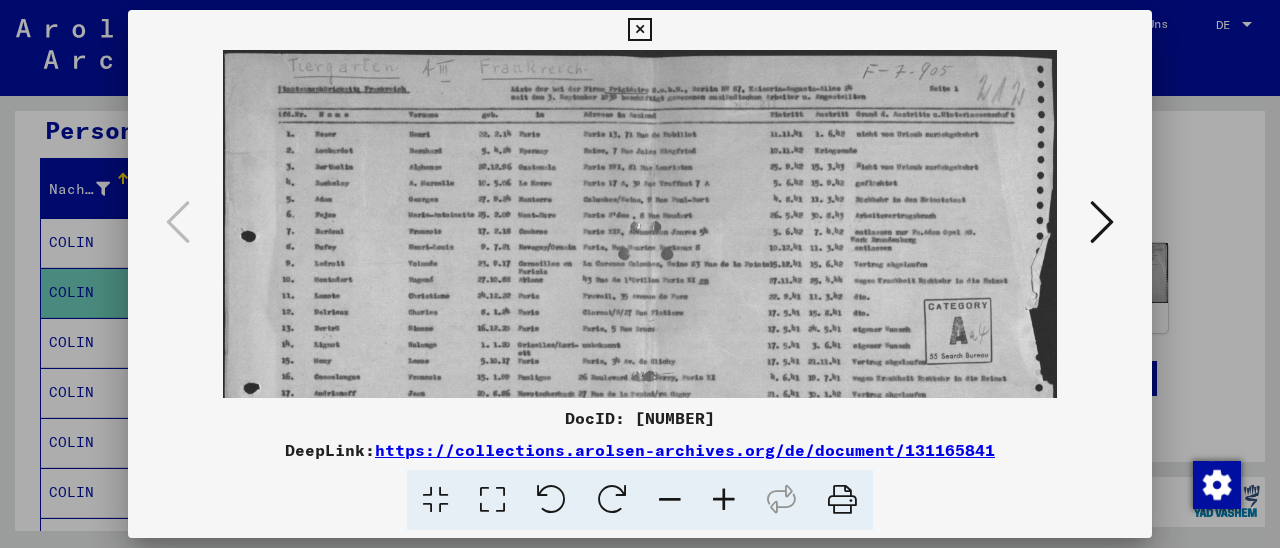 click at bounding box center (724, 500) 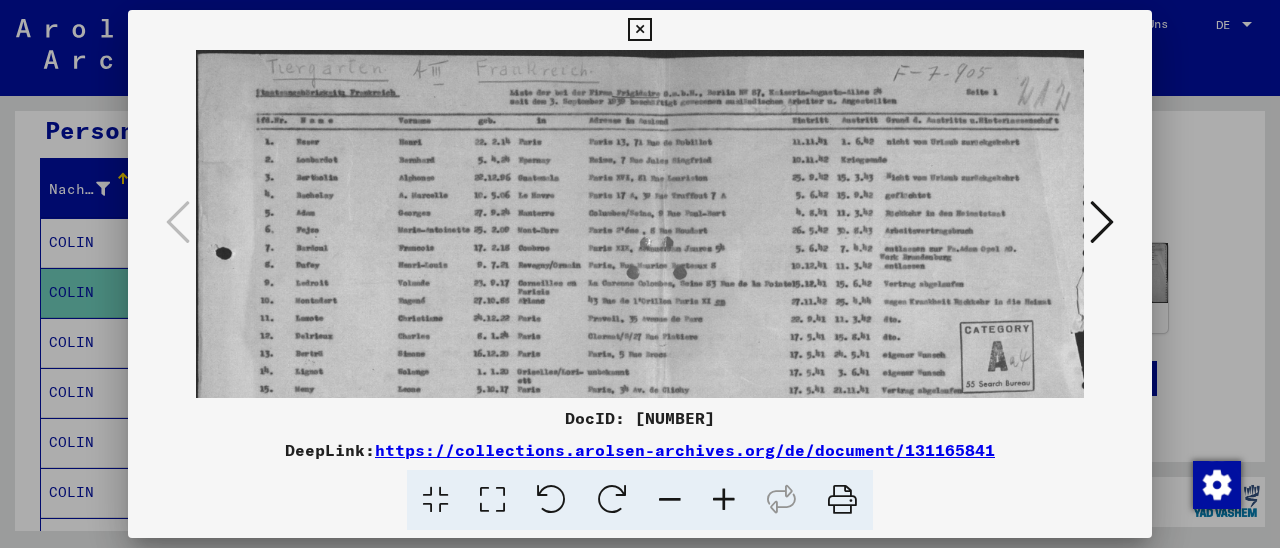 click at bounding box center [724, 500] 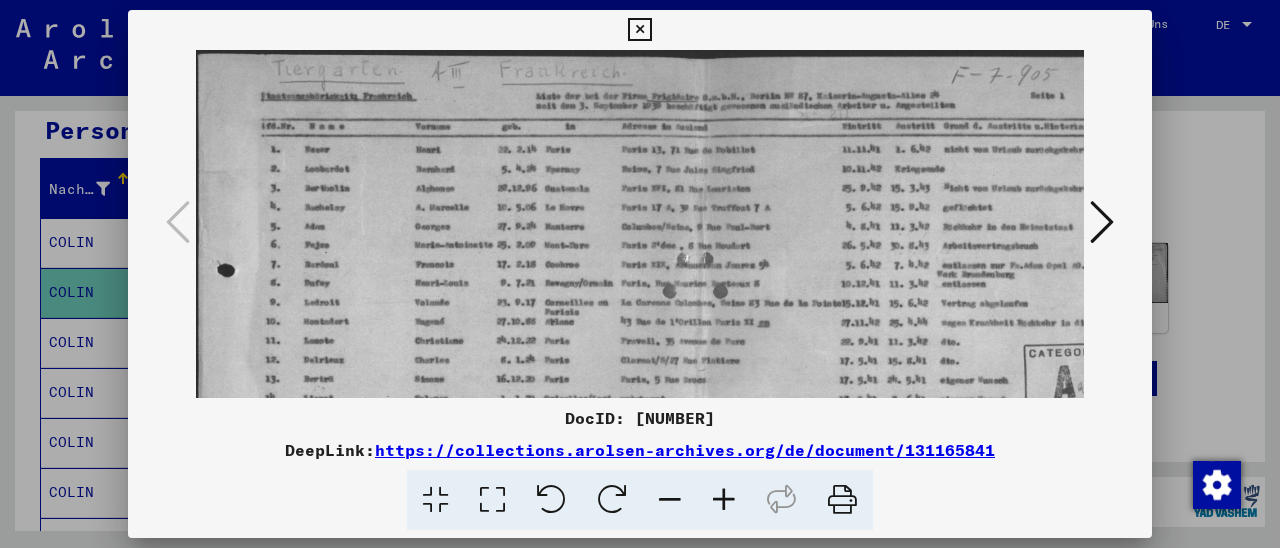 click at bounding box center (724, 500) 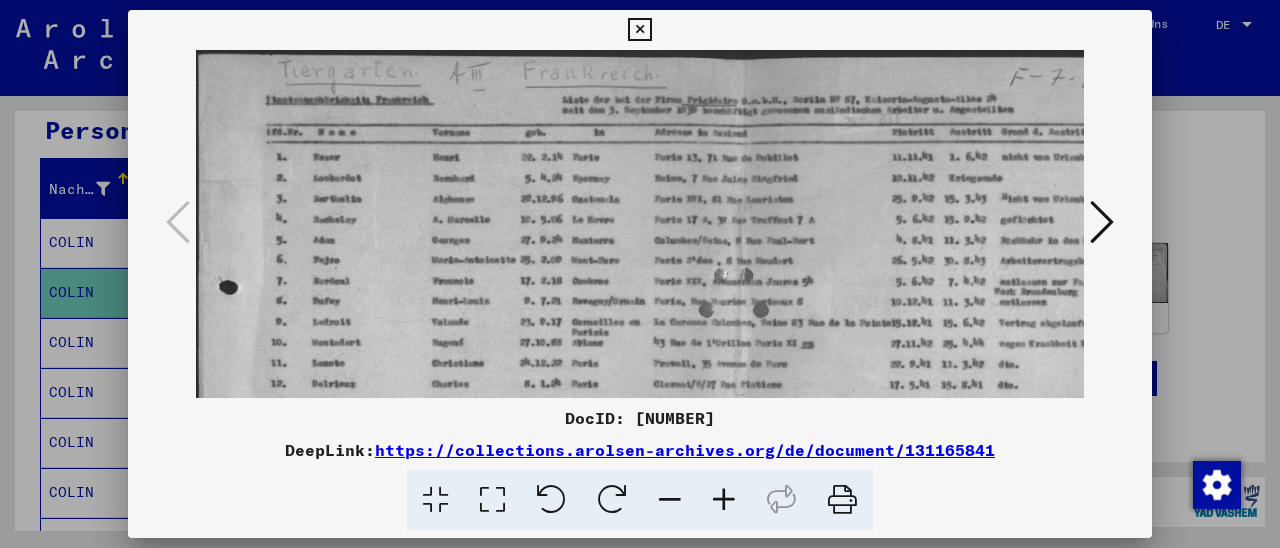 click at bounding box center [724, 500] 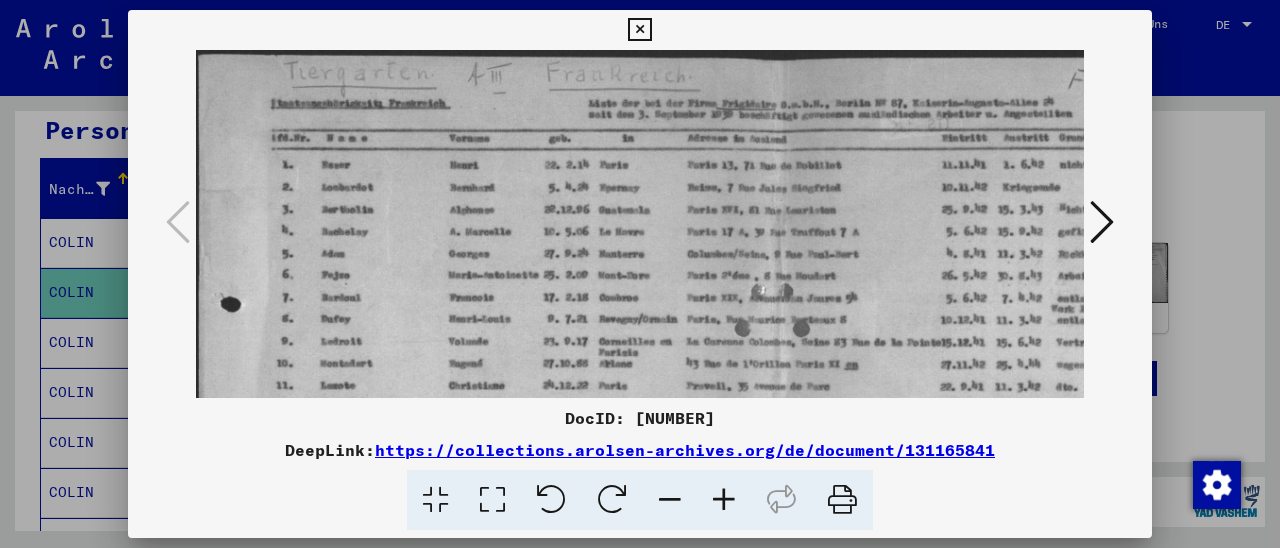click at bounding box center (724, 500) 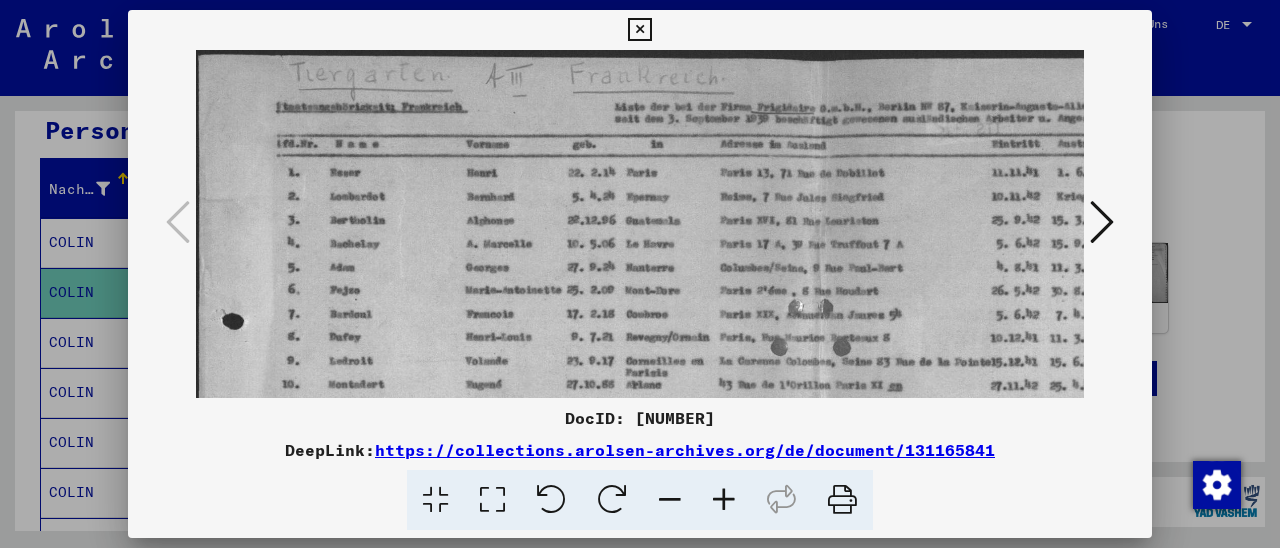 click at bounding box center (724, 500) 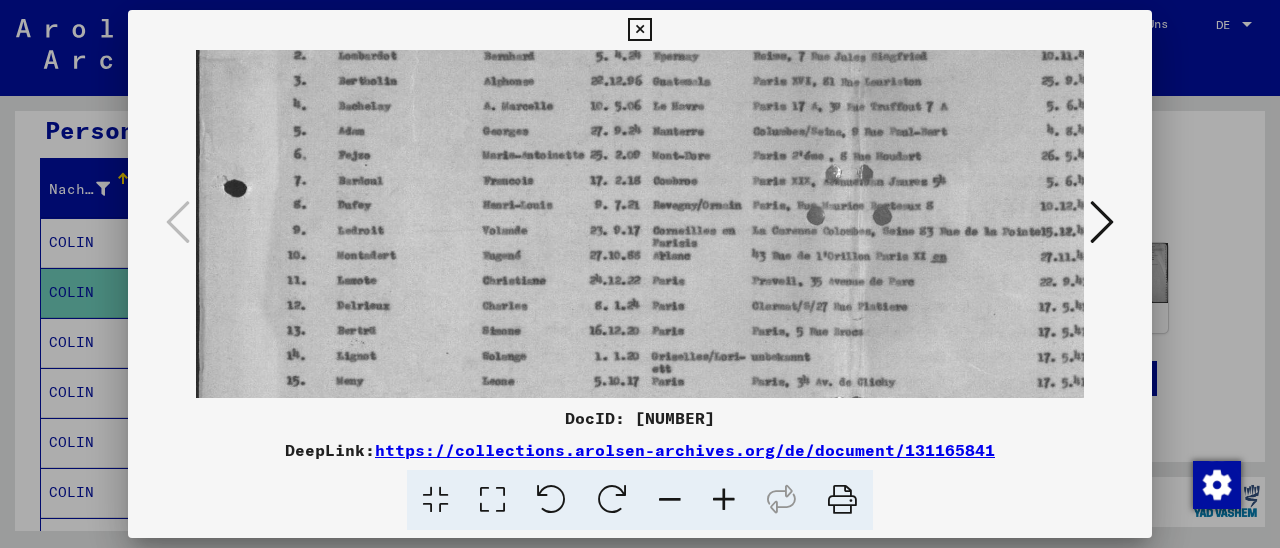 drag, startPoint x: 685, startPoint y: 309, endPoint x: 715, endPoint y: 165, distance: 147.09181 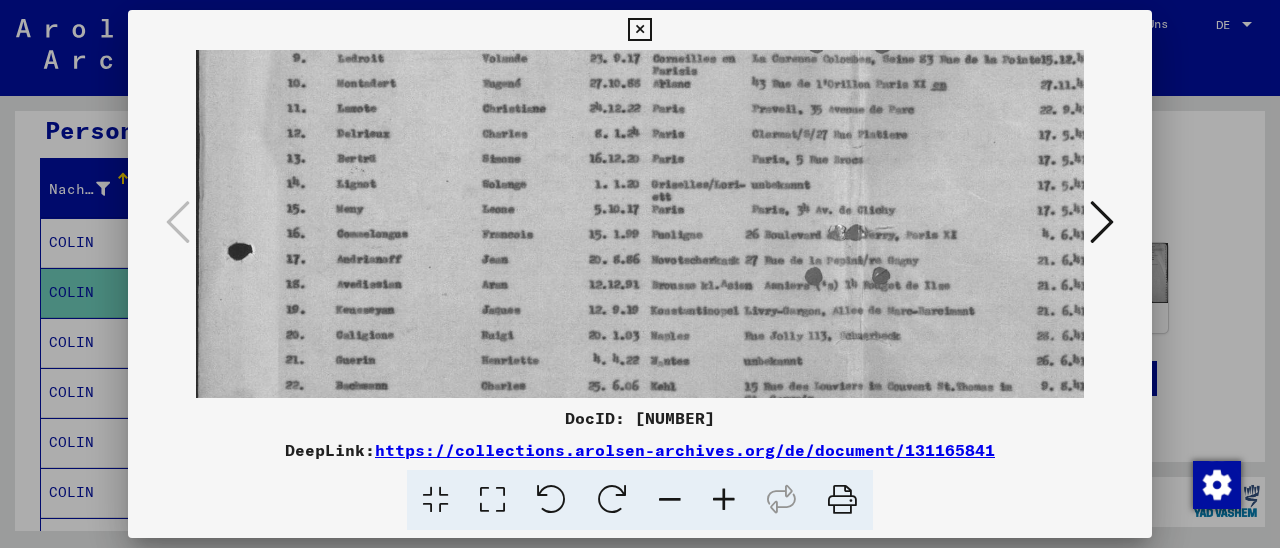 scroll, scrollTop: 338, scrollLeft: 0, axis: vertical 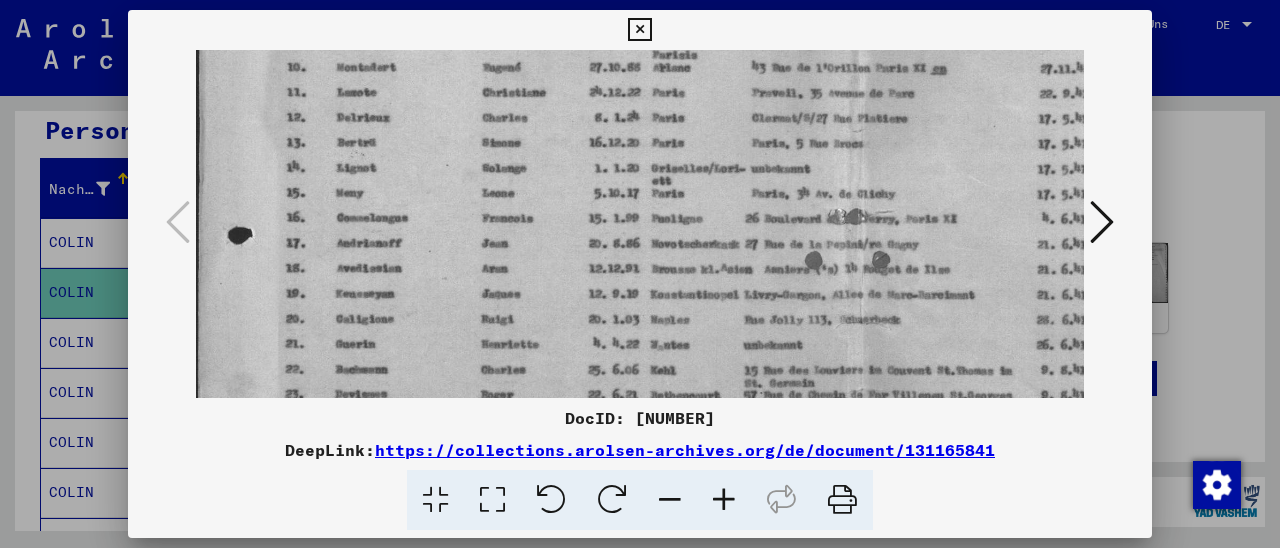 drag, startPoint x: 671, startPoint y: 319, endPoint x: 686, endPoint y: 153, distance: 166.67633 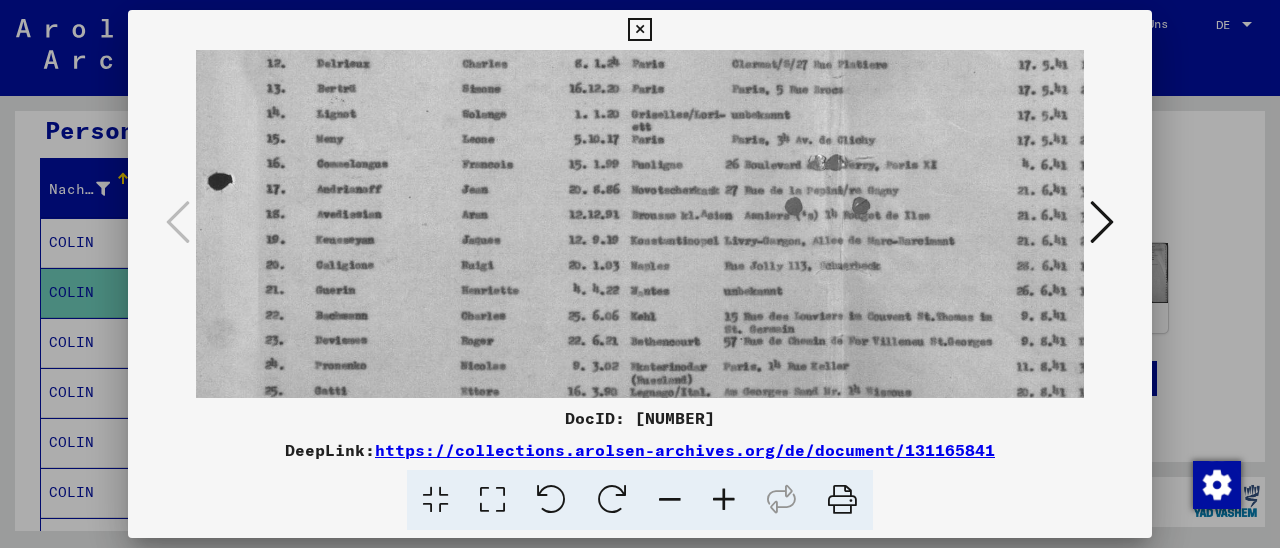 scroll, scrollTop: 375, scrollLeft: 23, axis: both 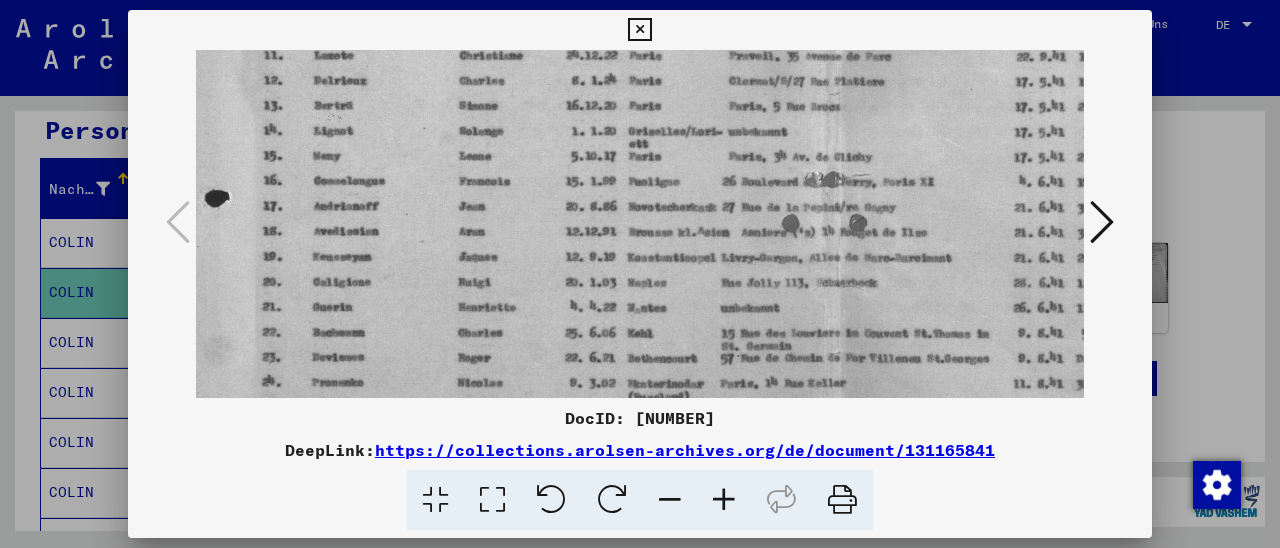 drag, startPoint x: 677, startPoint y: 315, endPoint x: 721, endPoint y: 241, distance: 86.09297 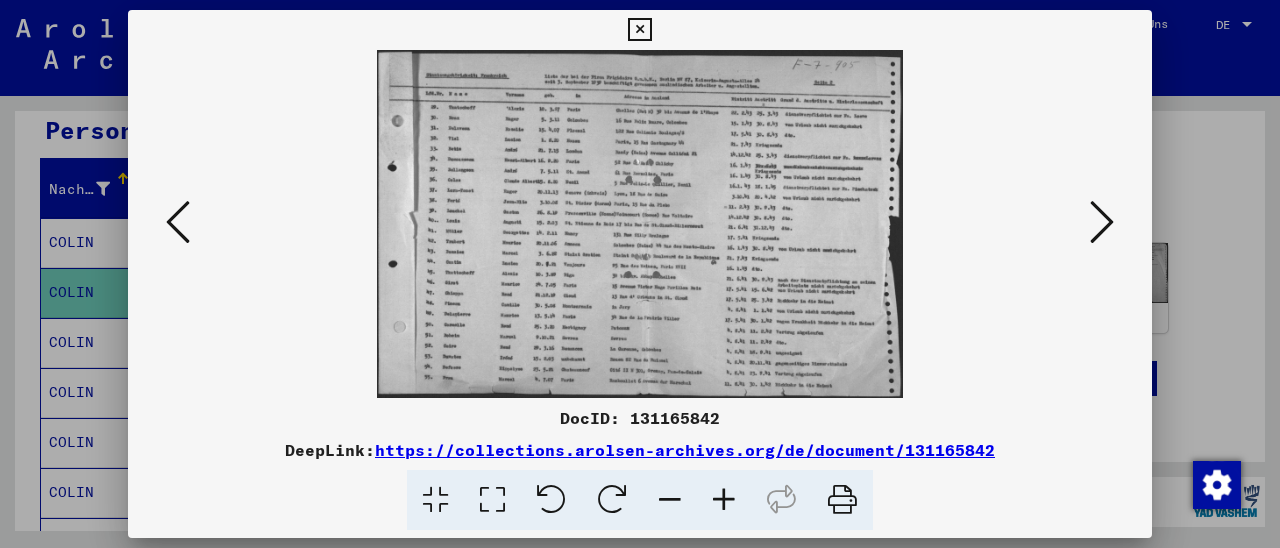 scroll, scrollTop: 0, scrollLeft: 0, axis: both 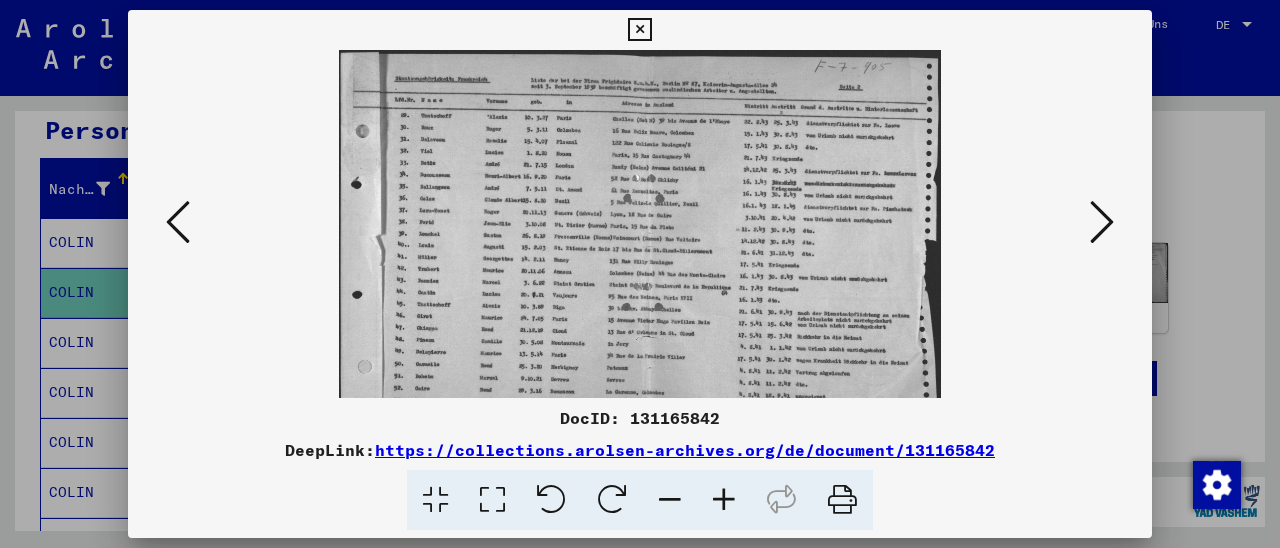 click at bounding box center [724, 500] 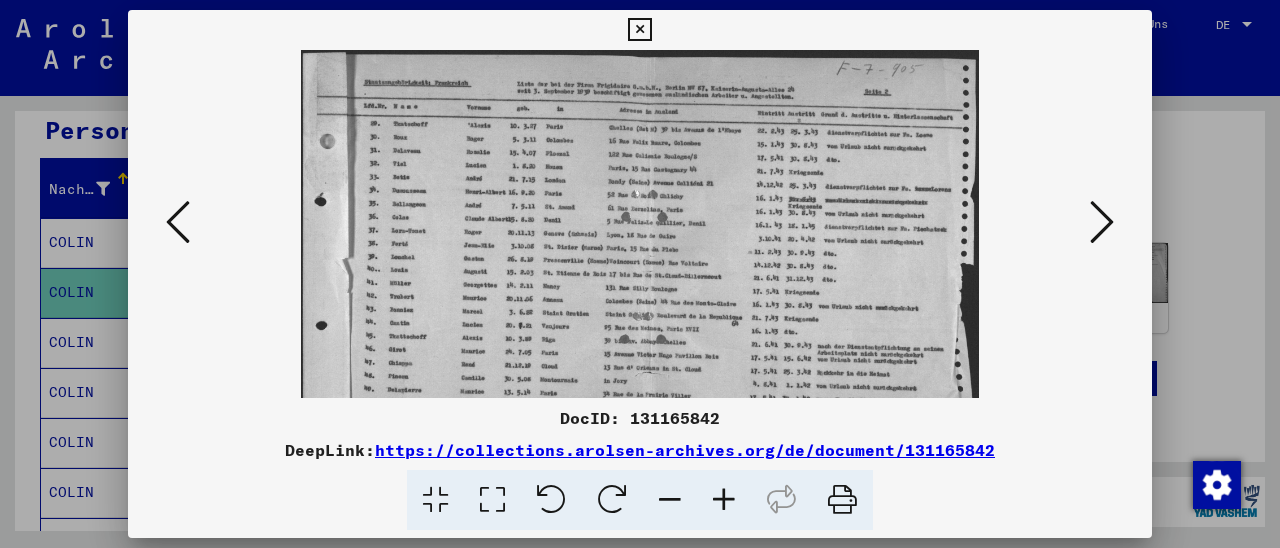 click at bounding box center (724, 500) 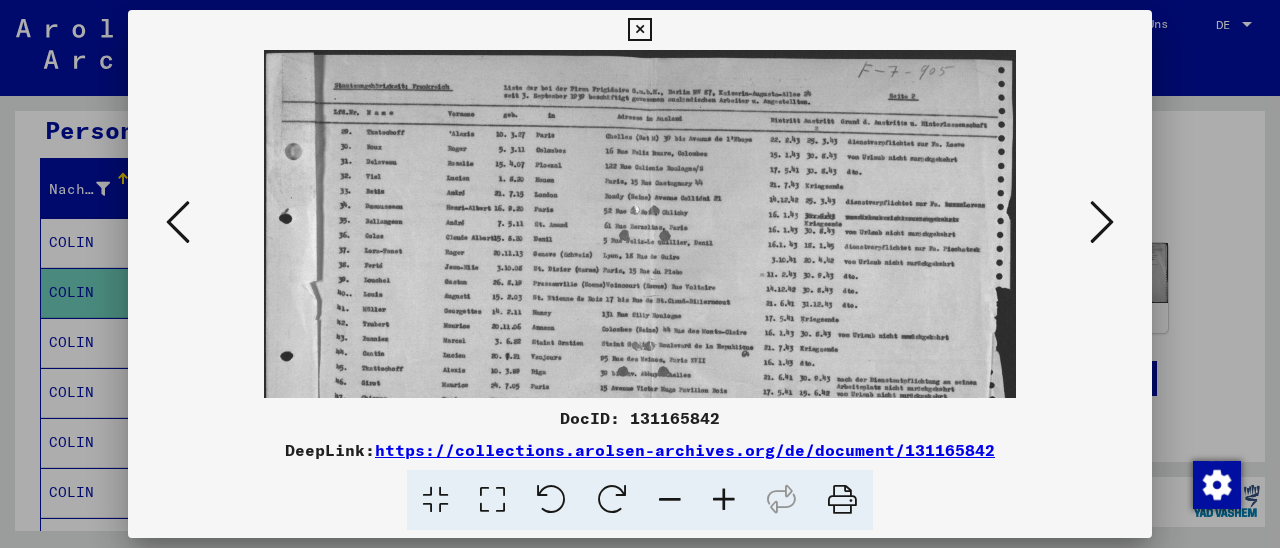 click at bounding box center [724, 500] 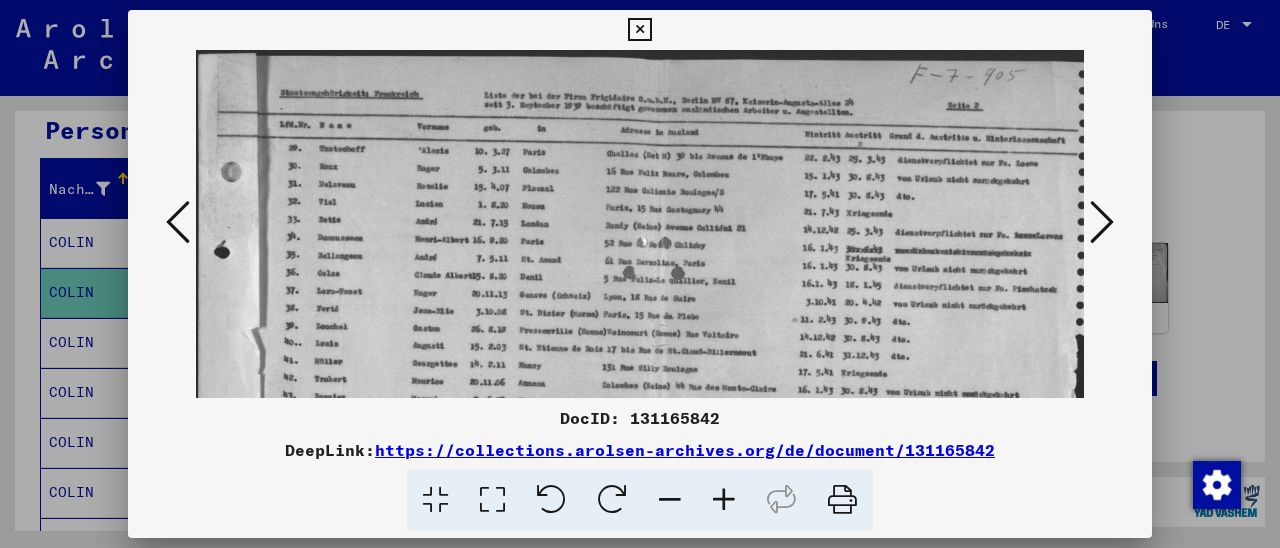 click at bounding box center (724, 500) 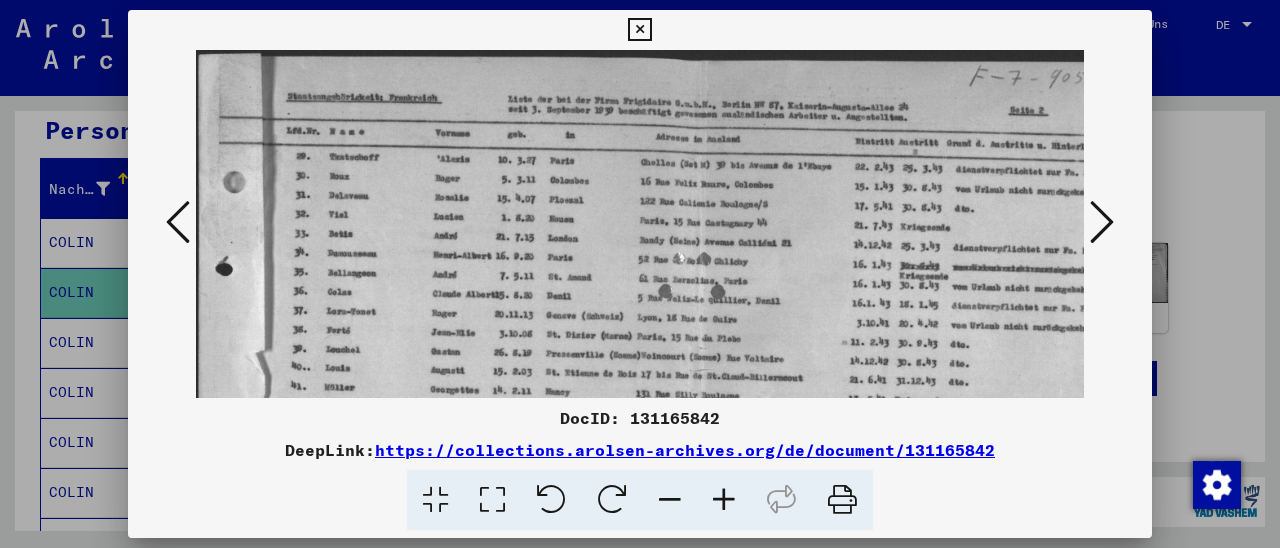click at bounding box center [724, 500] 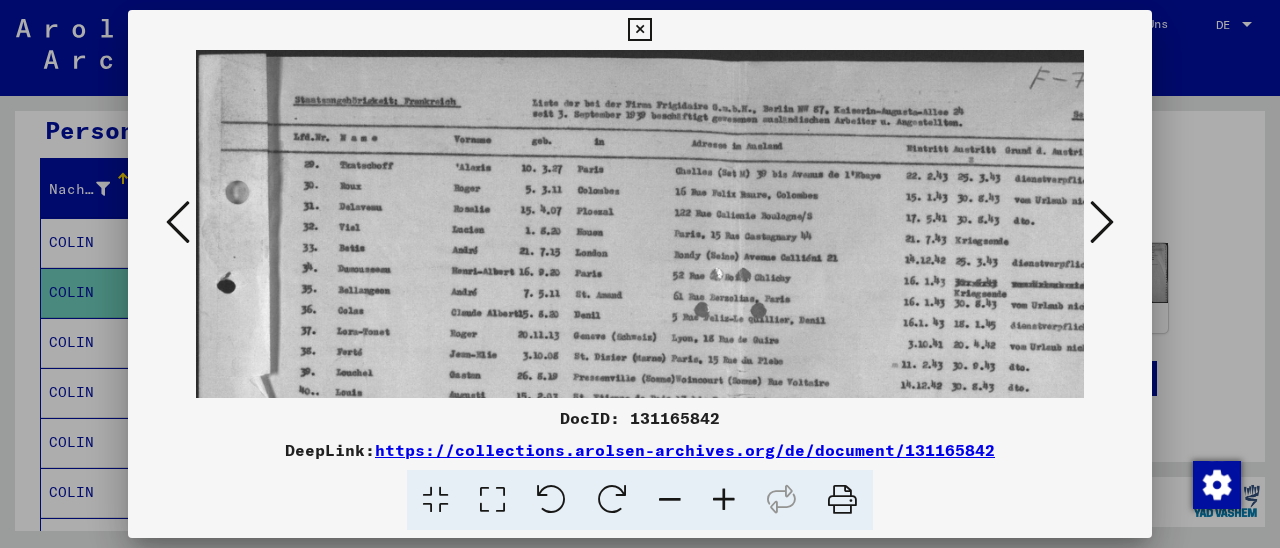 click at bounding box center [724, 500] 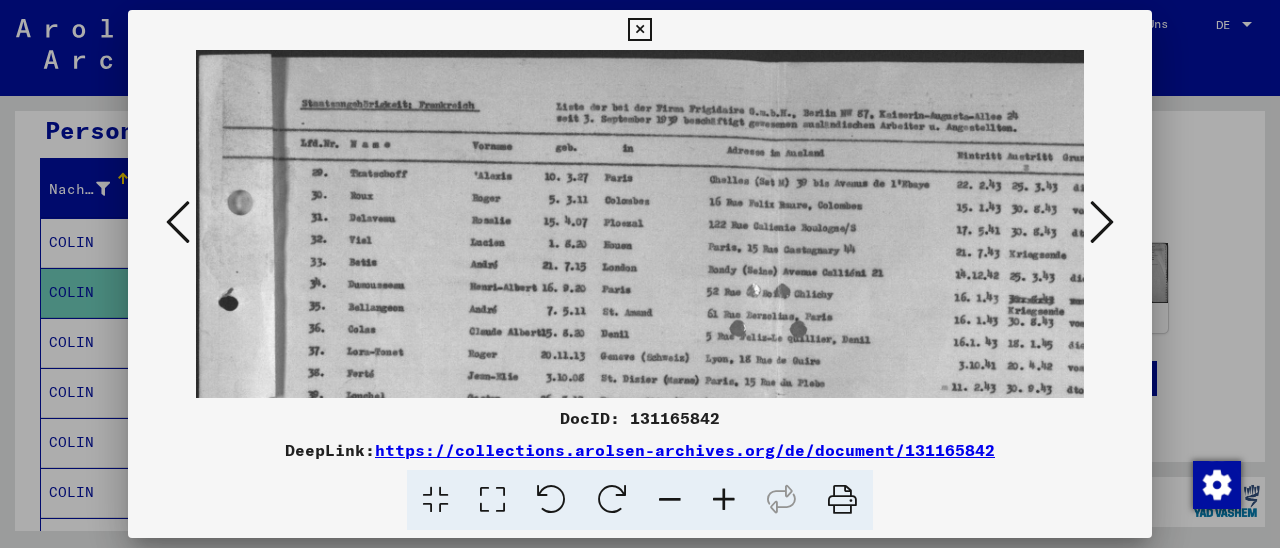 click at bounding box center (724, 500) 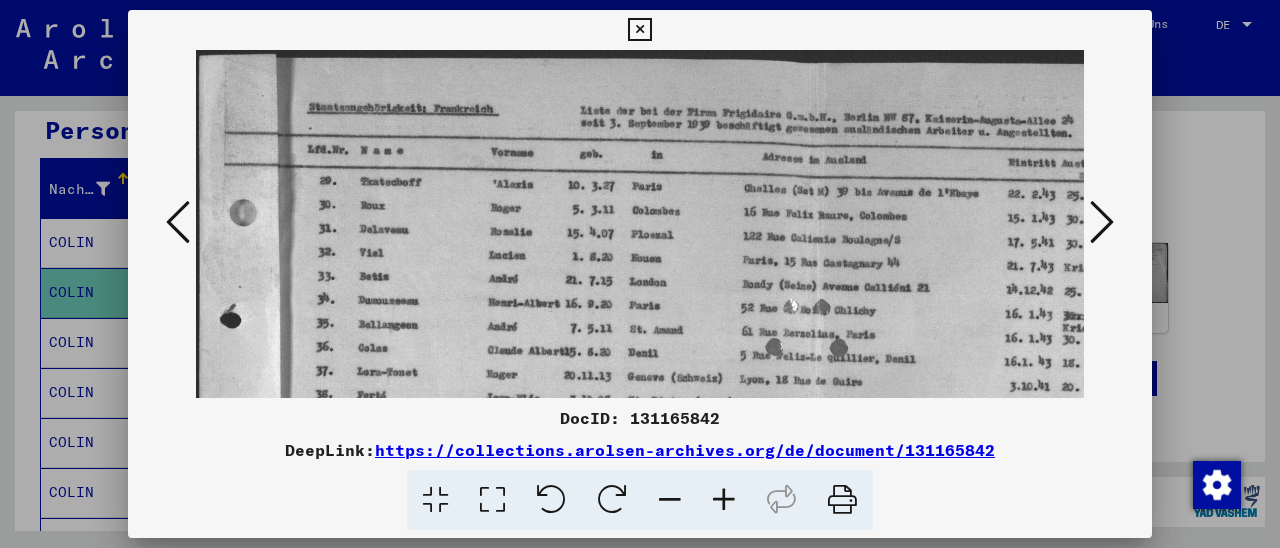 click at bounding box center [724, 500] 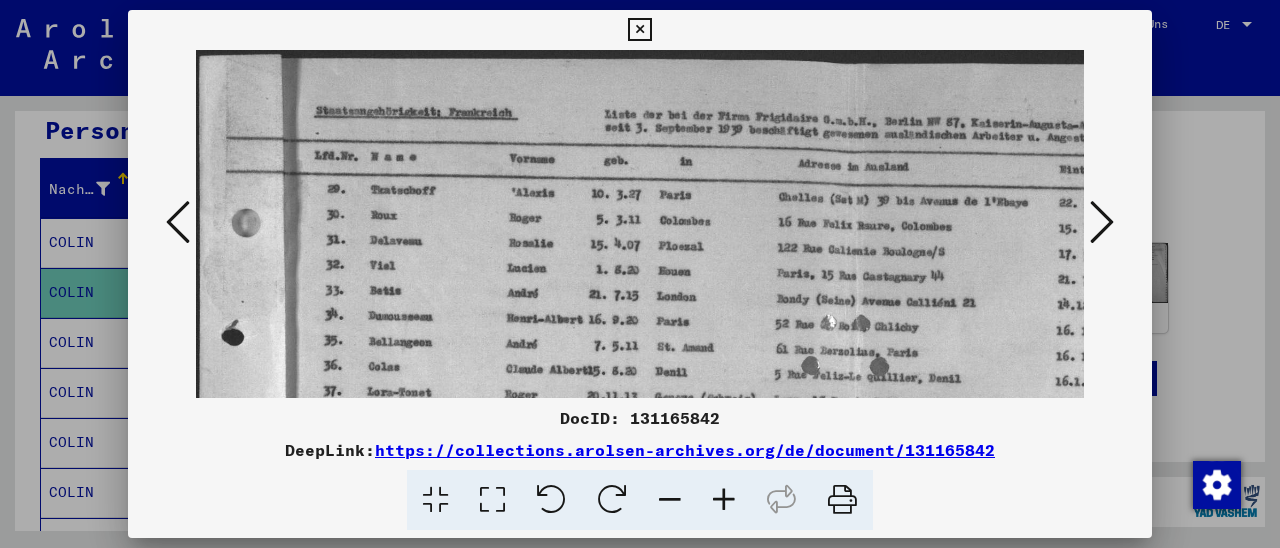 click at bounding box center [724, 500] 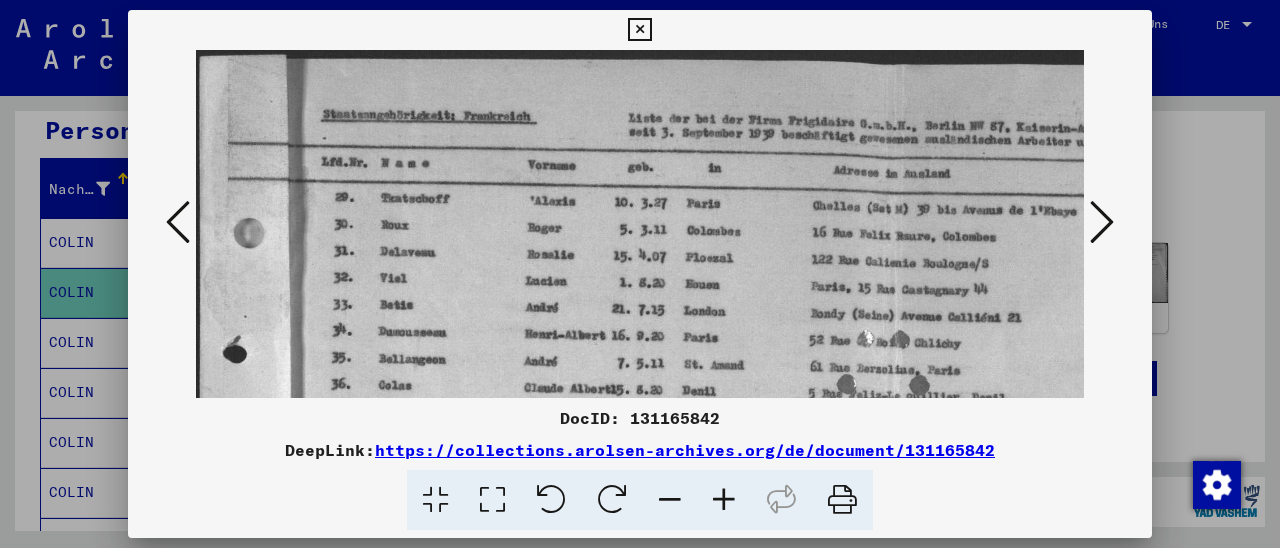 click at bounding box center (724, 500) 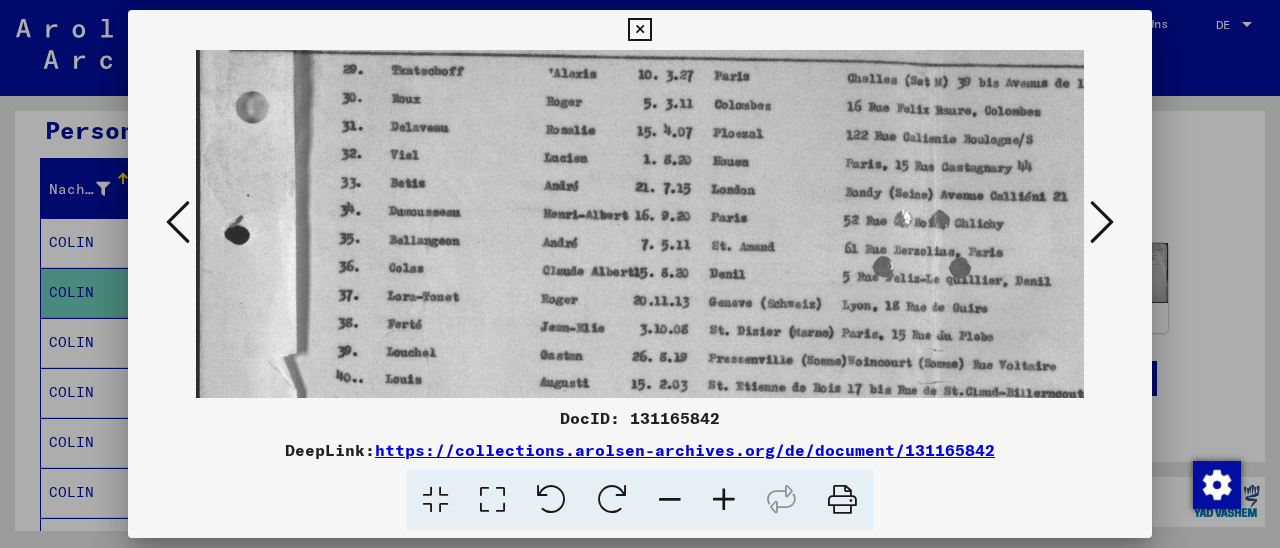 scroll, scrollTop: 167, scrollLeft: 0, axis: vertical 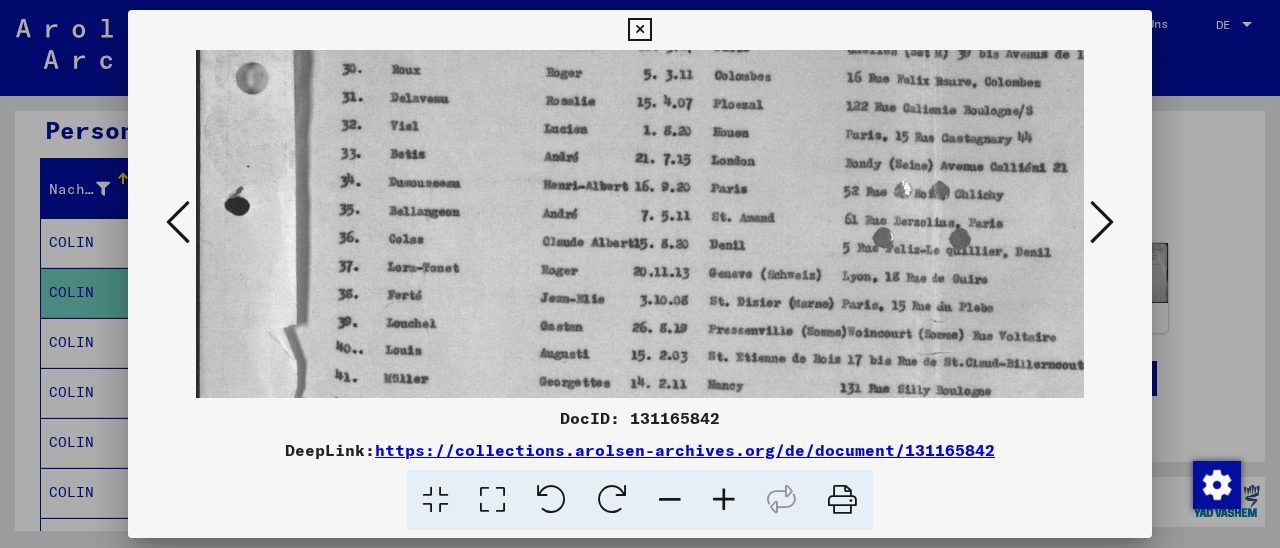 drag, startPoint x: 727, startPoint y: 329, endPoint x: 782, endPoint y: 189, distance: 150.41609 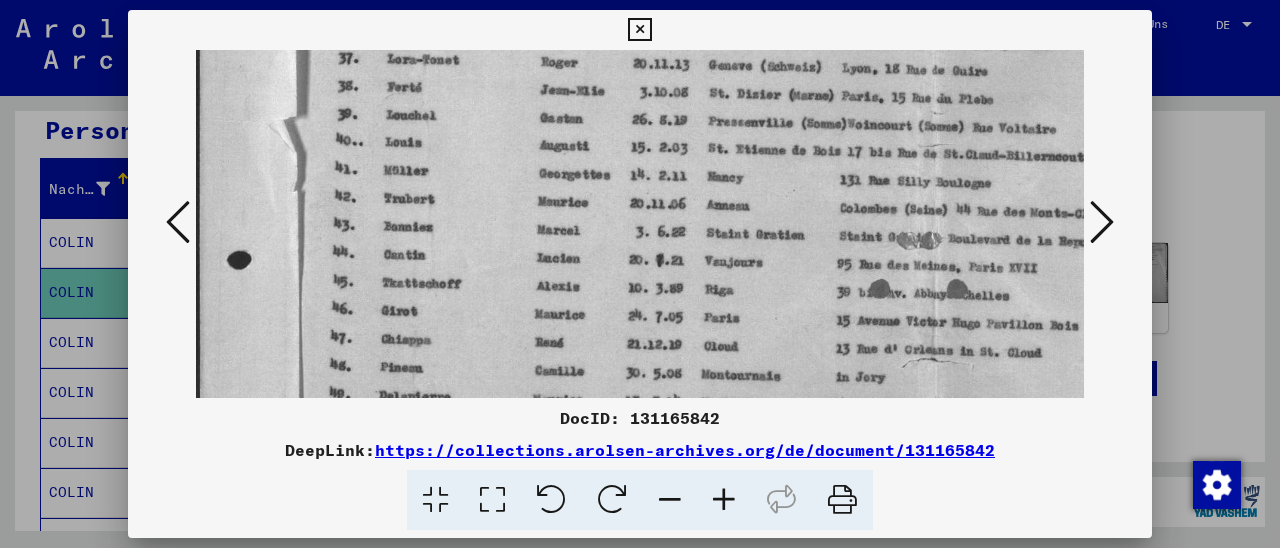 drag, startPoint x: 717, startPoint y: 324, endPoint x: 734, endPoint y: 121, distance: 203.71059 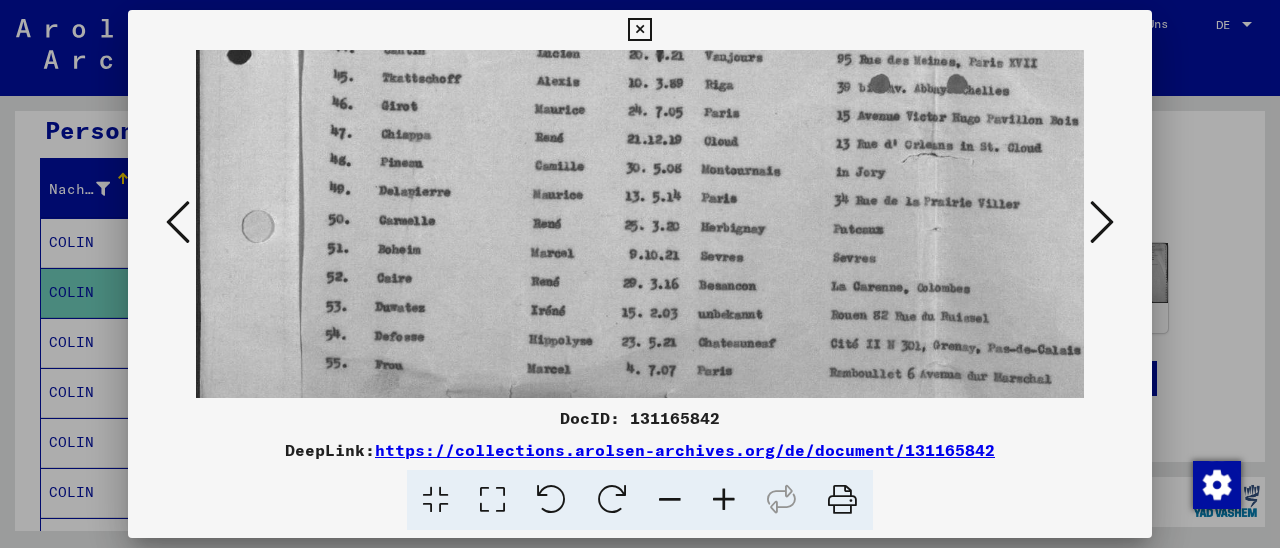 drag, startPoint x: 681, startPoint y: 295, endPoint x: 737, endPoint y: 99, distance: 203.84308 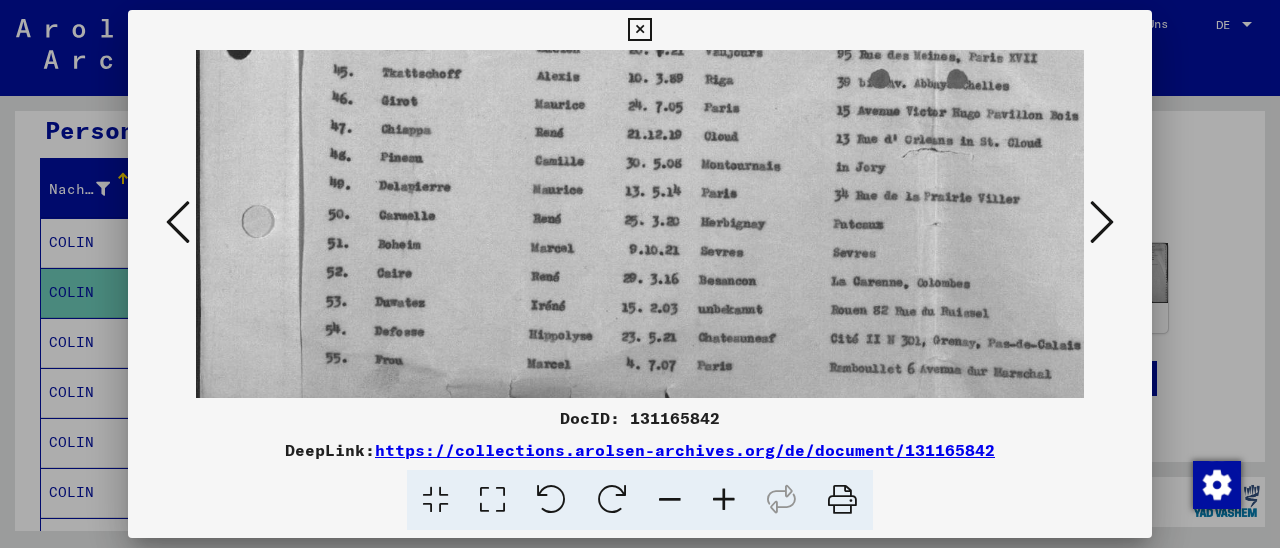 drag, startPoint x: 663, startPoint y: 292, endPoint x: 680, endPoint y: 228, distance: 66.21933 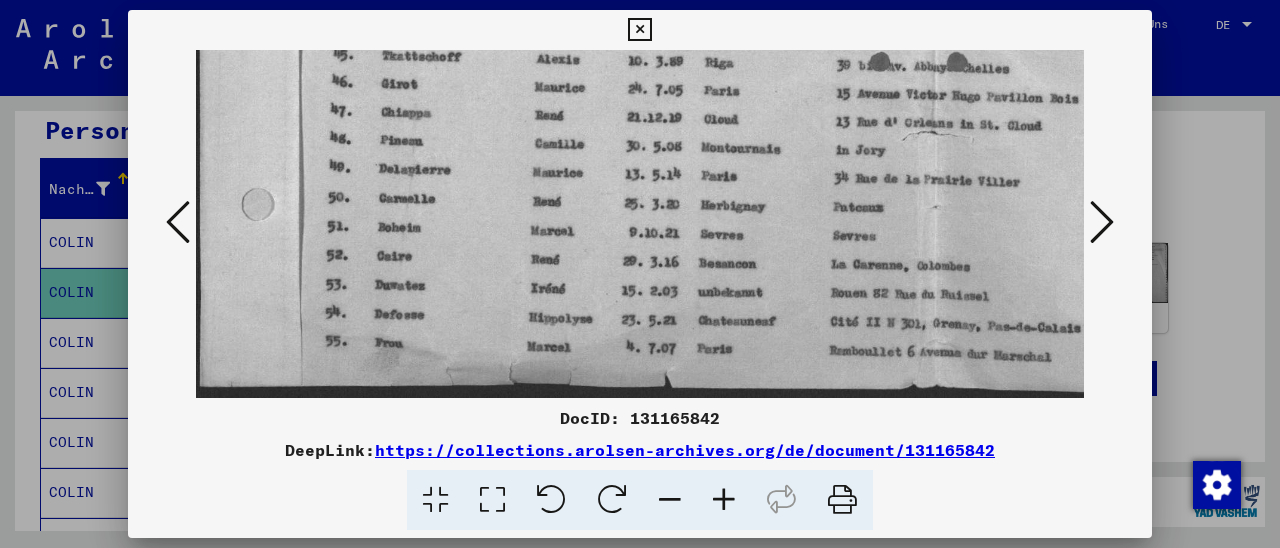 click at bounding box center (724, 500) 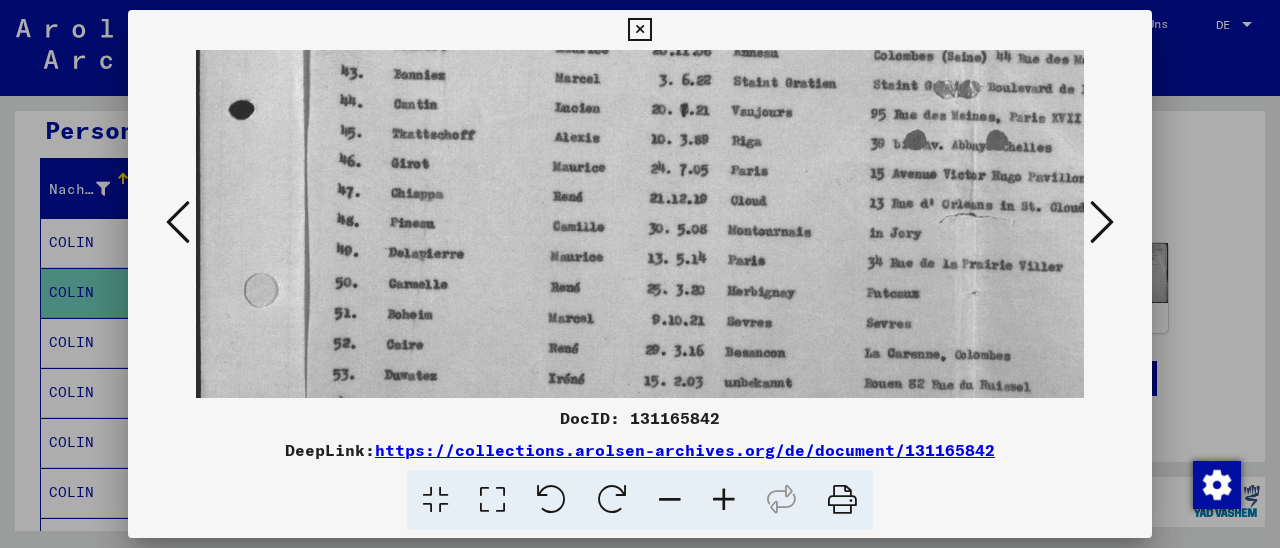 scroll, scrollTop: 516, scrollLeft: 0, axis: vertical 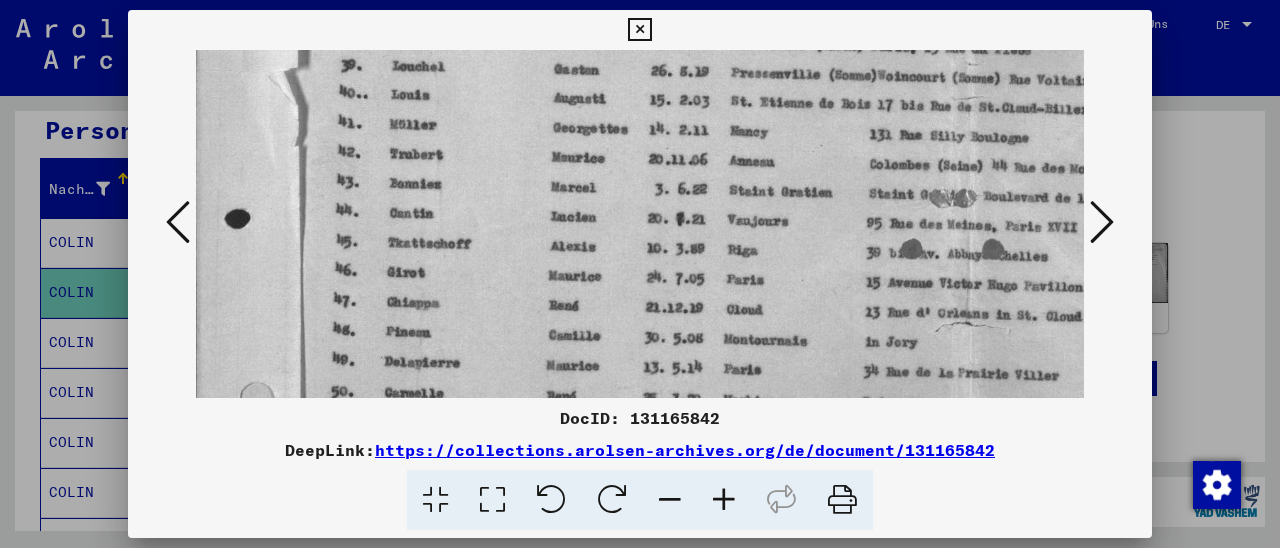 drag, startPoint x: 895, startPoint y: 283, endPoint x: 913, endPoint y: 342, distance: 61.68468 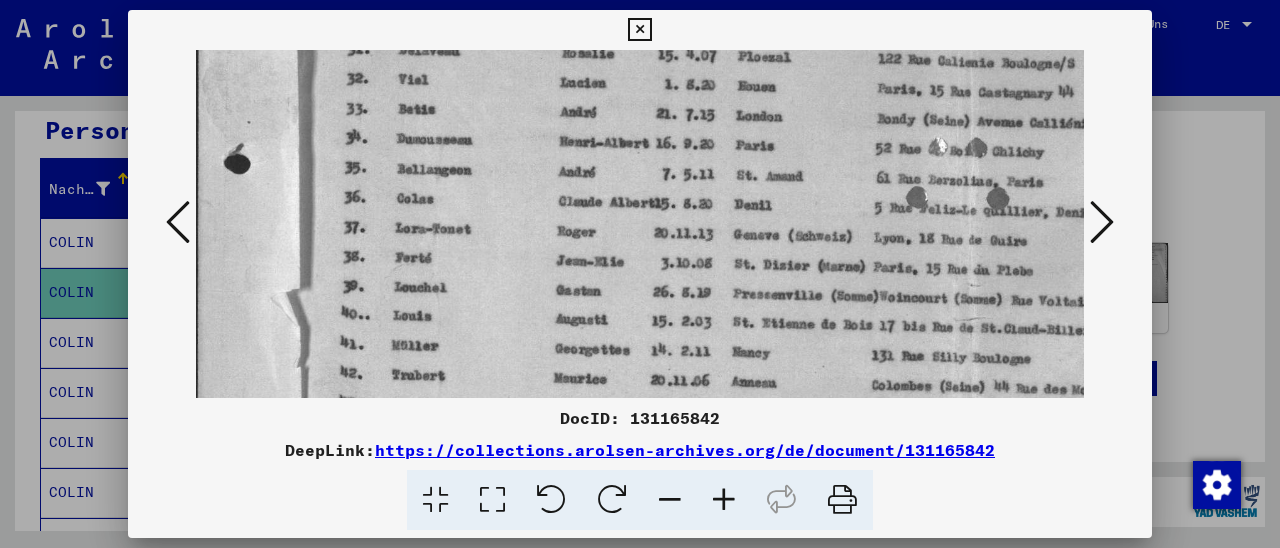 scroll, scrollTop: 204, scrollLeft: 0, axis: vertical 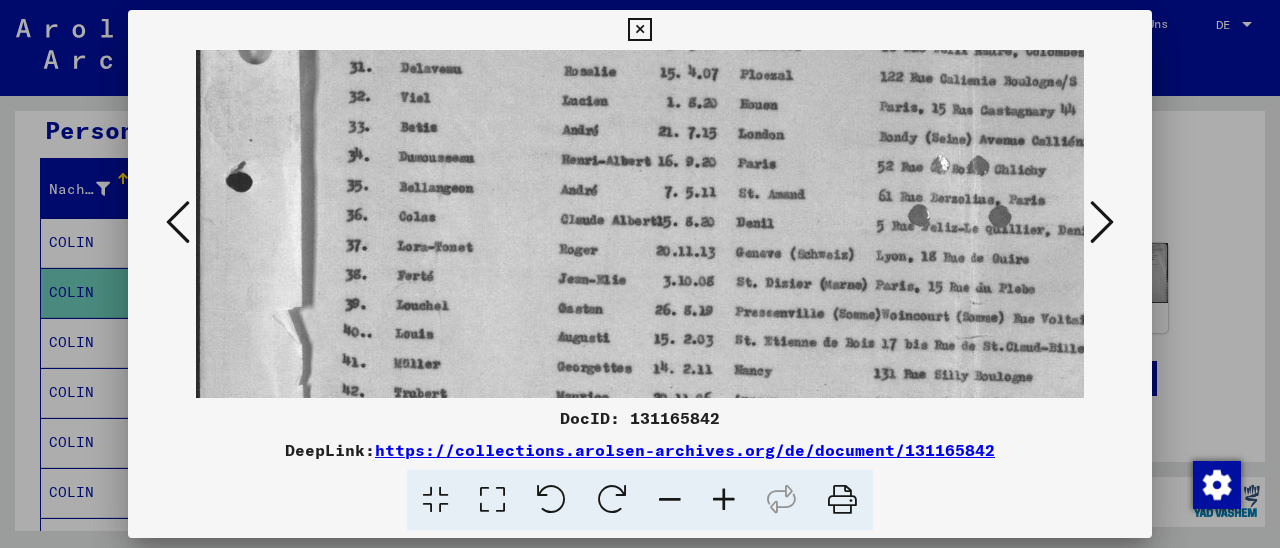 drag, startPoint x: 875, startPoint y: 136, endPoint x: 882, endPoint y: 355, distance: 219.11185 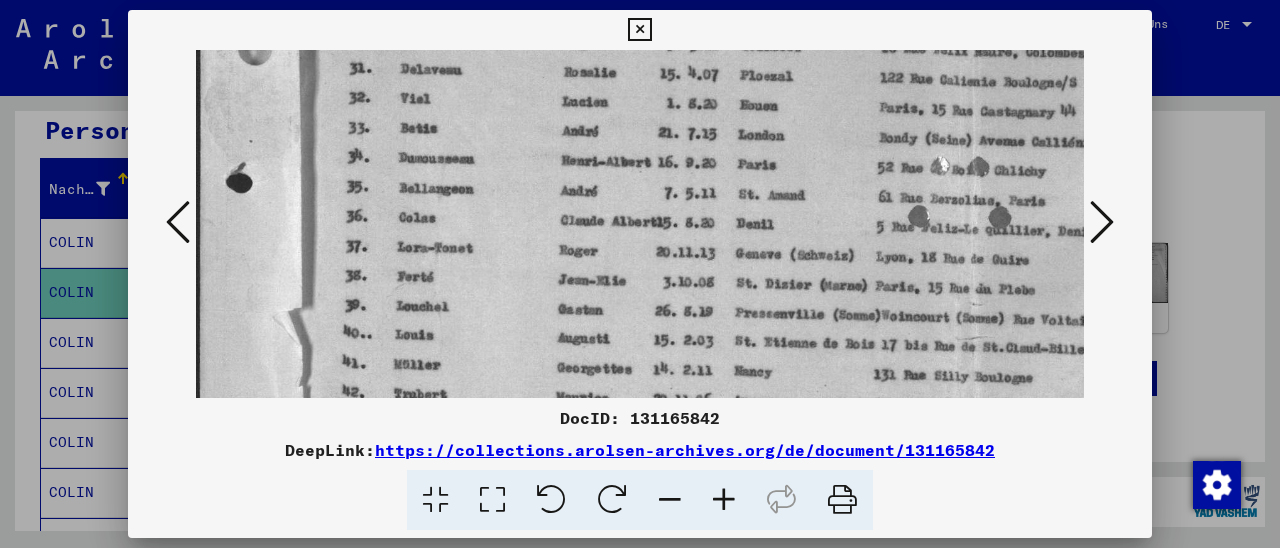 click at bounding box center [950, 344] 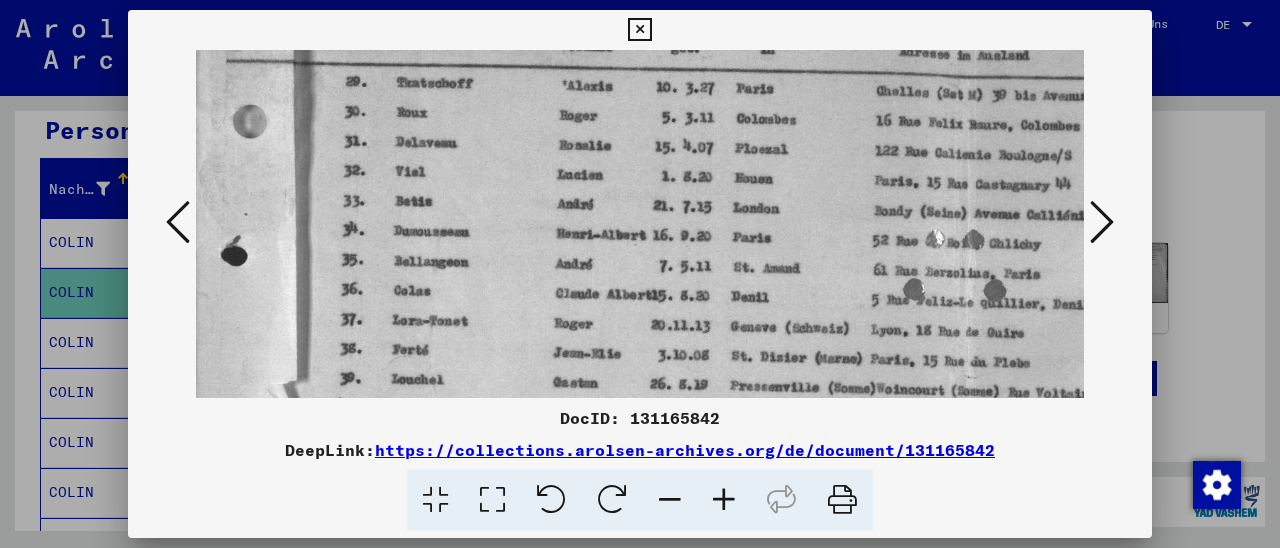 scroll, scrollTop: 113, scrollLeft: 4, axis: both 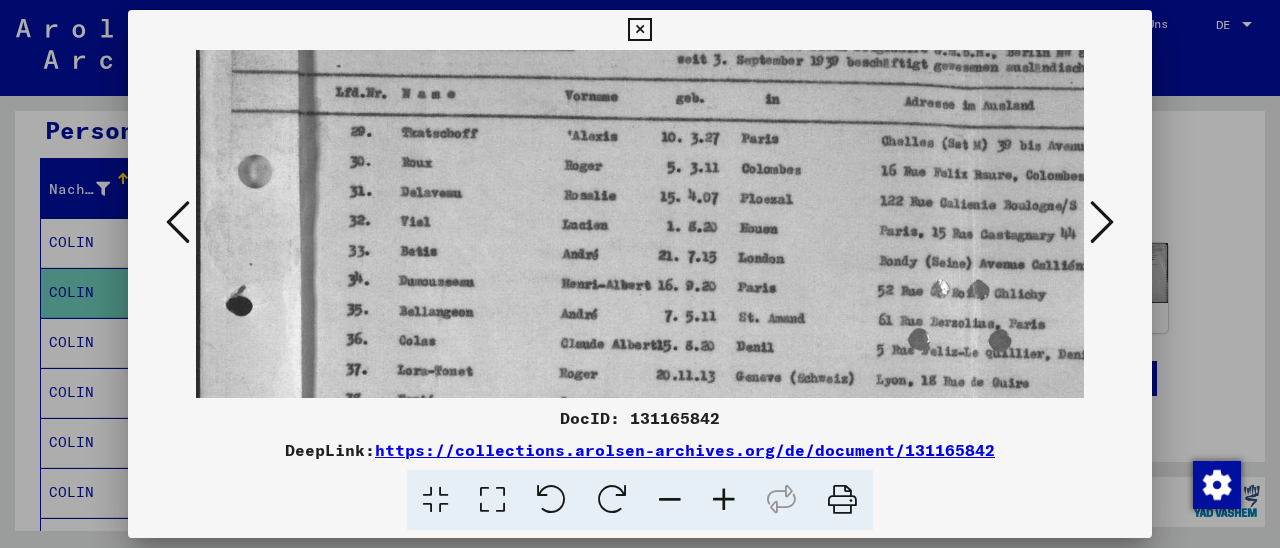 drag, startPoint x: 785, startPoint y: 170, endPoint x: 790, endPoint y: 275, distance: 105.11898 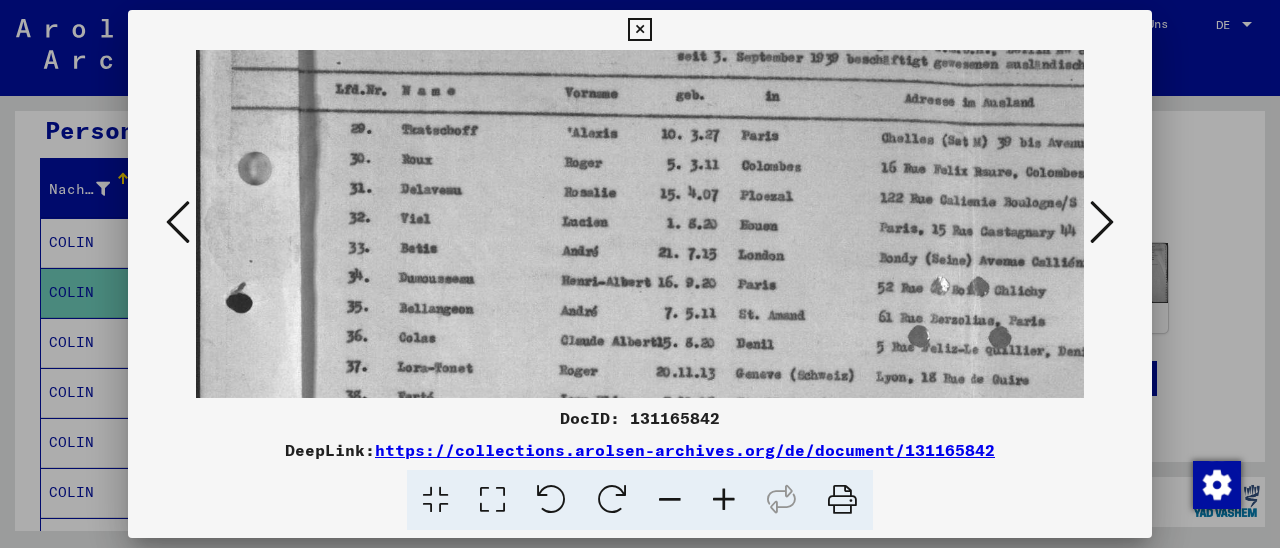 click at bounding box center [1102, 222] 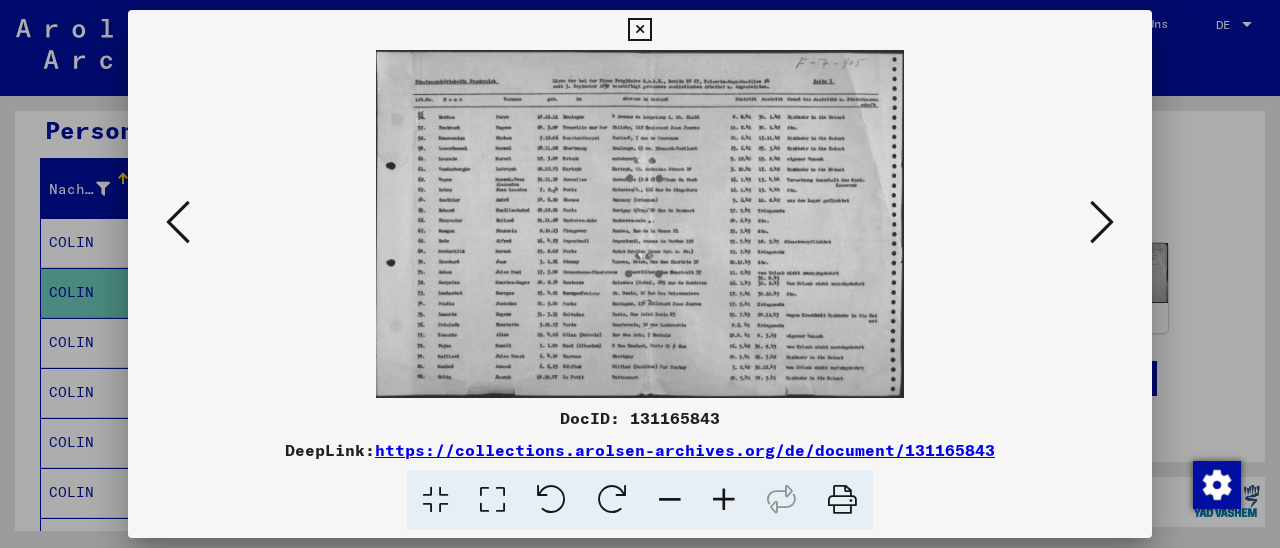 click at bounding box center (724, 500) 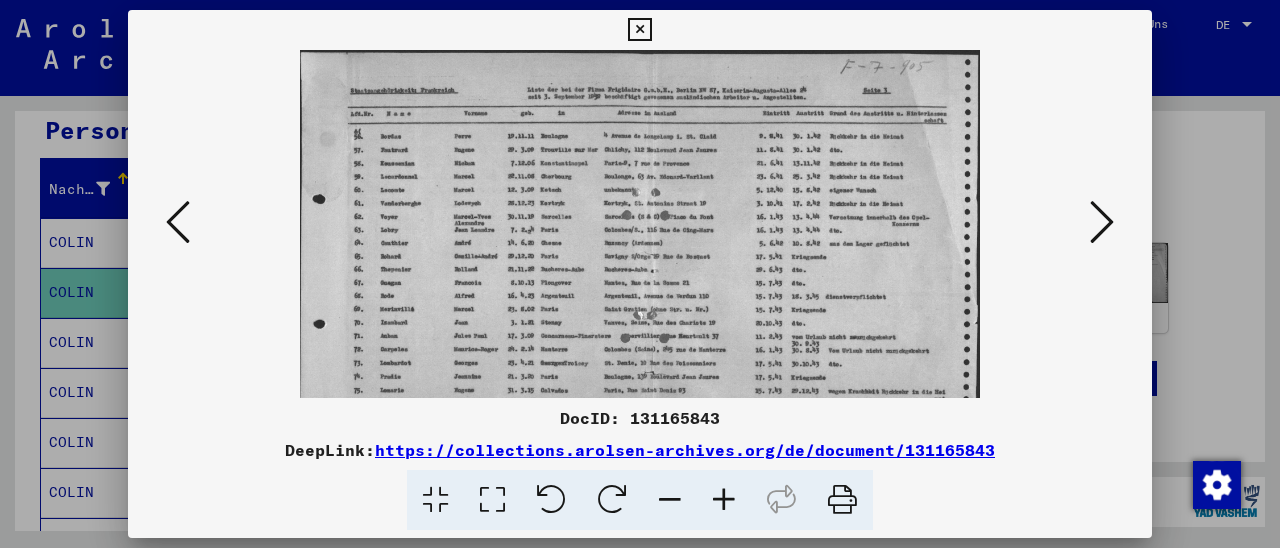 click at bounding box center [724, 500] 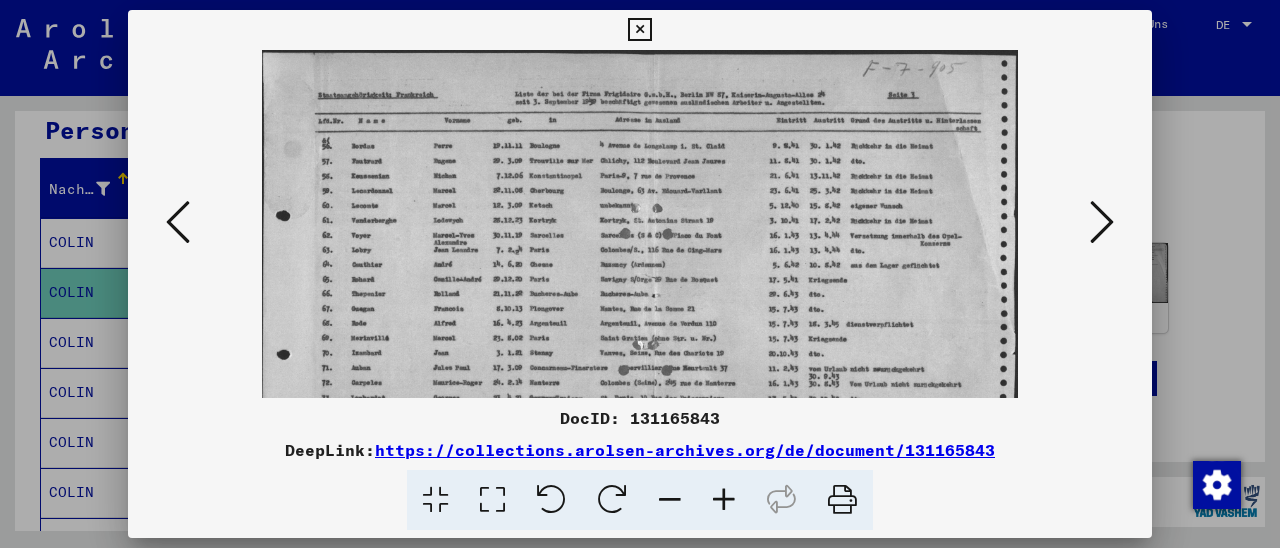 click at bounding box center [724, 500] 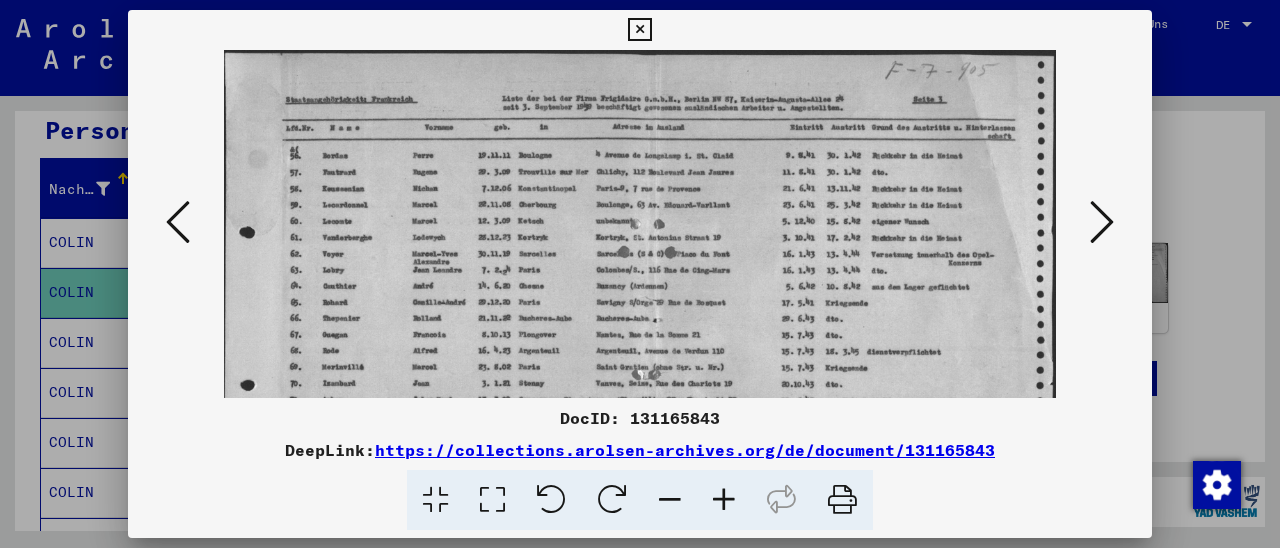 click at bounding box center [724, 500] 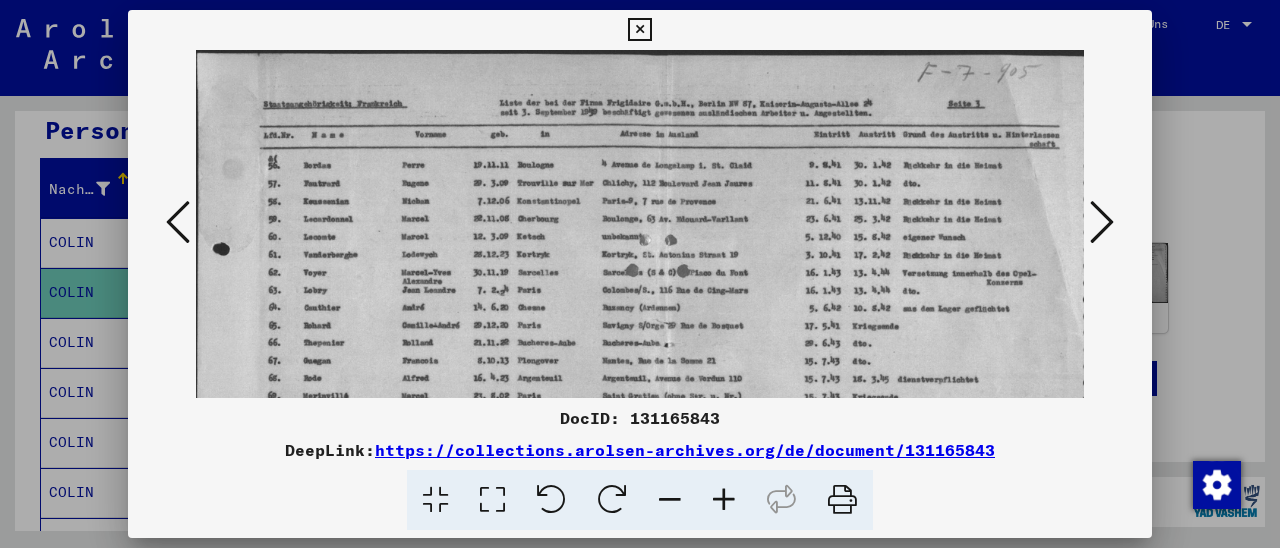 click at bounding box center [724, 500] 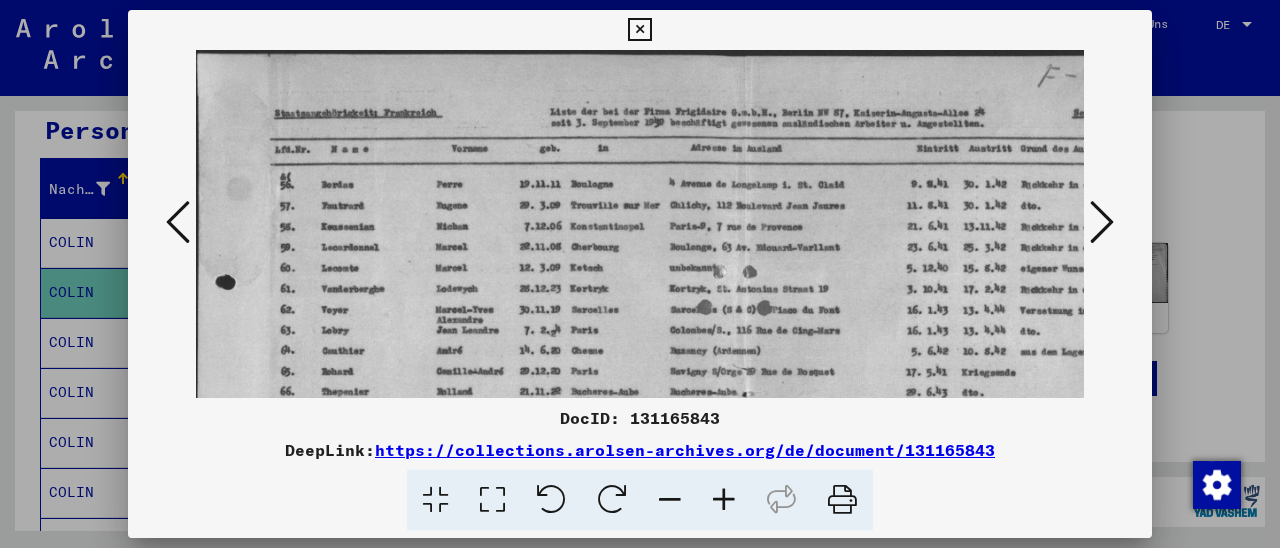 click at bounding box center (724, 500) 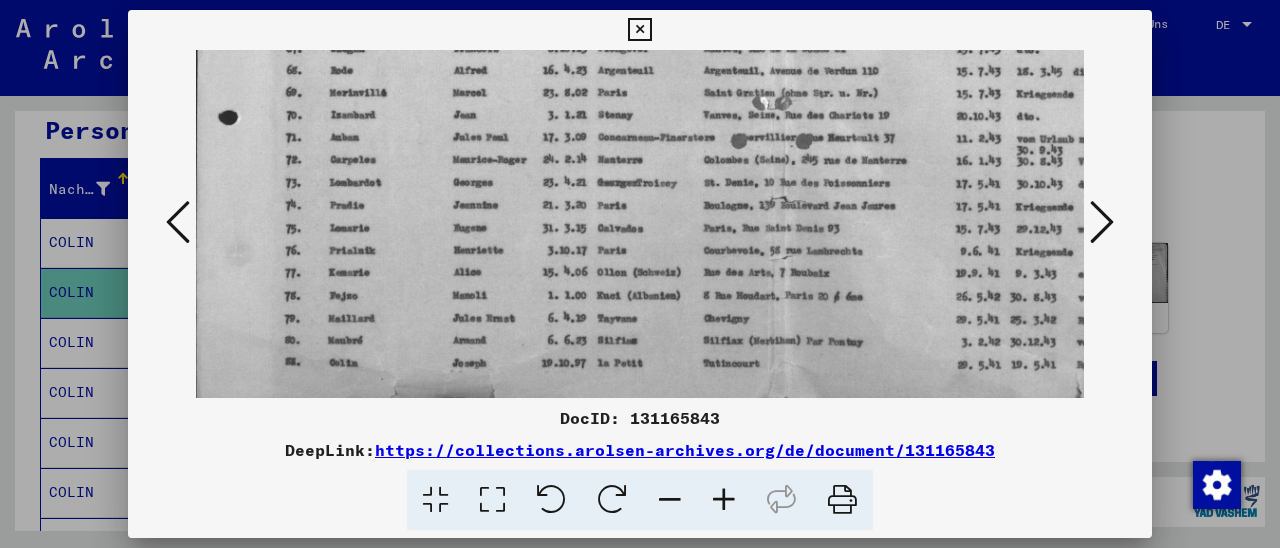 drag, startPoint x: 718, startPoint y: 306, endPoint x: 786, endPoint y: -49, distance: 361.454 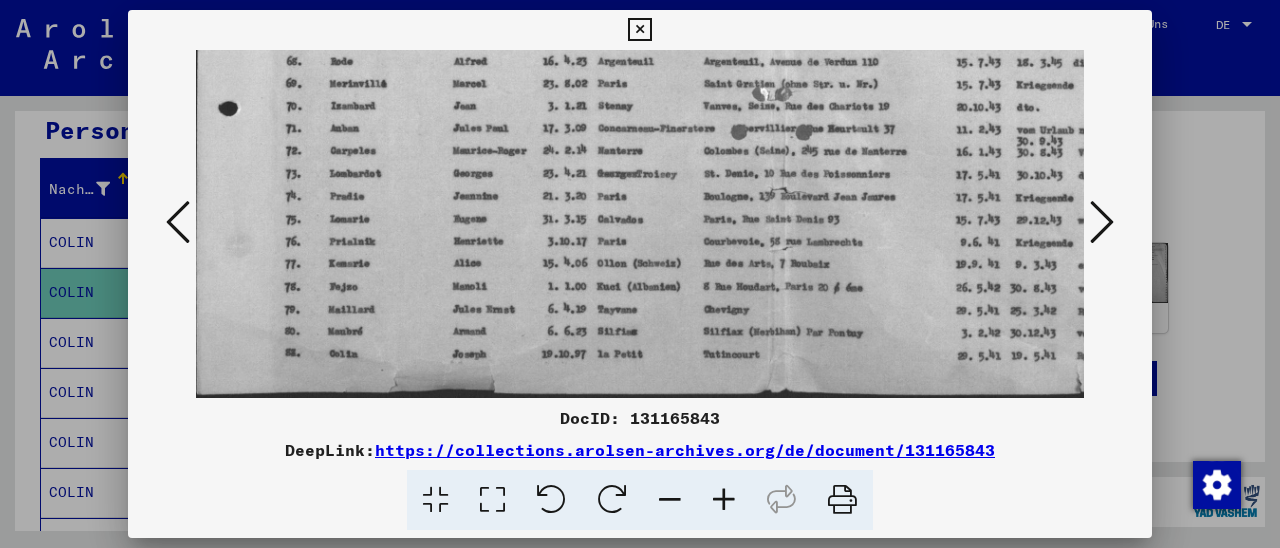 click at bounding box center (639, 30) 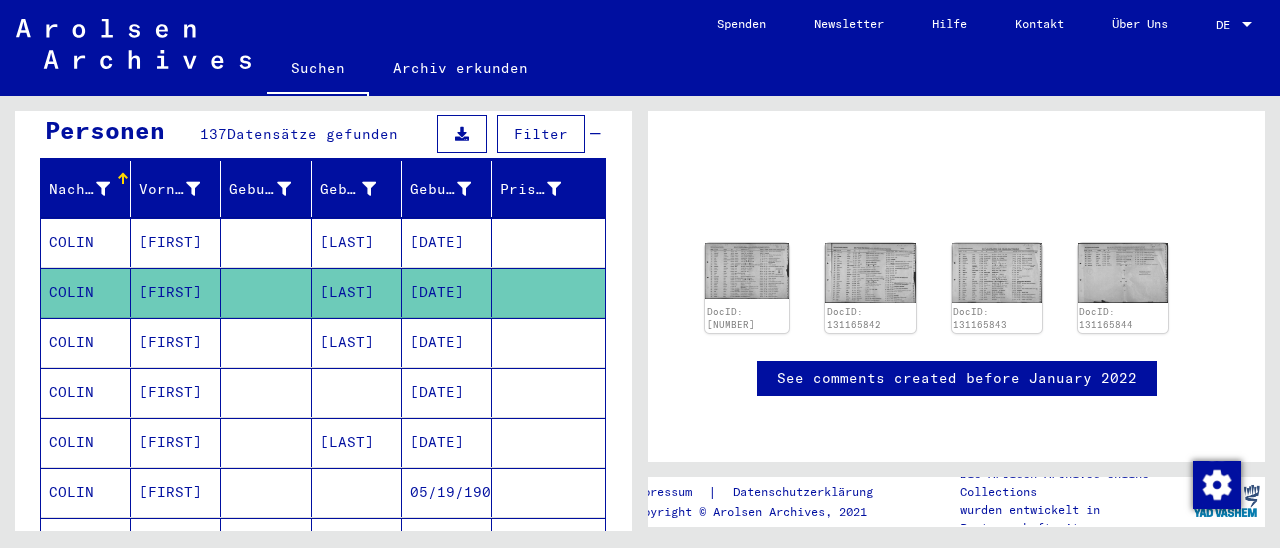 scroll, scrollTop: 0, scrollLeft: 0, axis: both 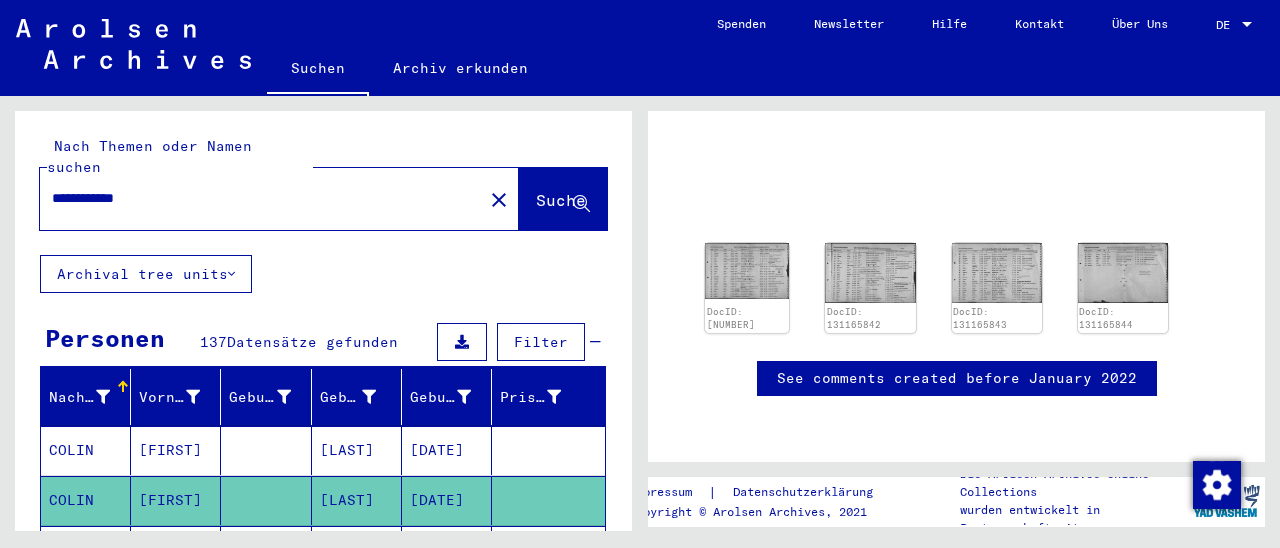 drag, startPoint x: 161, startPoint y: 179, endPoint x: 0, endPoint y: 172, distance: 161.1521 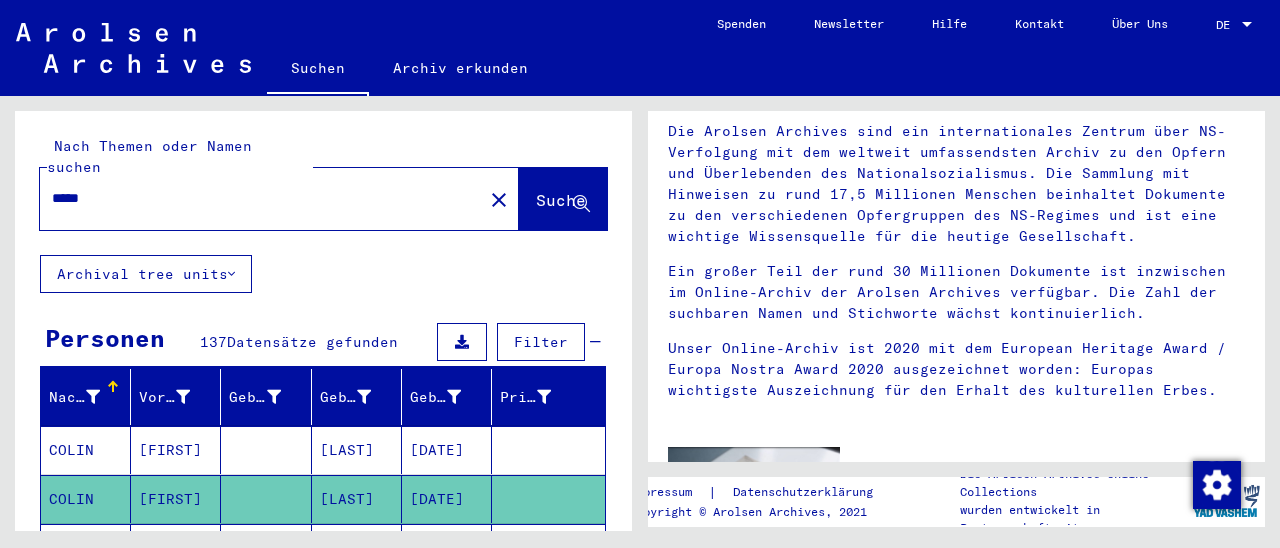 scroll, scrollTop: 0, scrollLeft: 0, axis: both 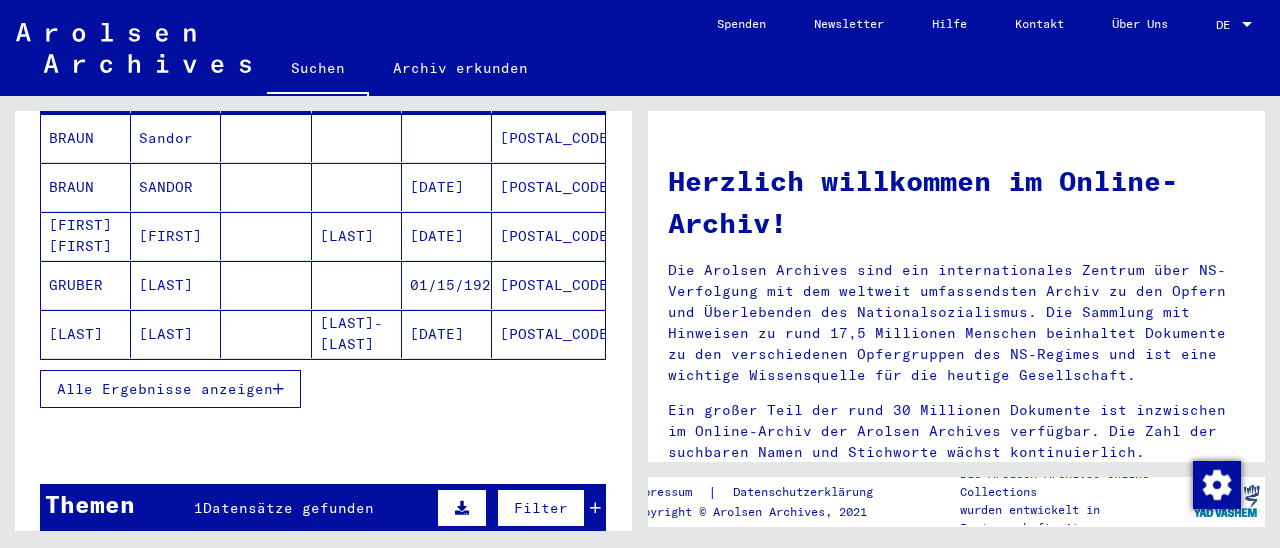 click on "[POSTAL_CODE]" at bounding box center [548, 285] 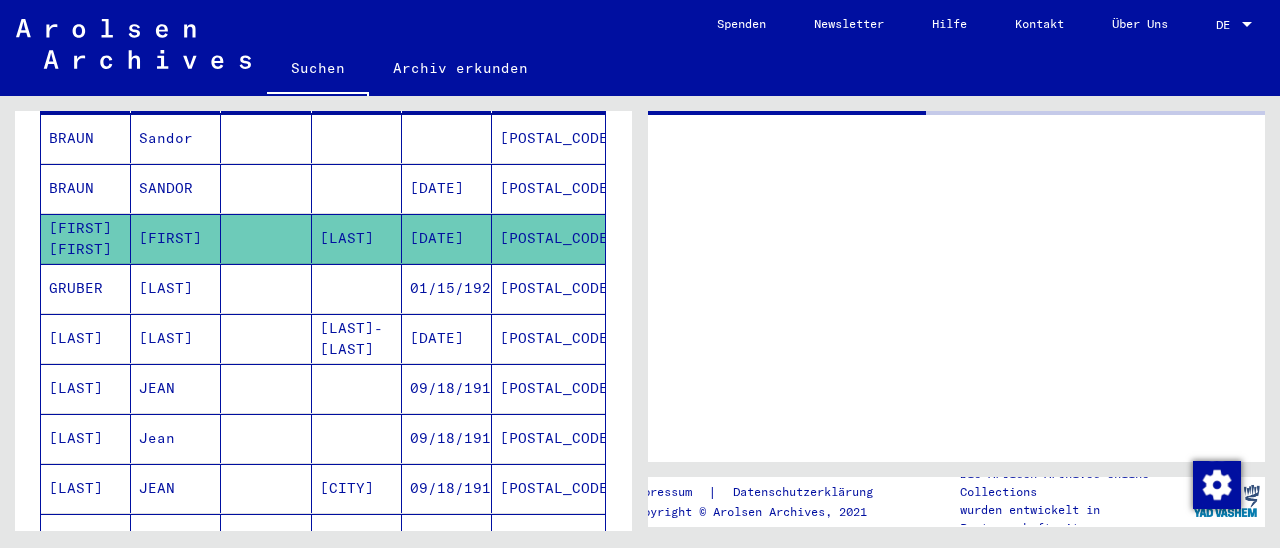 scroll, scrollTop: 312, scrollLeft: 0, axis: vertical 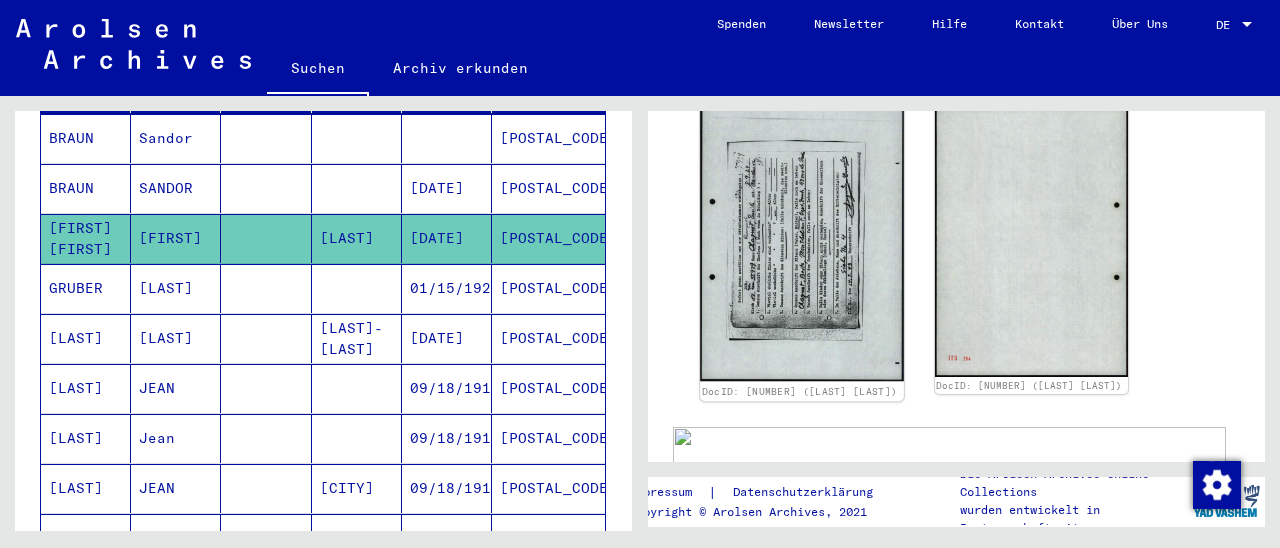 click 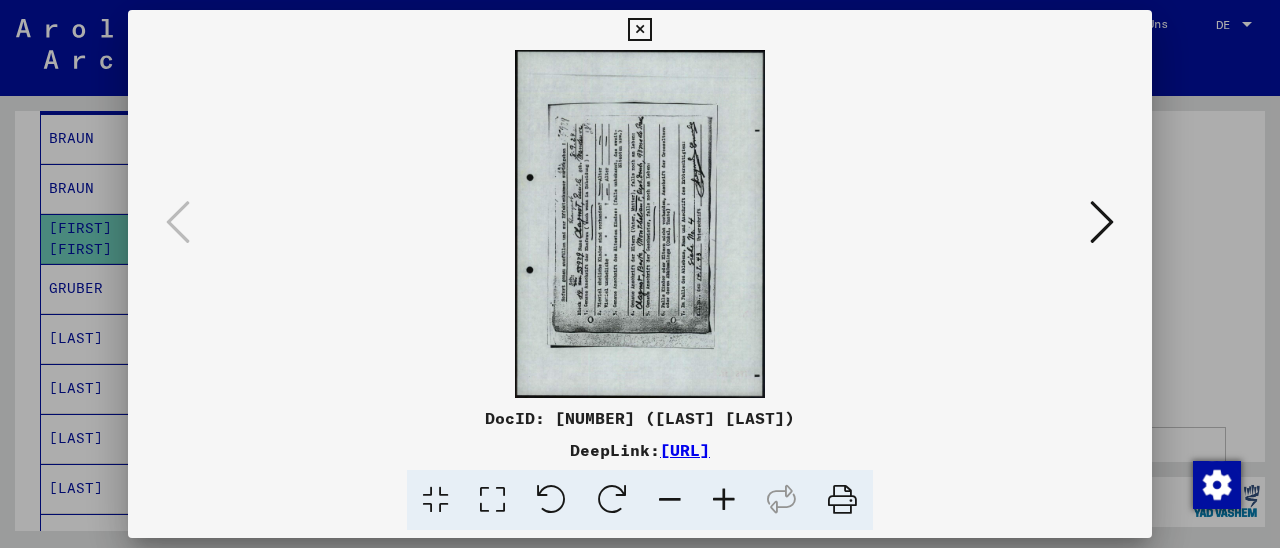 click at bounding box center [612, 500] 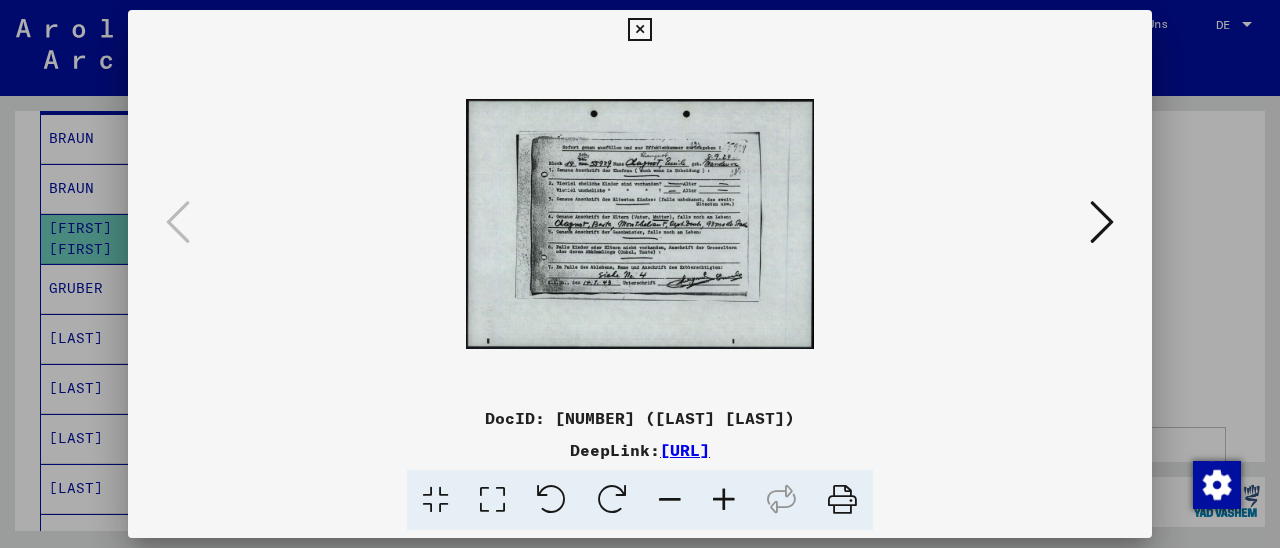 click at bounding box center [724, 500] 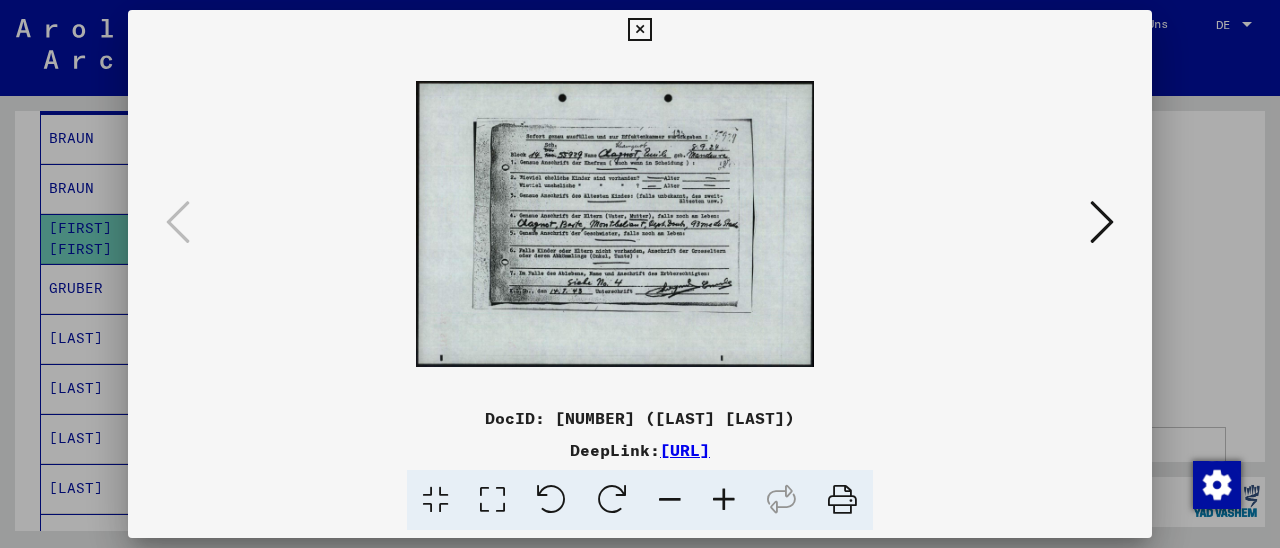 click at bounding box center (724, 500) 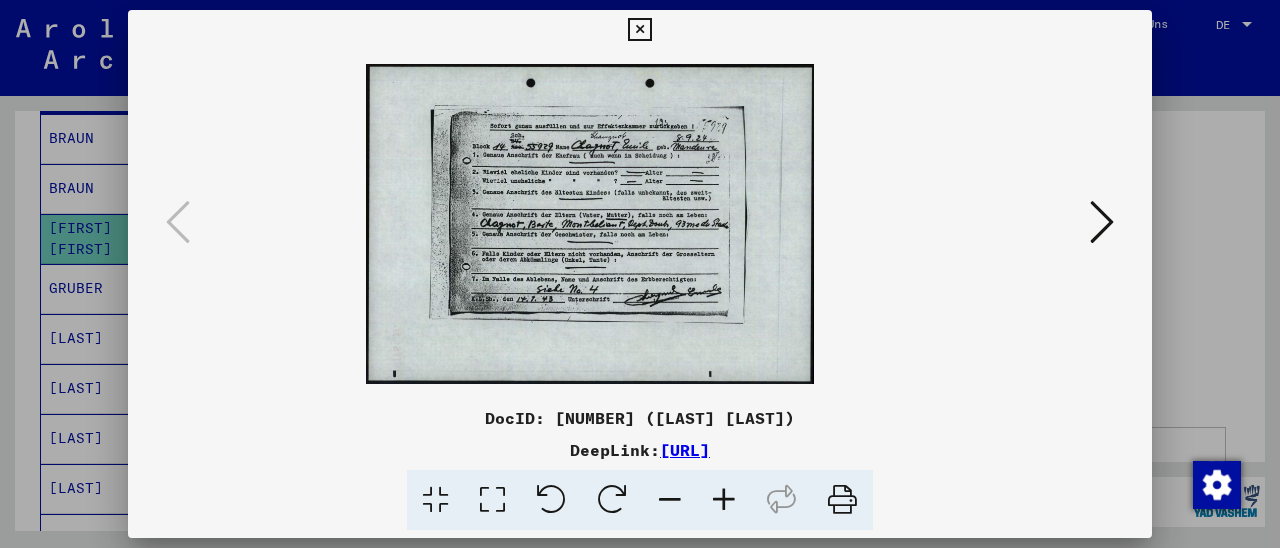 click at bounding box center (724, 500) 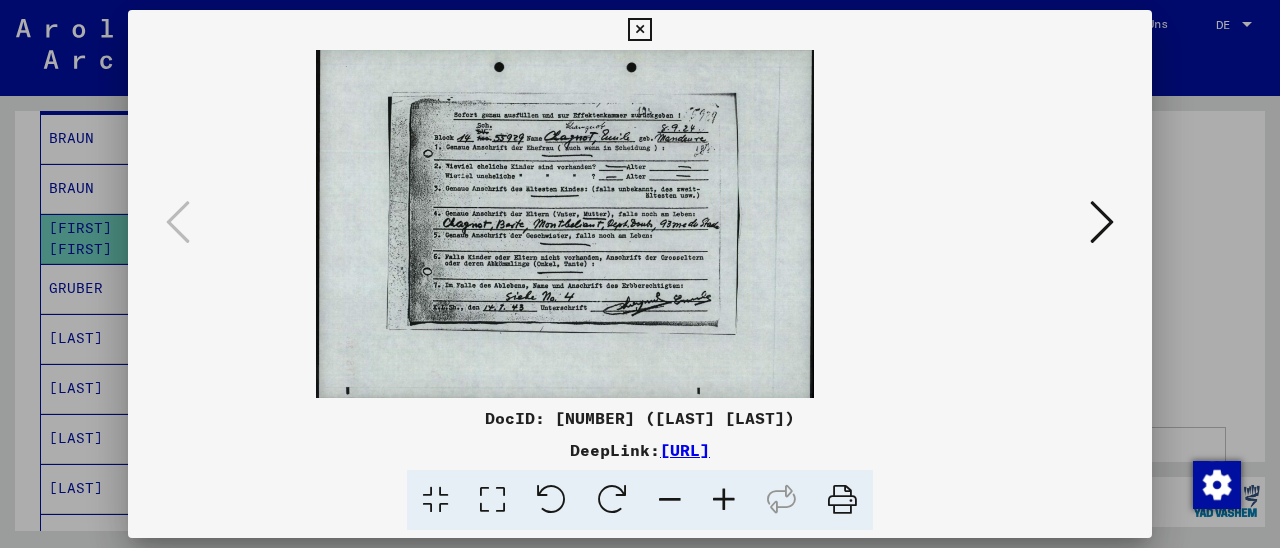 click at bounding box center (724, 500) 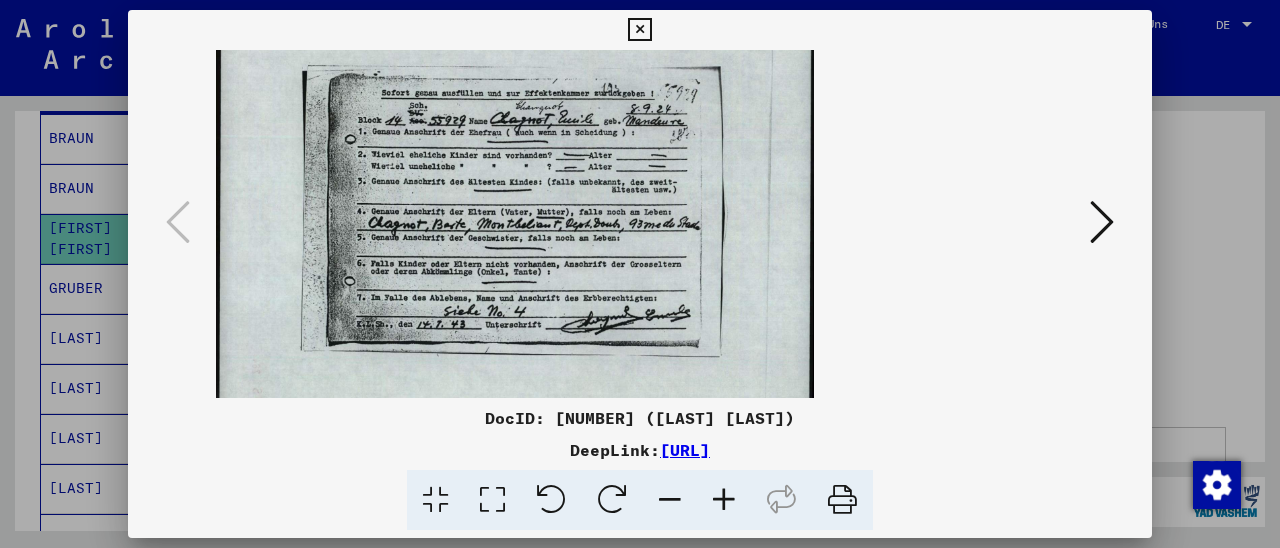 click at bounding box center [724, 500] 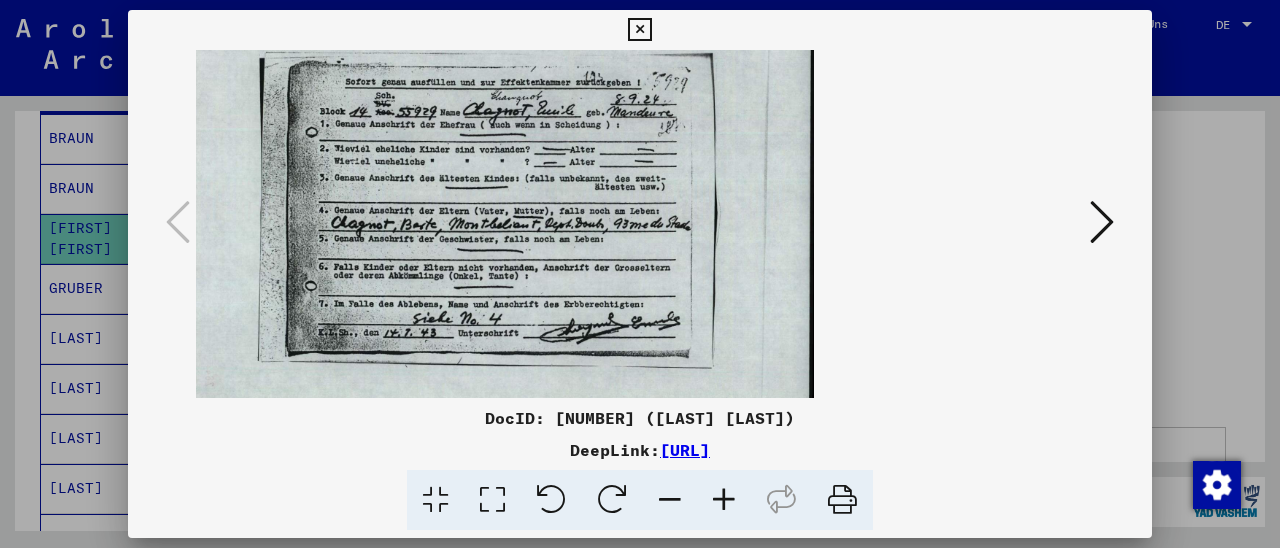 click at bounding box center (724, 500) 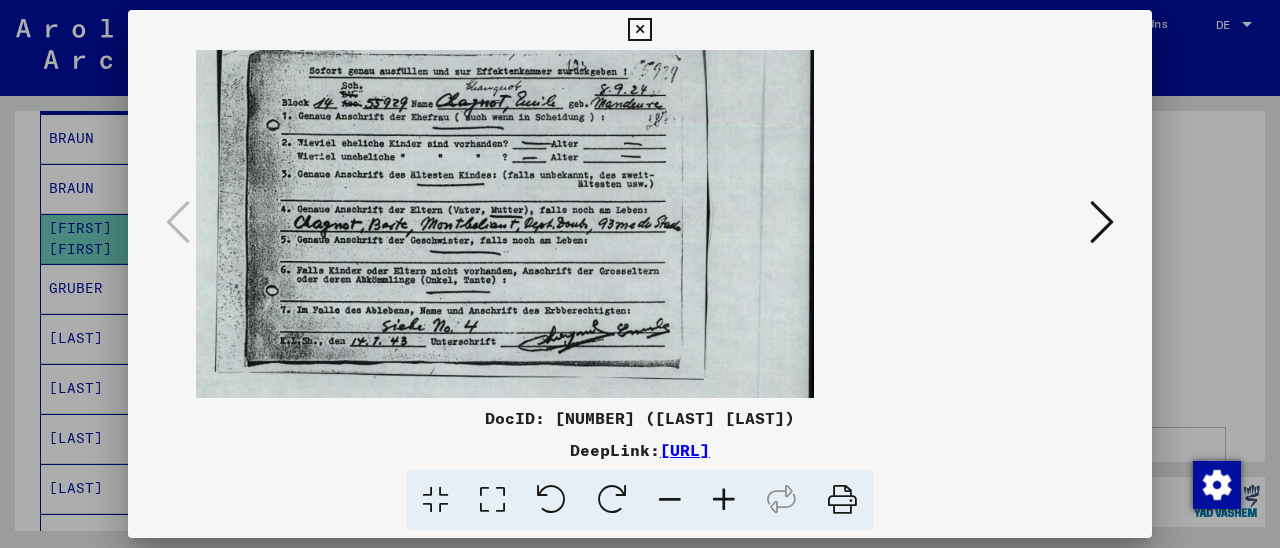 click at bounding box center (724, 500) 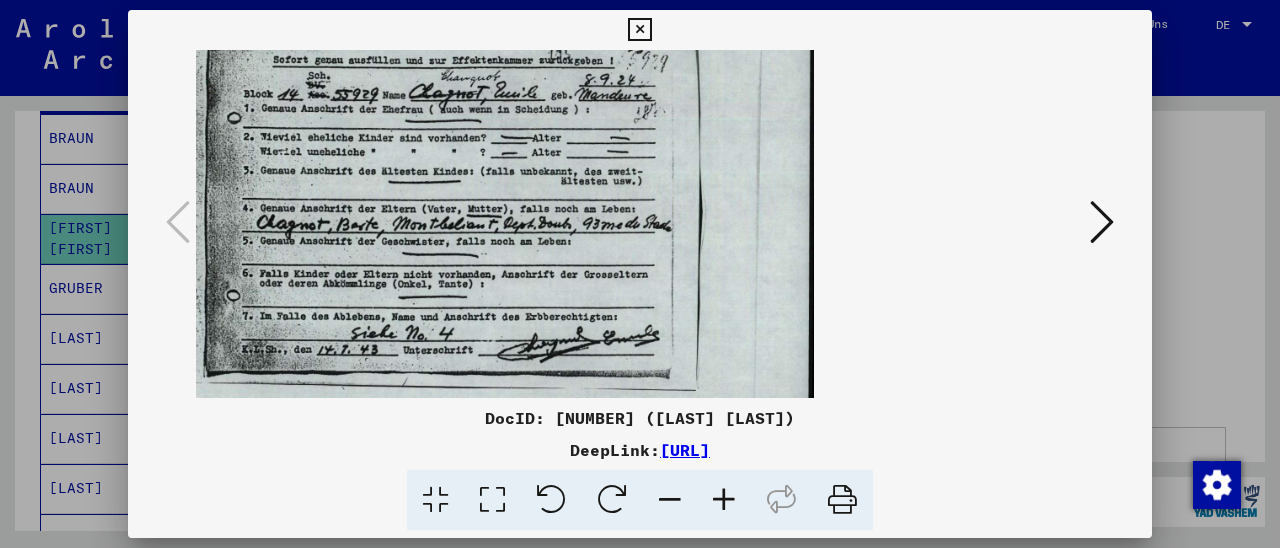 click at bounding box center (724, 500) 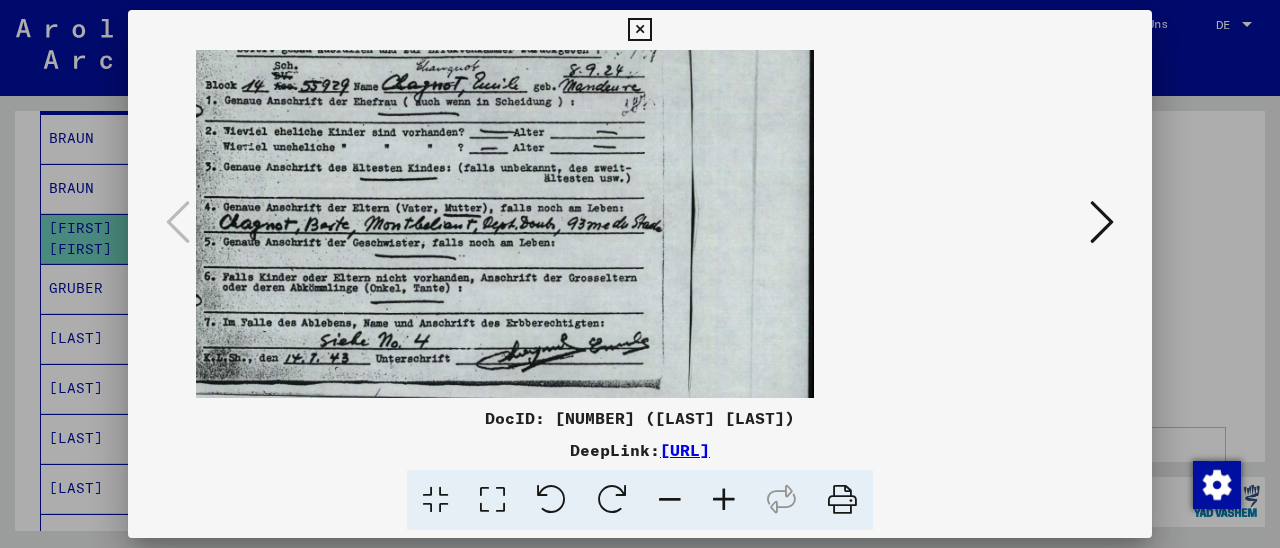 click at bounding box center [724, 500] 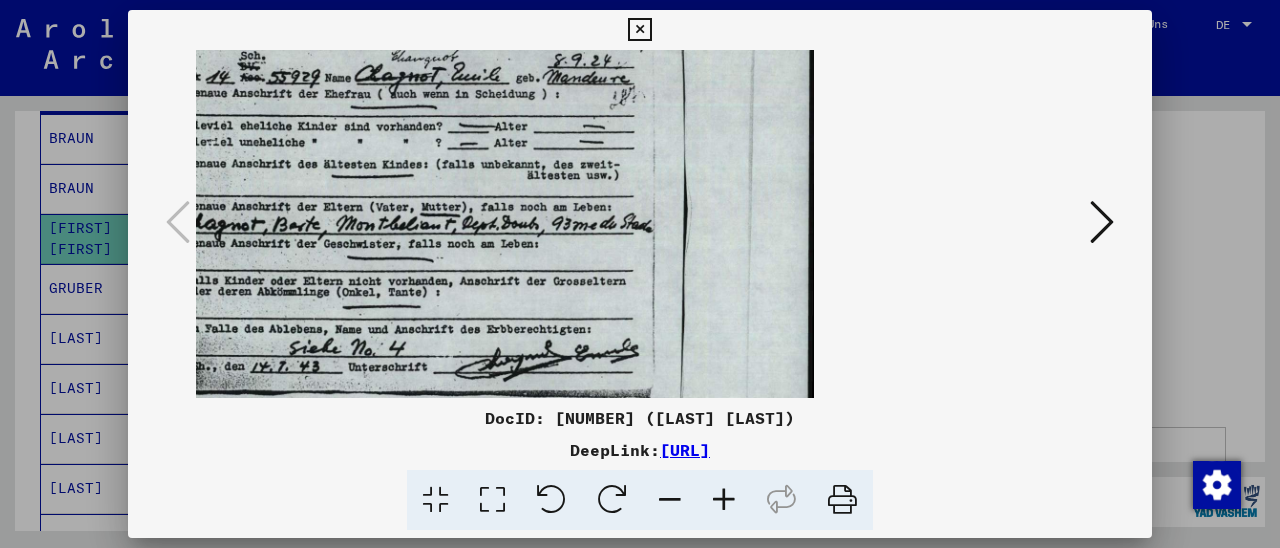 drag, startPoint x: 424, startPoint y: 191, endPoint x: 441, endPoint y: 243, distance: 54.708317 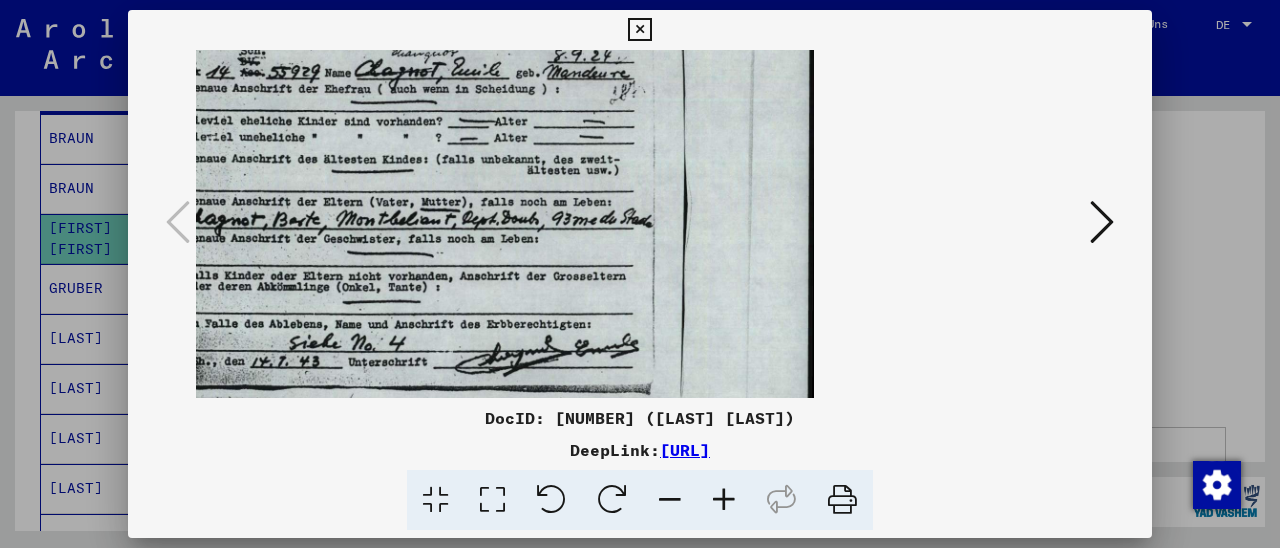 scroll, scrollTop: 0, scrollLeft: 0, axis: both 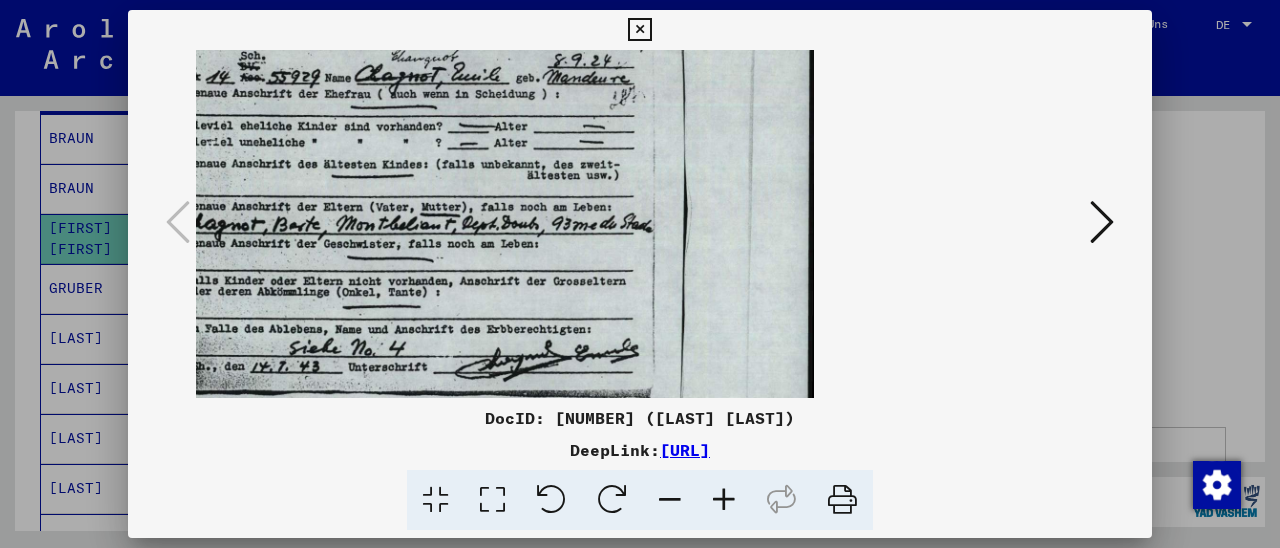 drag, startPoint x: 341, startPoint y: 253, endPoint x: 359, endPoint y: 347, distance: 95.707886 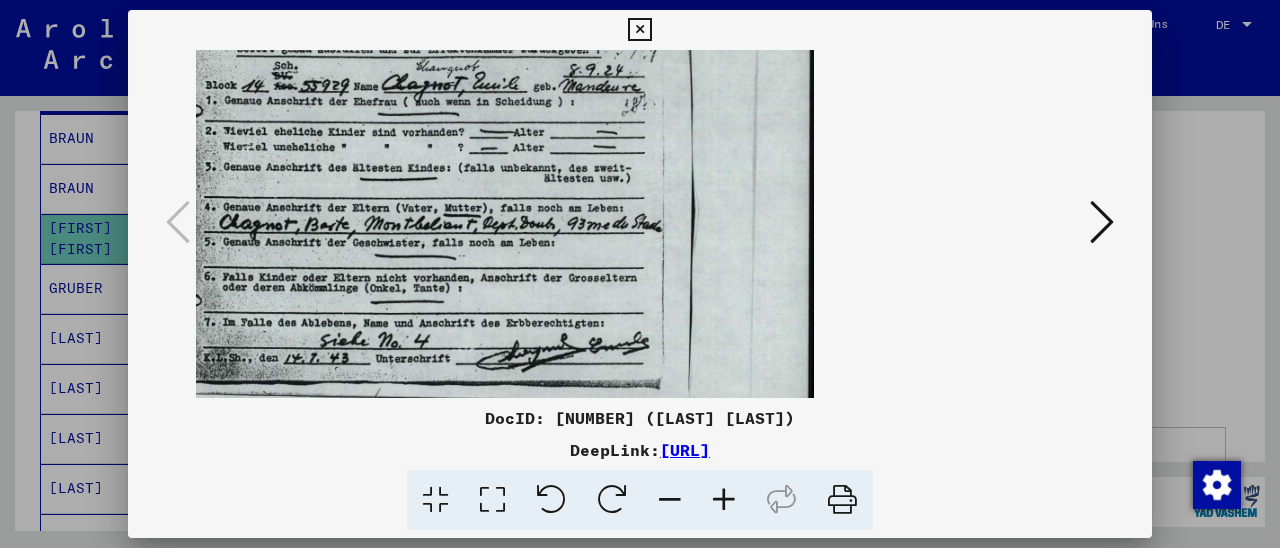 click at bounding box center [670, 500] 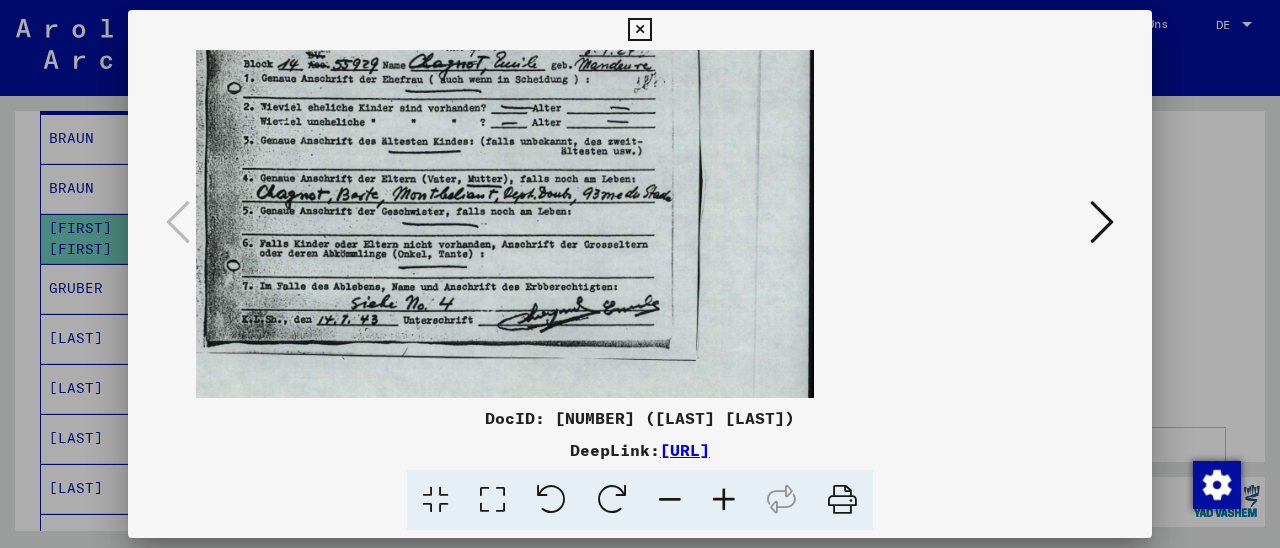 scroll, scrollTop: 34, scrollLeft: 0, axis: vertical 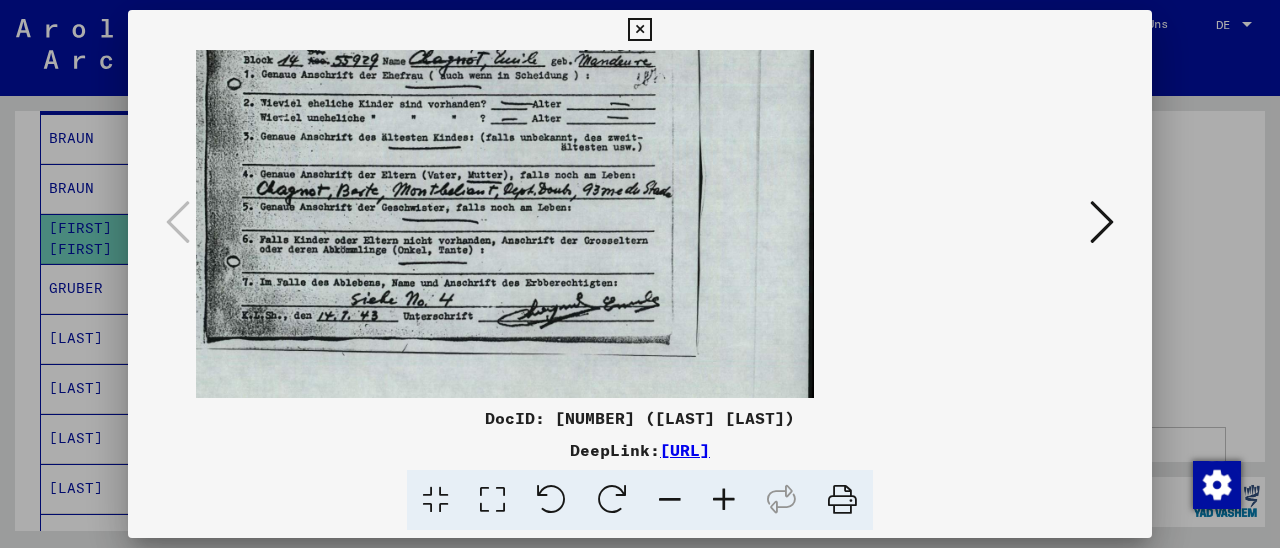 drag, startPoint x: 543, startPoint y: 331, endPoint x: 543, endPoint y: 303, distance: 28 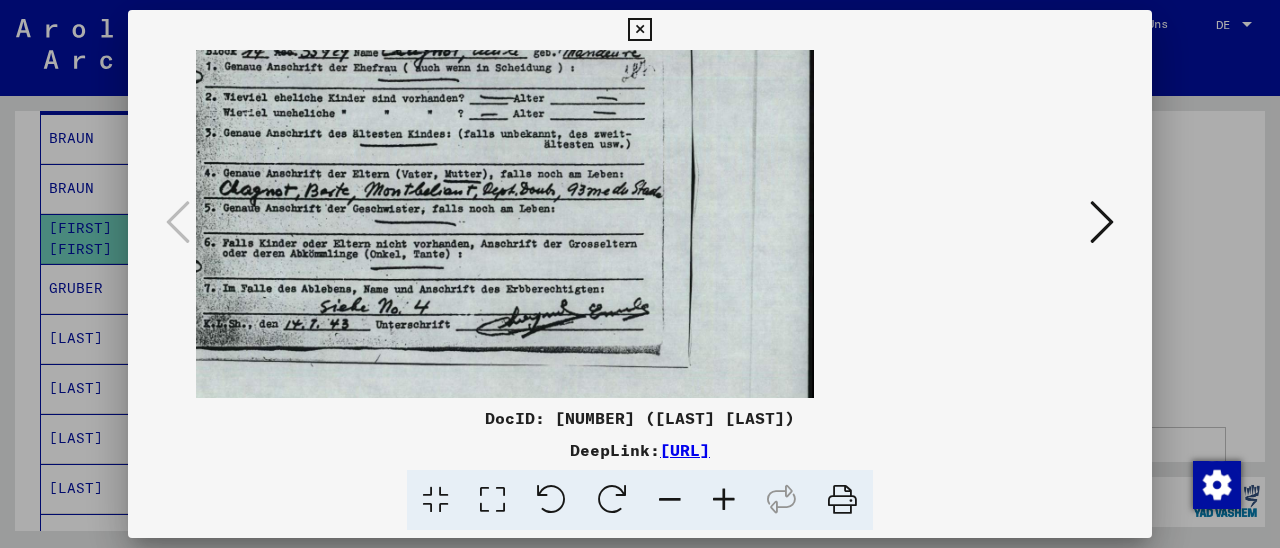 click at bounding box center [724, 500] 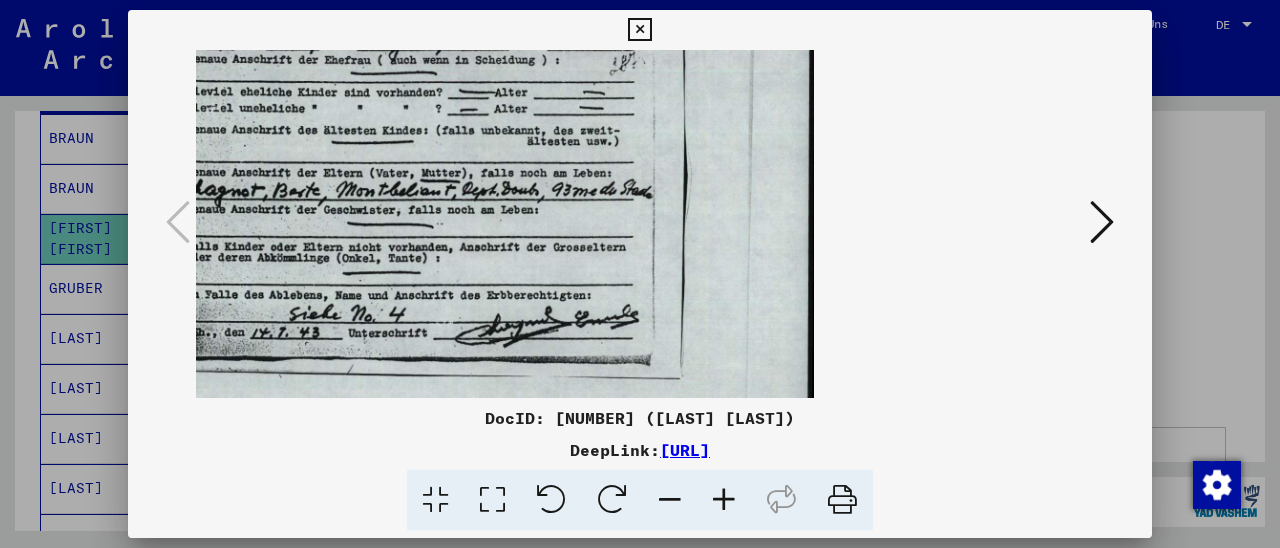 click at bounding box center [724, 500] 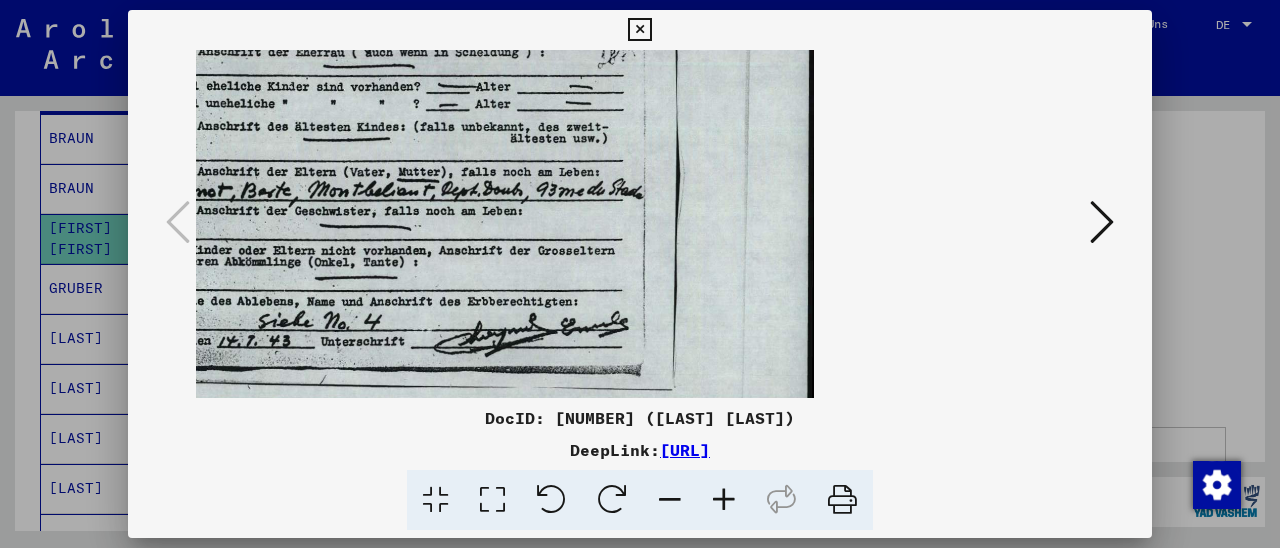 click at bounding box center (724, 500) 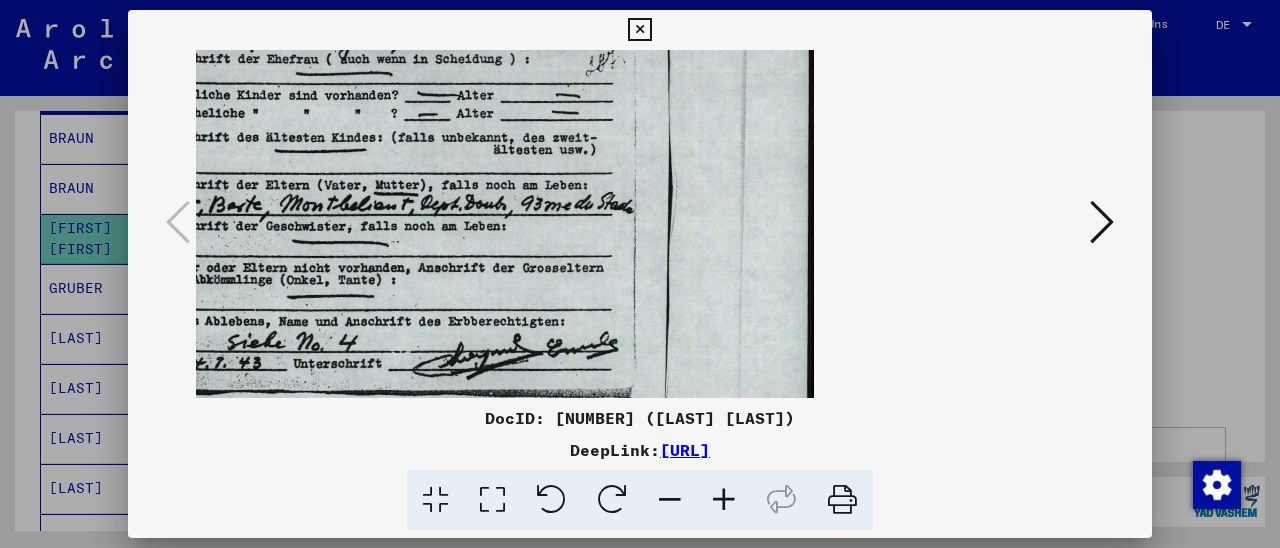 scroll, scrollTop: 0, scrollLeft: 0, axis: both 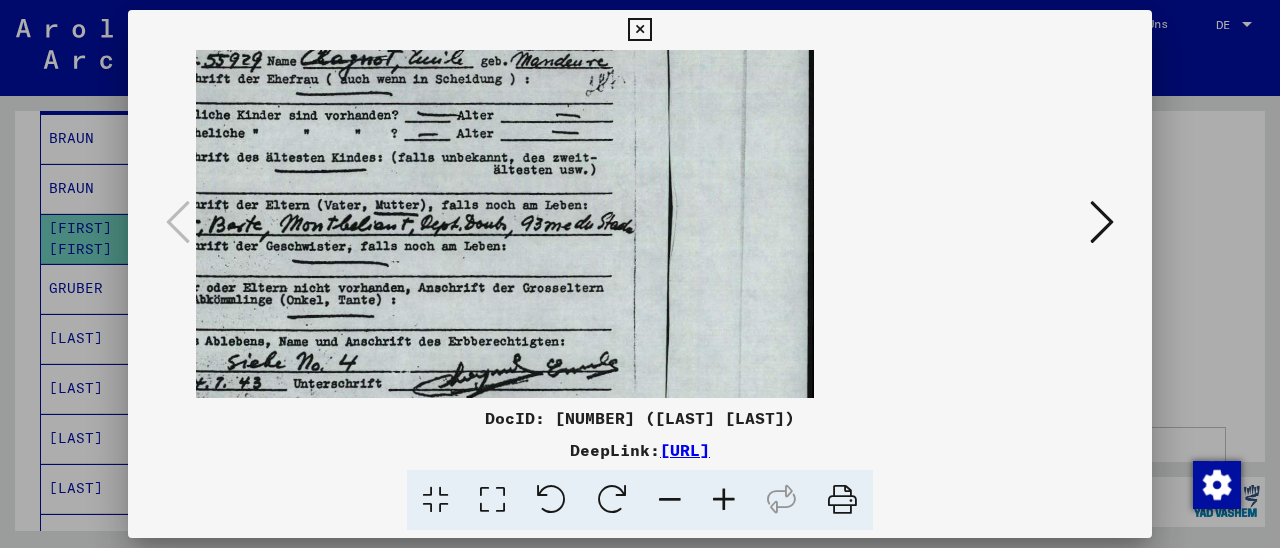 drag, startPoint x: 605, startPoint y: 231, endPoint x: 693, endPoint y: 345, distance: 144.01389 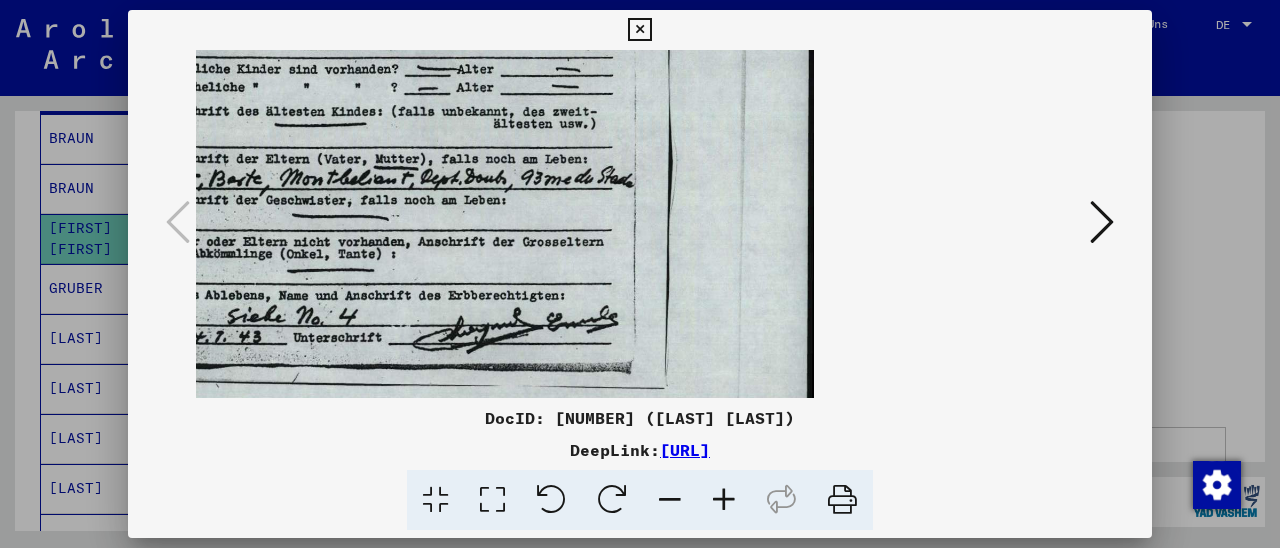 scroll, scrollTop: 53, scrollLeft: 0, axis: vertical 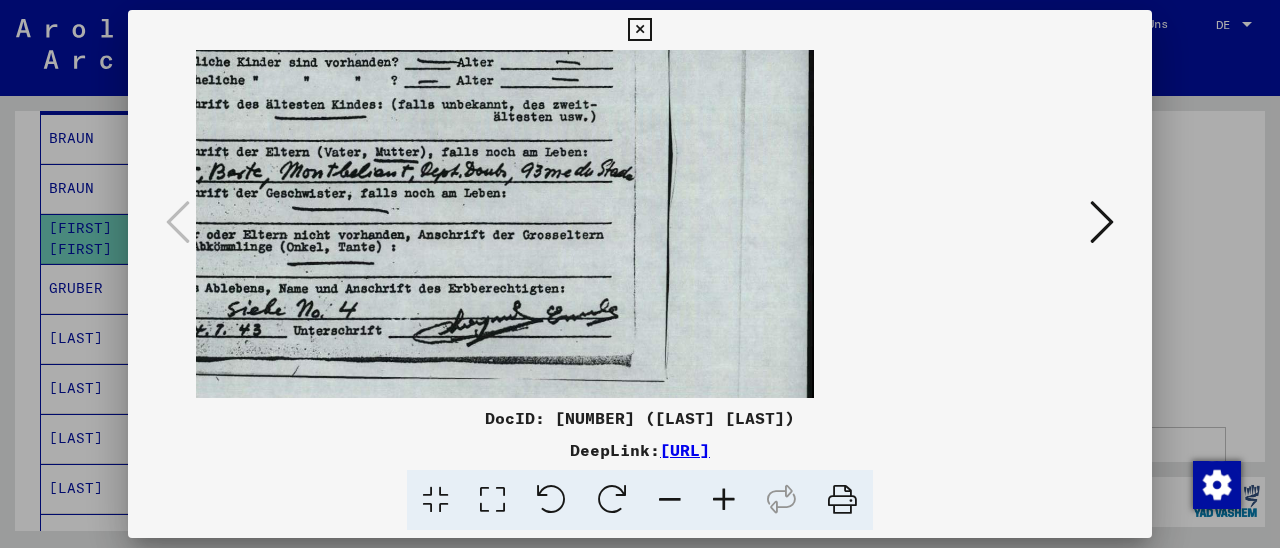 drag, startPoint x: 449, startPoint y: 252, endPoint x: 475, endPoint y: 204, distance: 54.589375 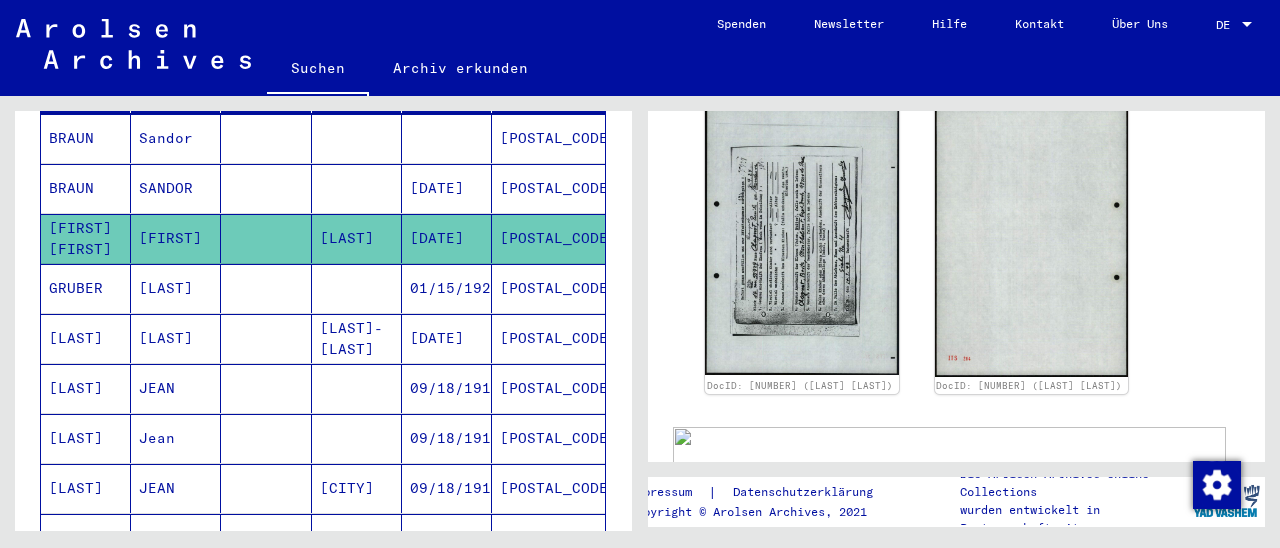 scroll, scrollTop: 0, scrollLeft: 0, axis: both 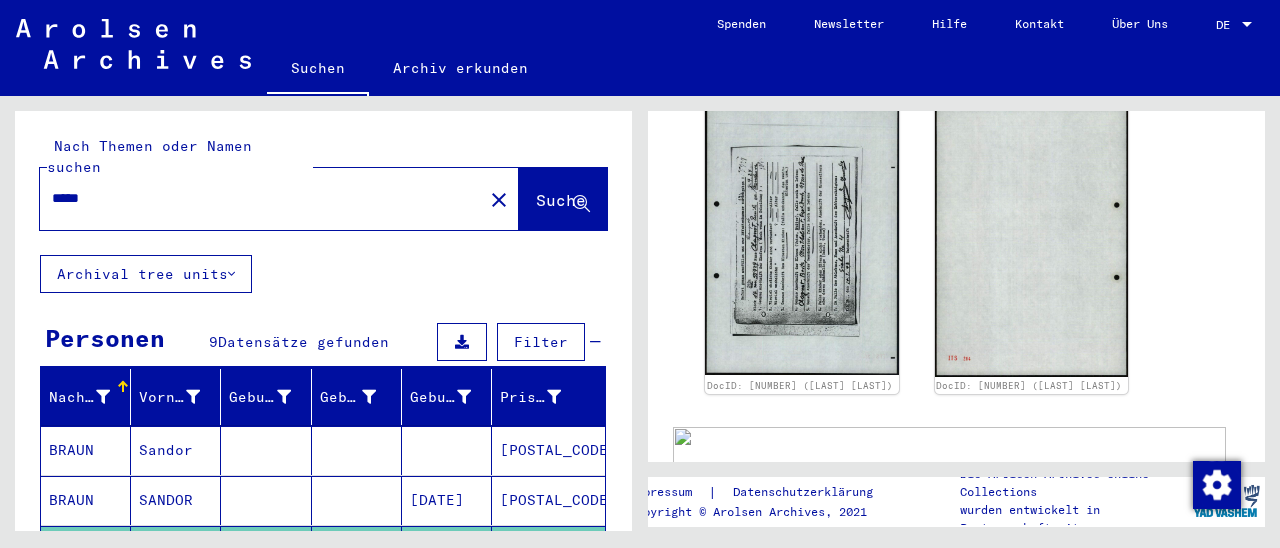 drag, startPoint x: 119, startPoint y: 175, endPoint x: 0, endPoint y: 187, distance: 119.60351 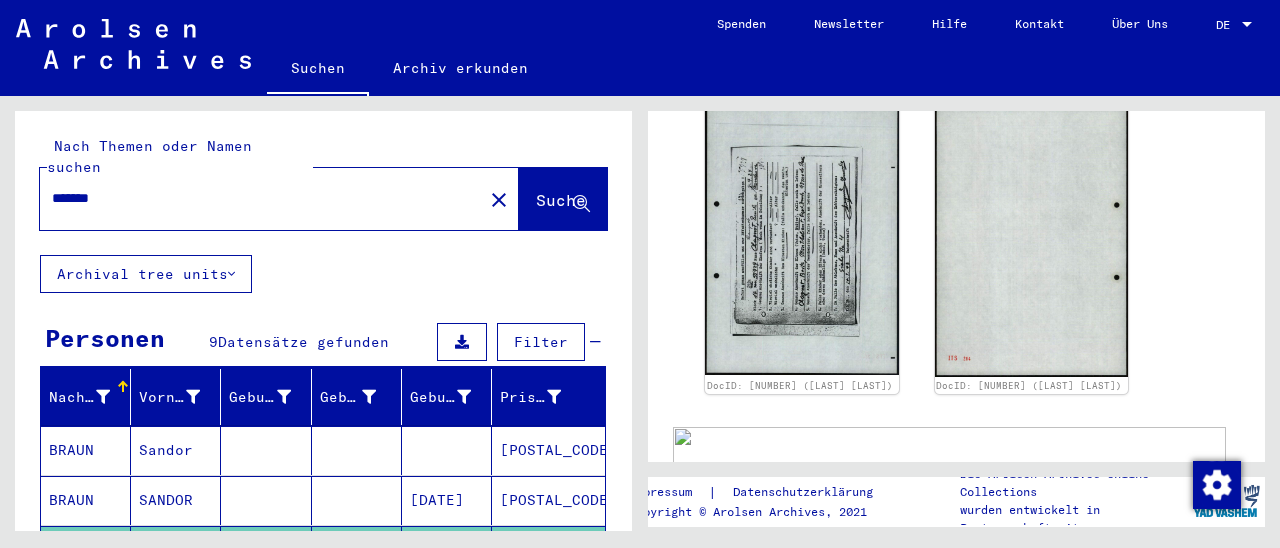type on "*******" 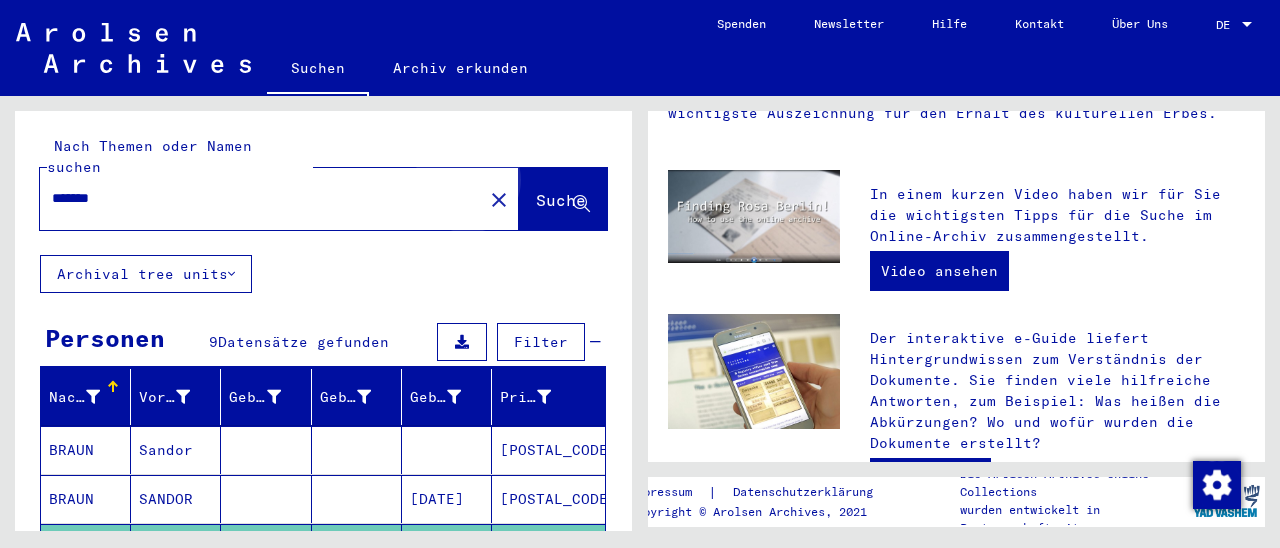 scroll, scrollTop: 0, scrollLeft: 0, axis: both 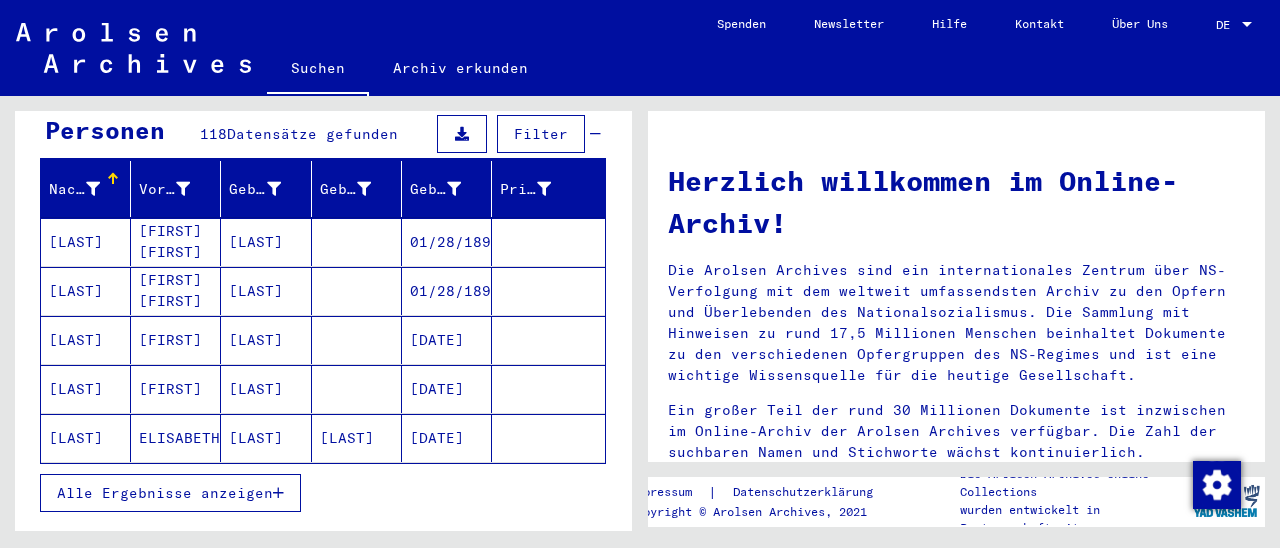click at bounding box center (278, 493) 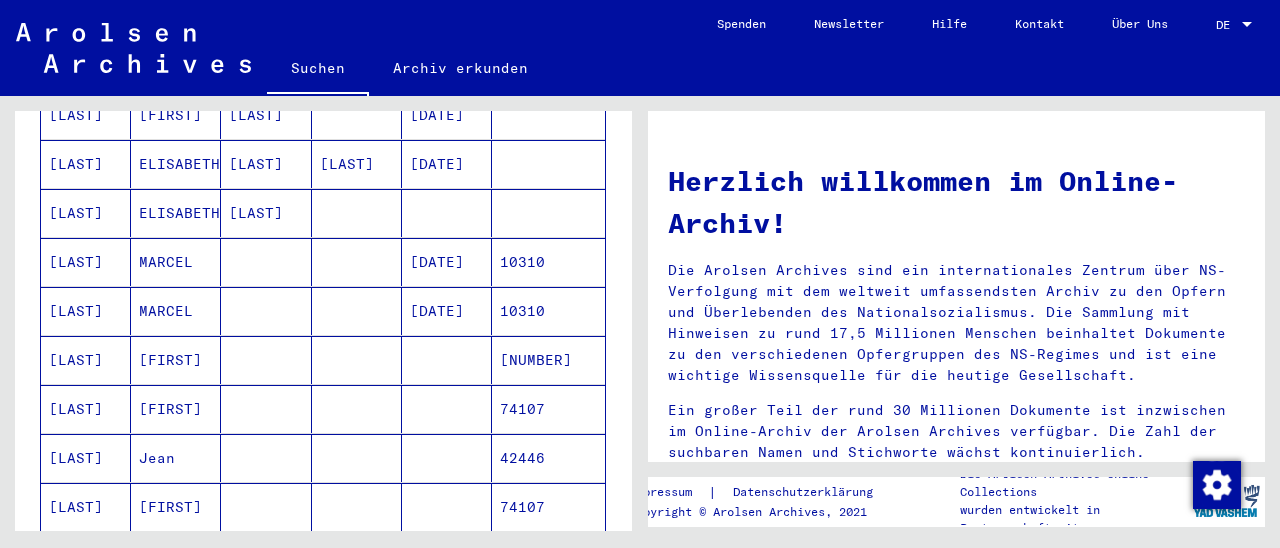 scroll, scrollTop: 520, scrollLeft: 0, axis: vertical 